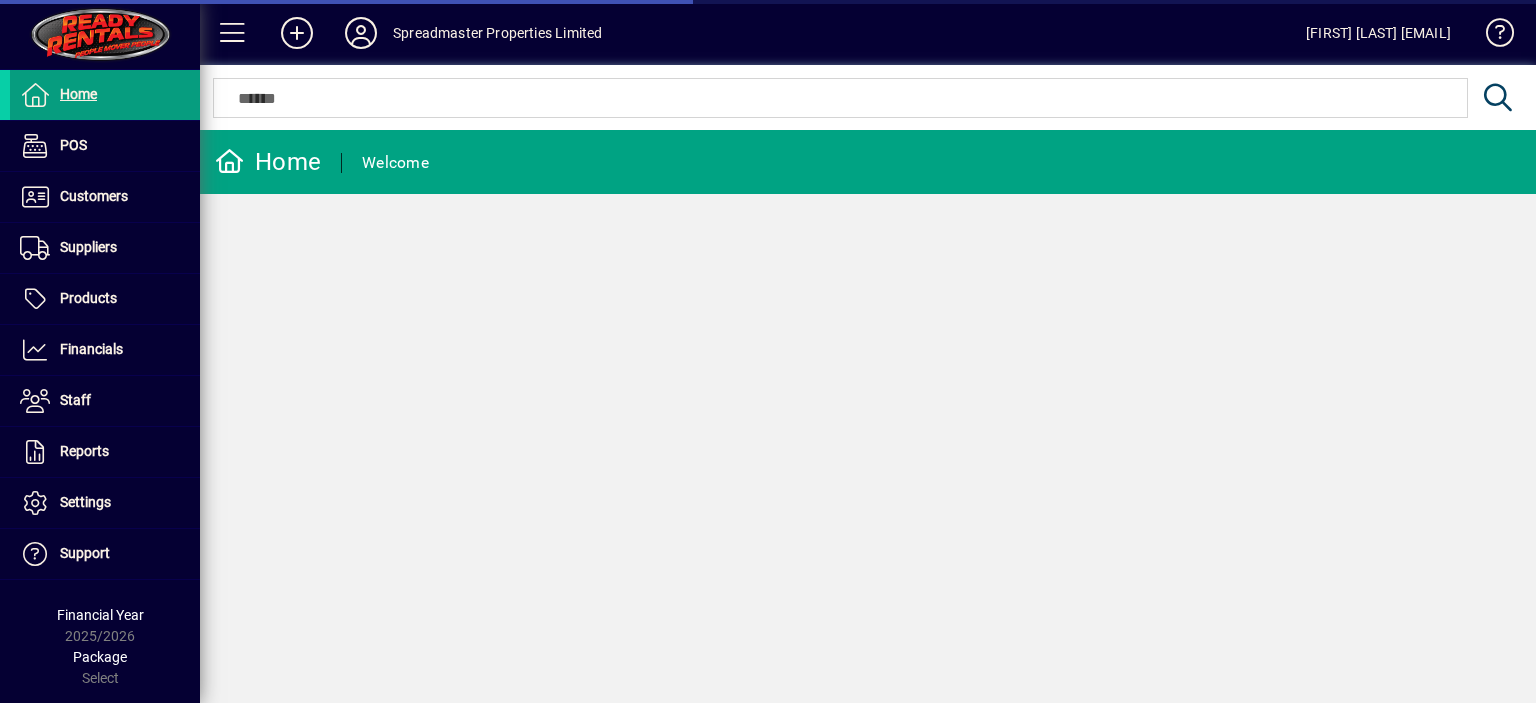 scroll, scrollTop: 0, scrollLeft: 0, axis: both 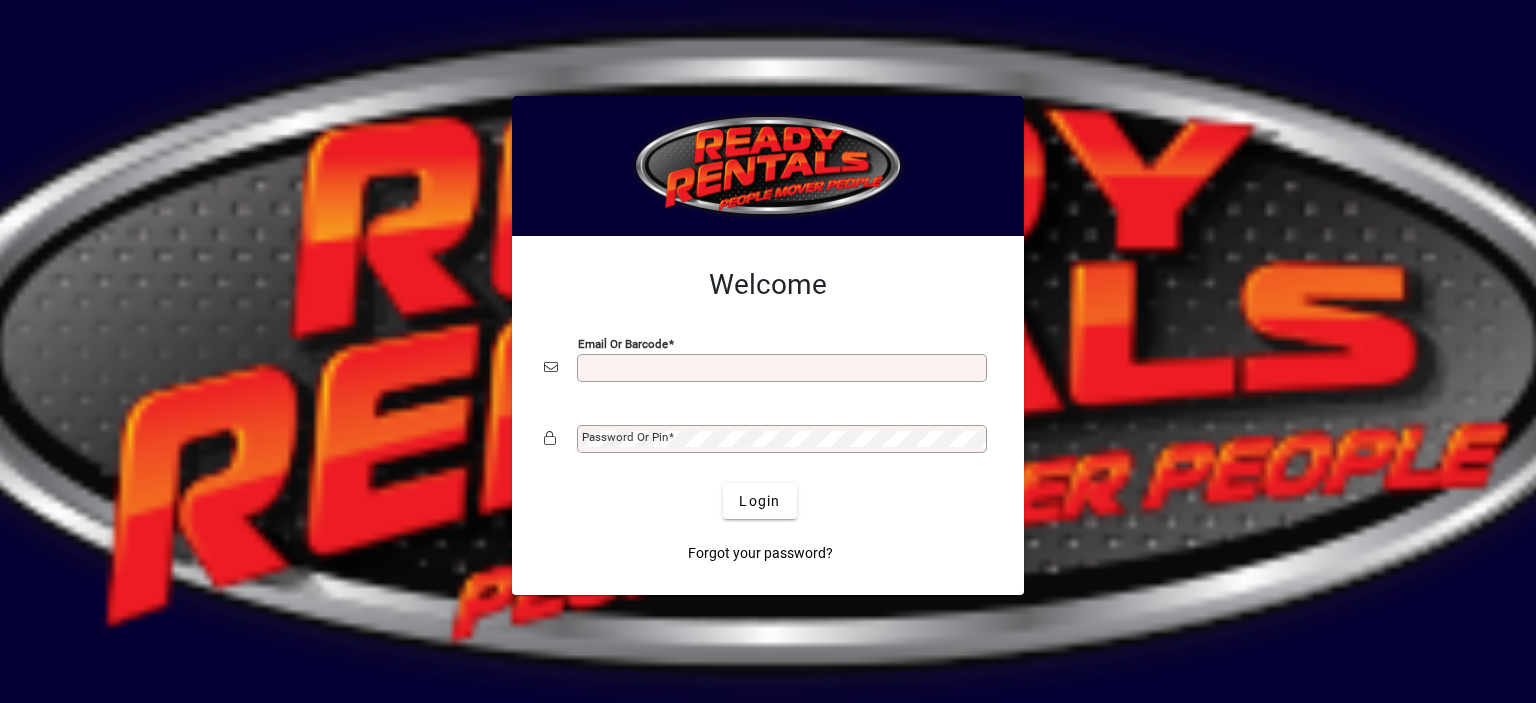 click on "Email or Barcode" at bounding box center [784, 368] 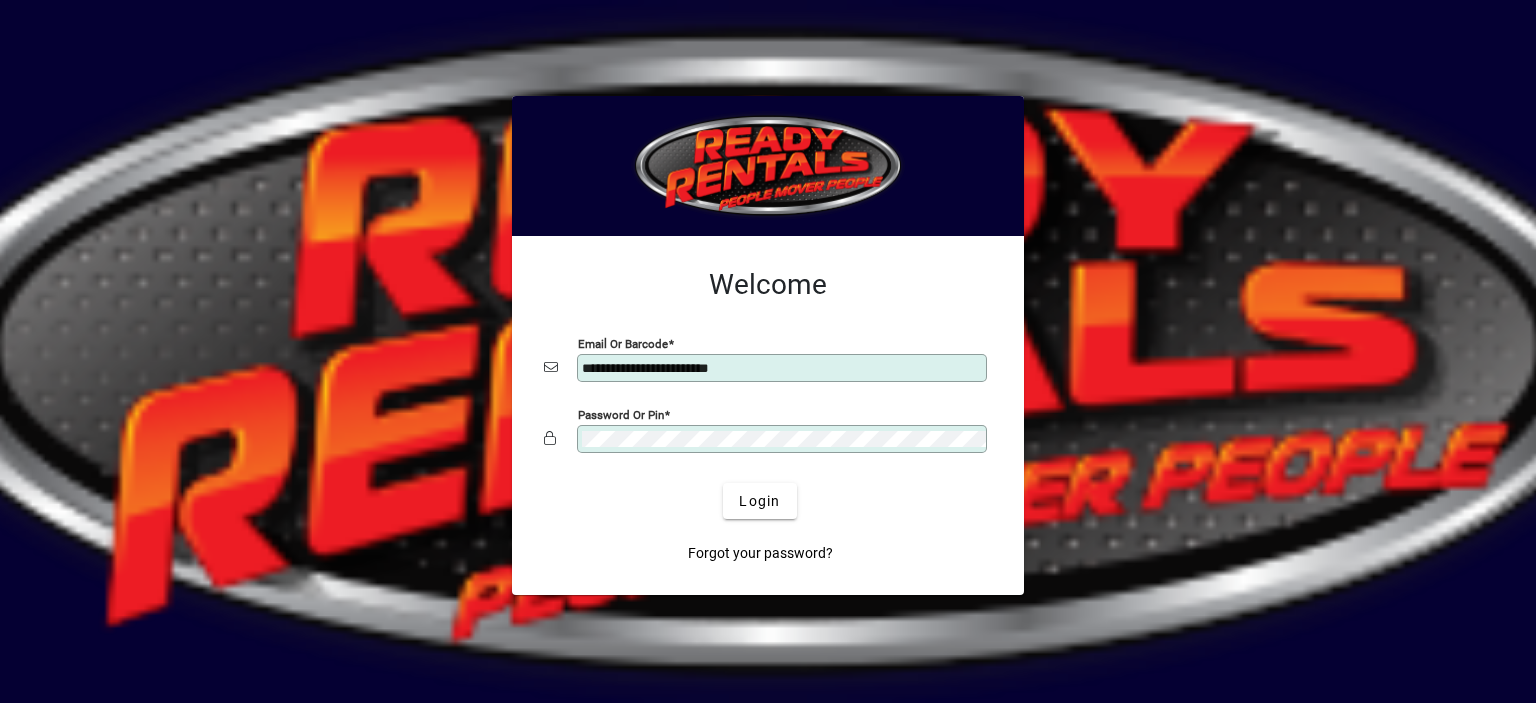 click on "Login" 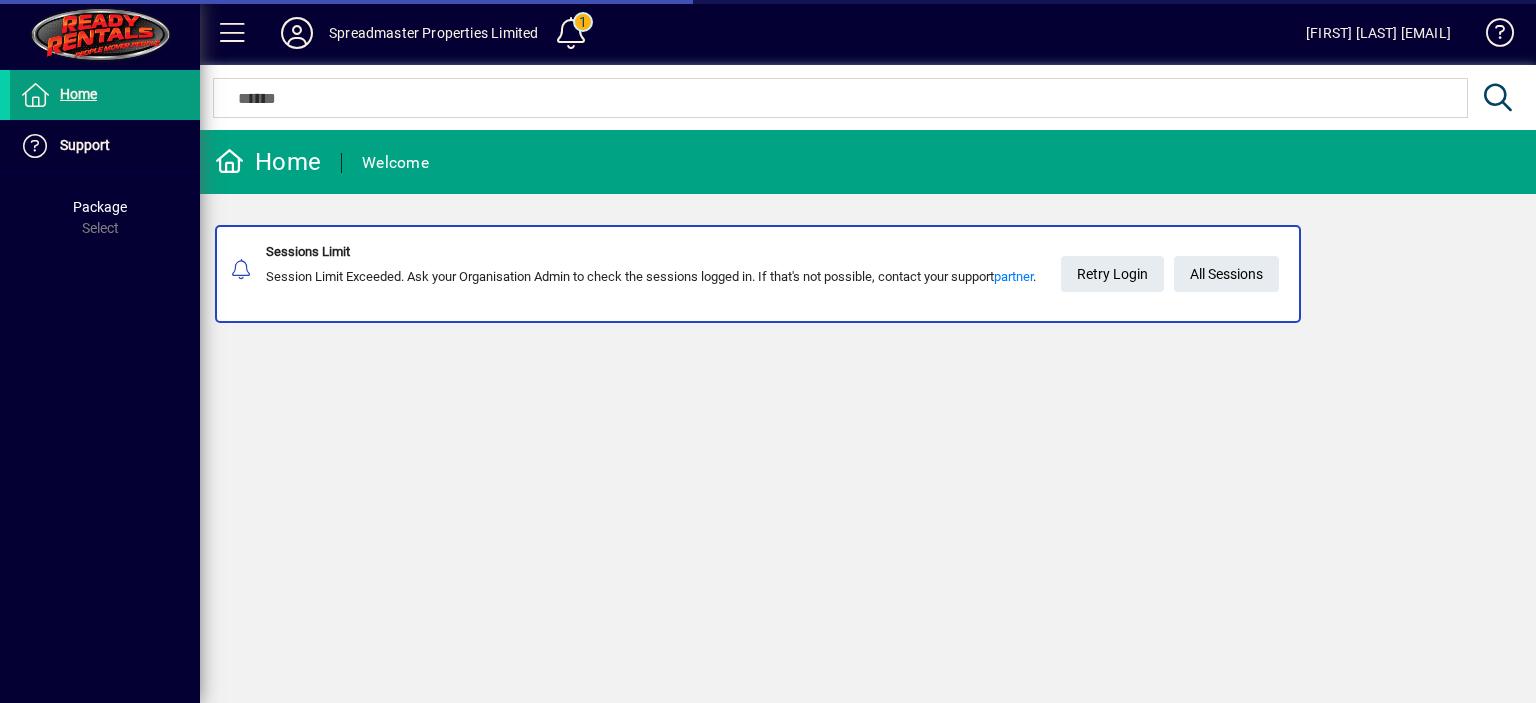 scroll, scrollTop: 0, scrollLeft: 0, axis: both 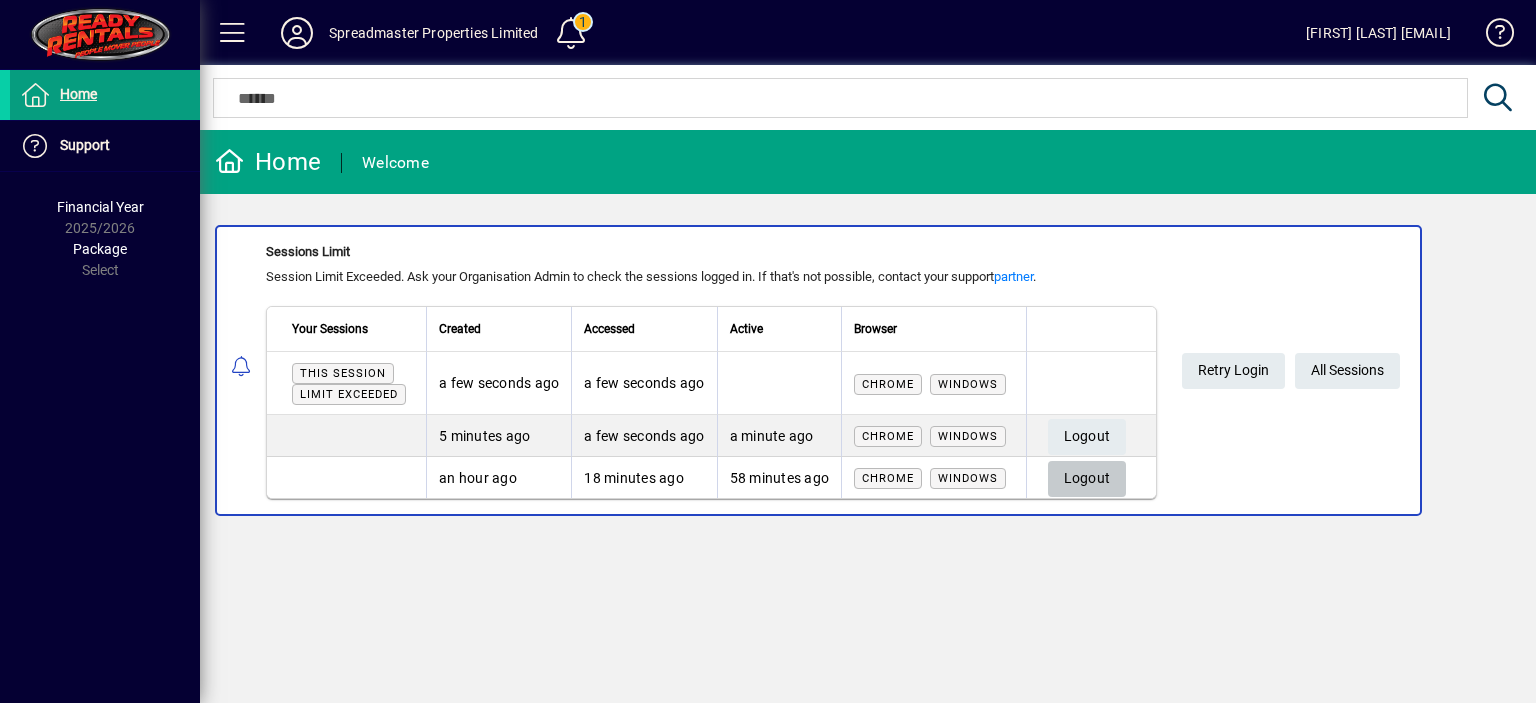 click on "Logout" at bounding box center [1087, 478] 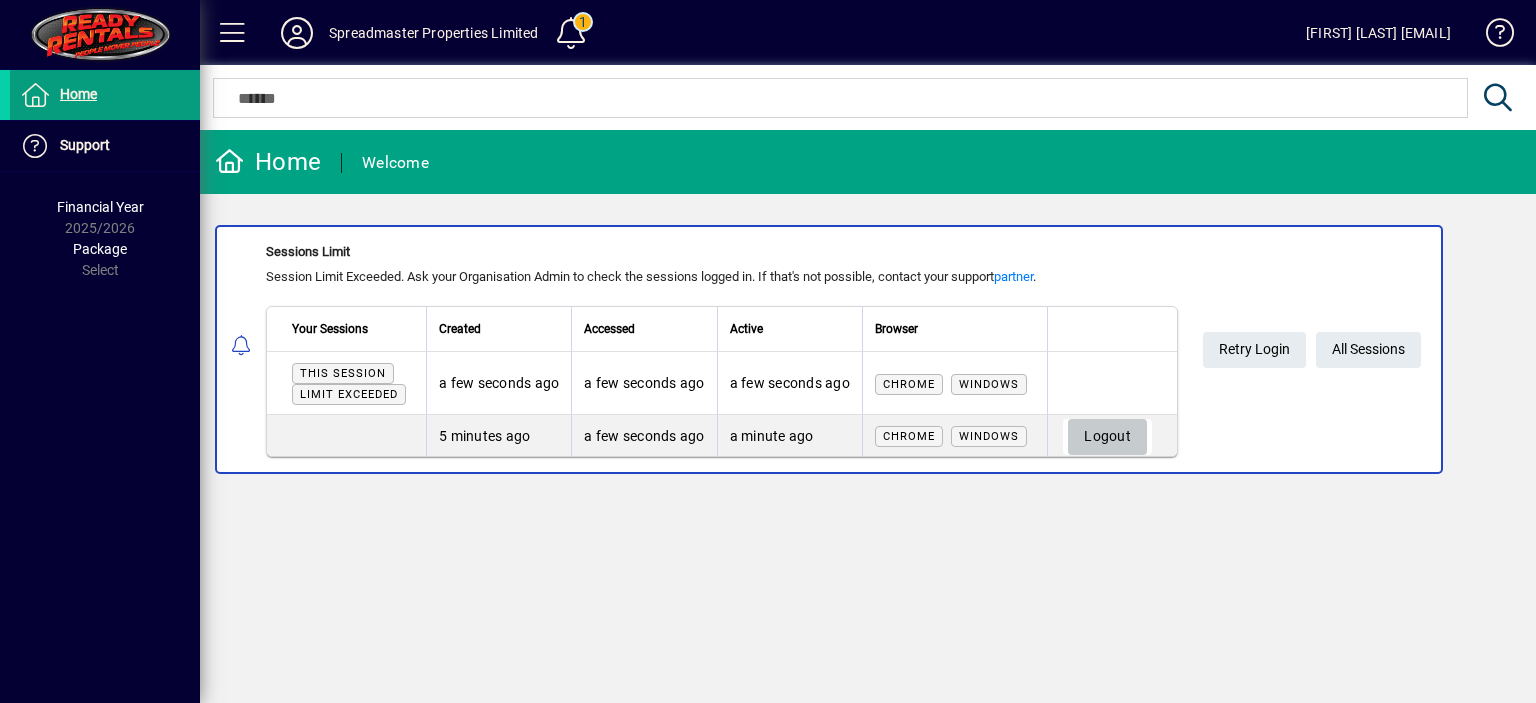 click on "Logout" at bounding box center [1107, 436] 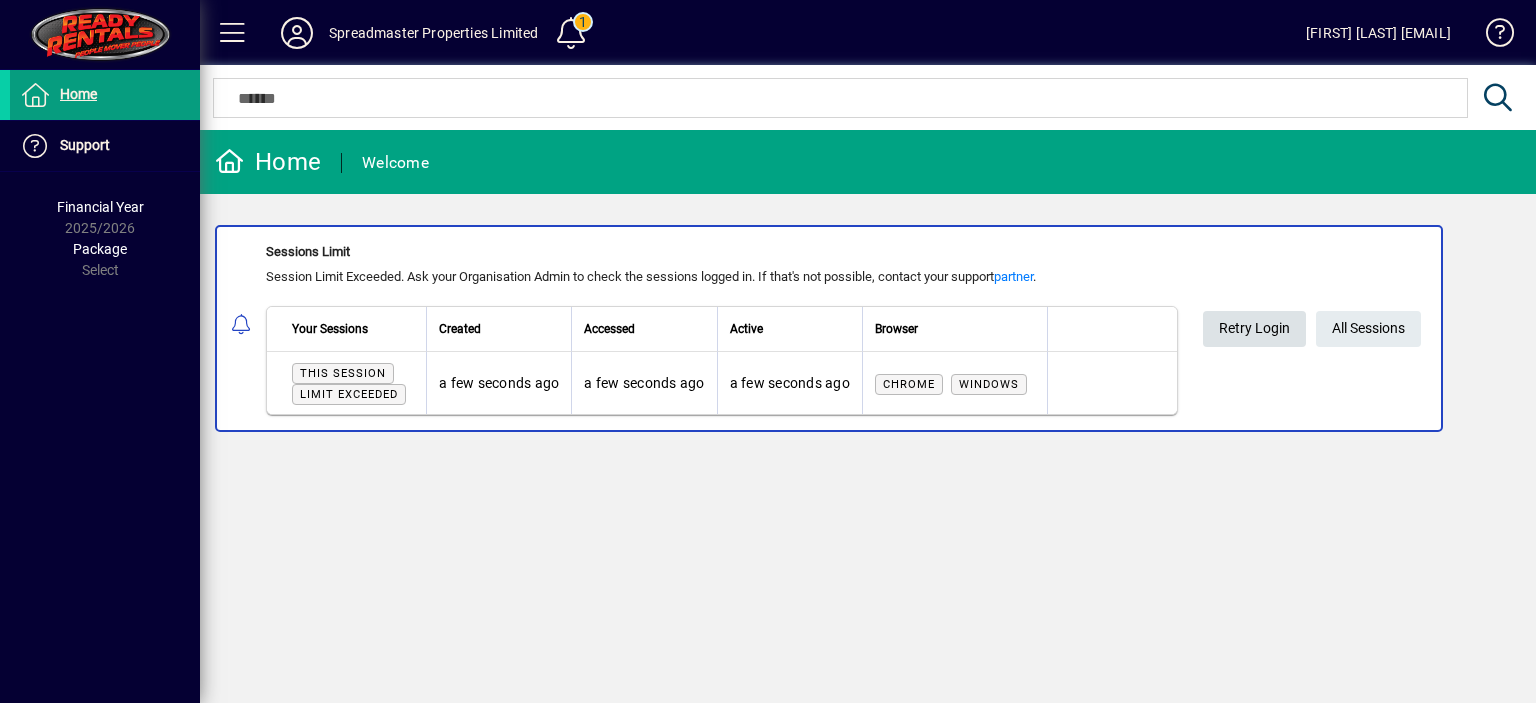 click on "Retry Login" 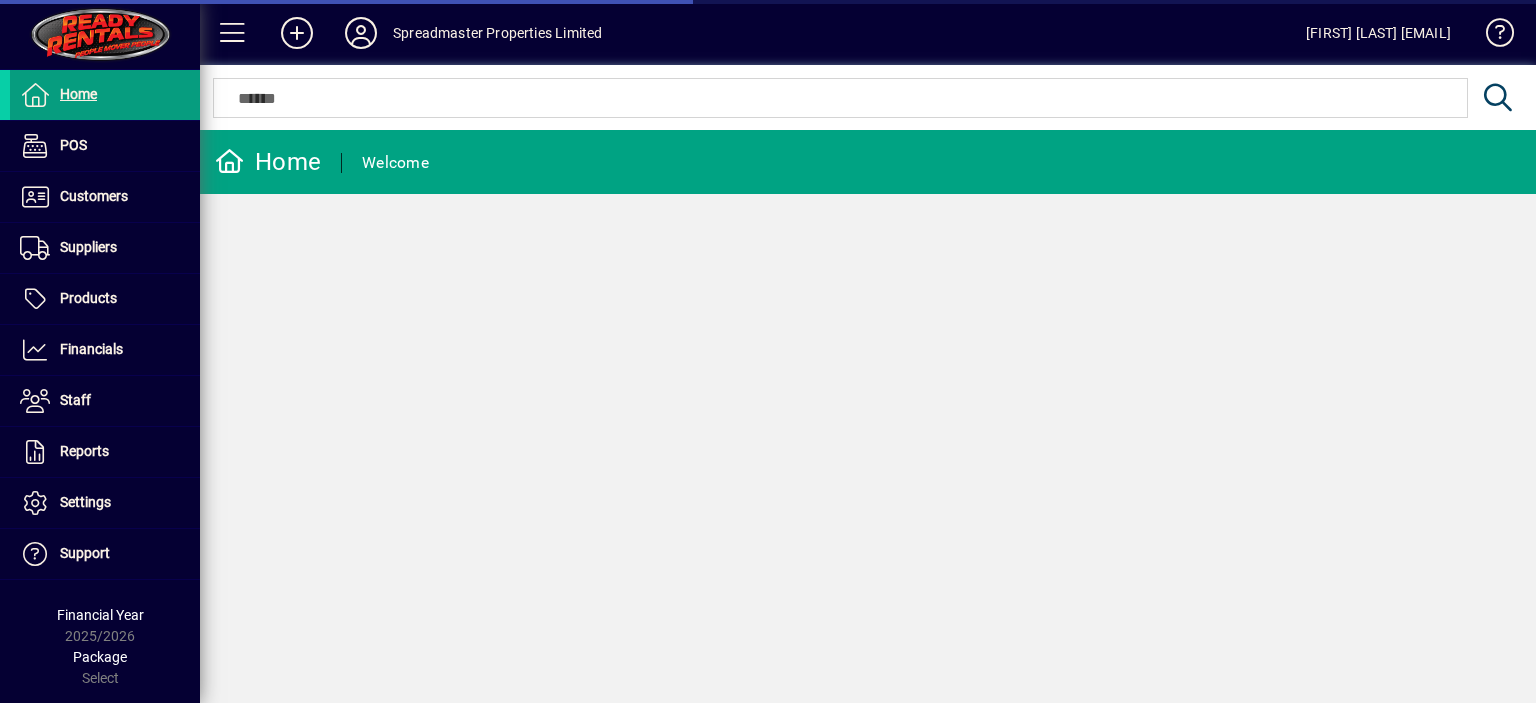 scroll, scrollTop: 0, scrollLeft: 0, axis: both 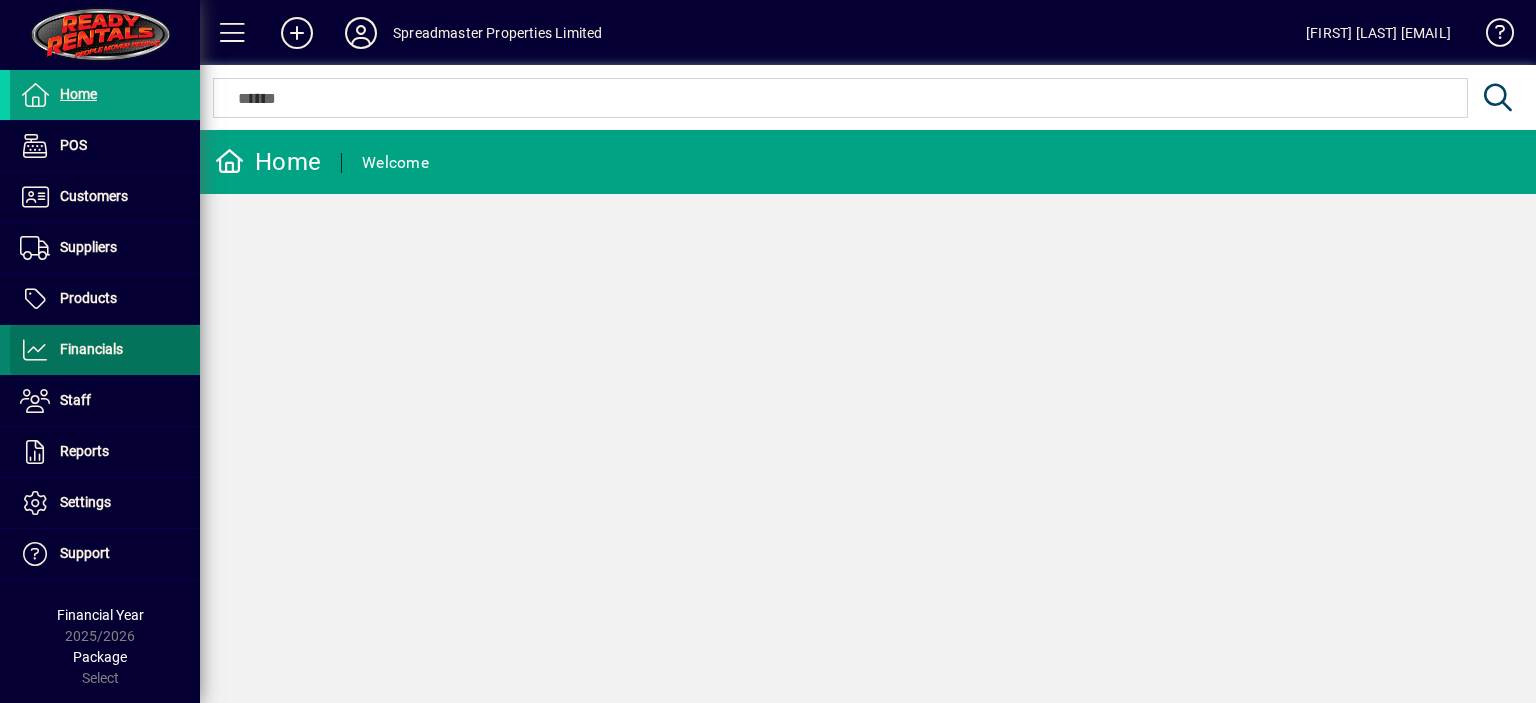 click on "Financials" at bounding box center [91, 349] 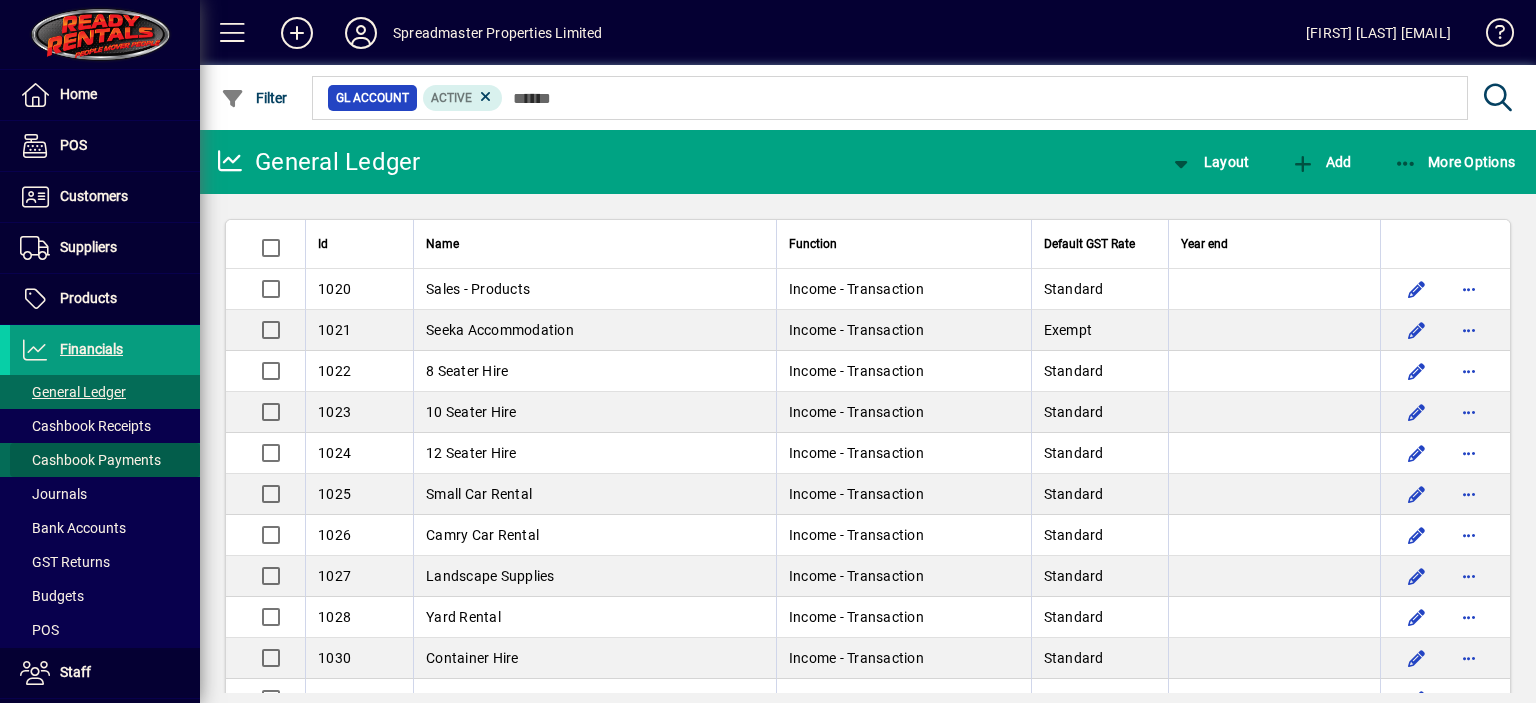 click on "Cashbook Payments" at bounding box center [90, 460] 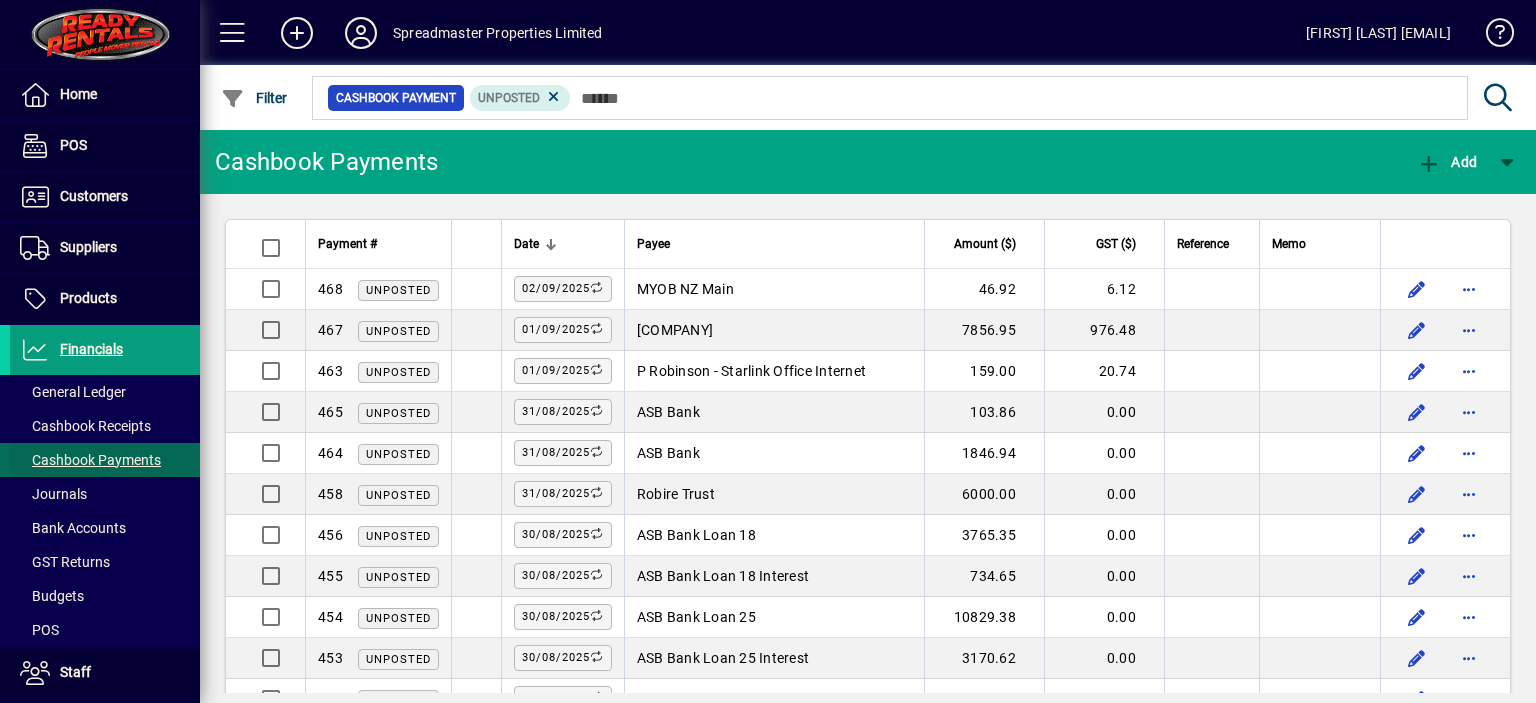 click on "Cashbook Payments" at bounding box center (90, 460) 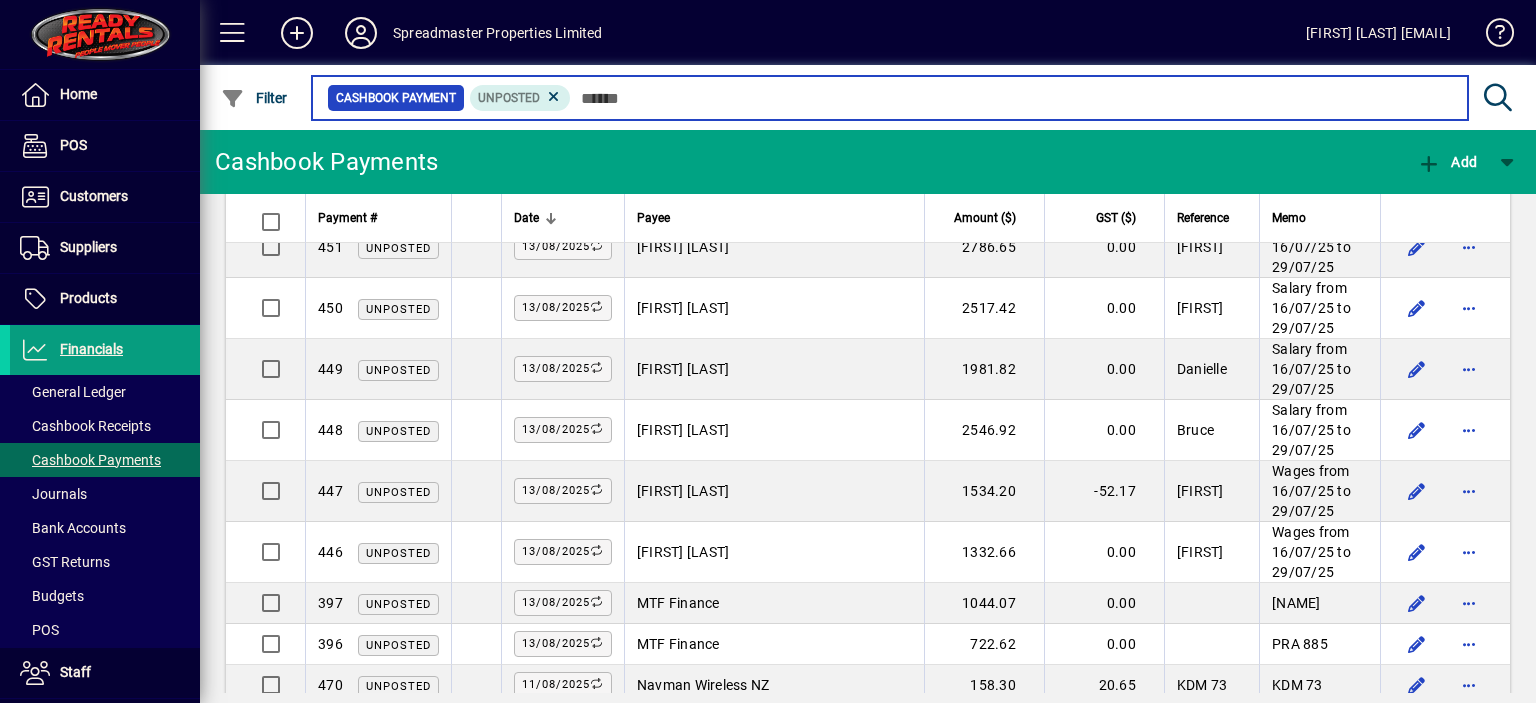 scroll, scrollTop: 1387, scrollLeft: 0, axis: vertical 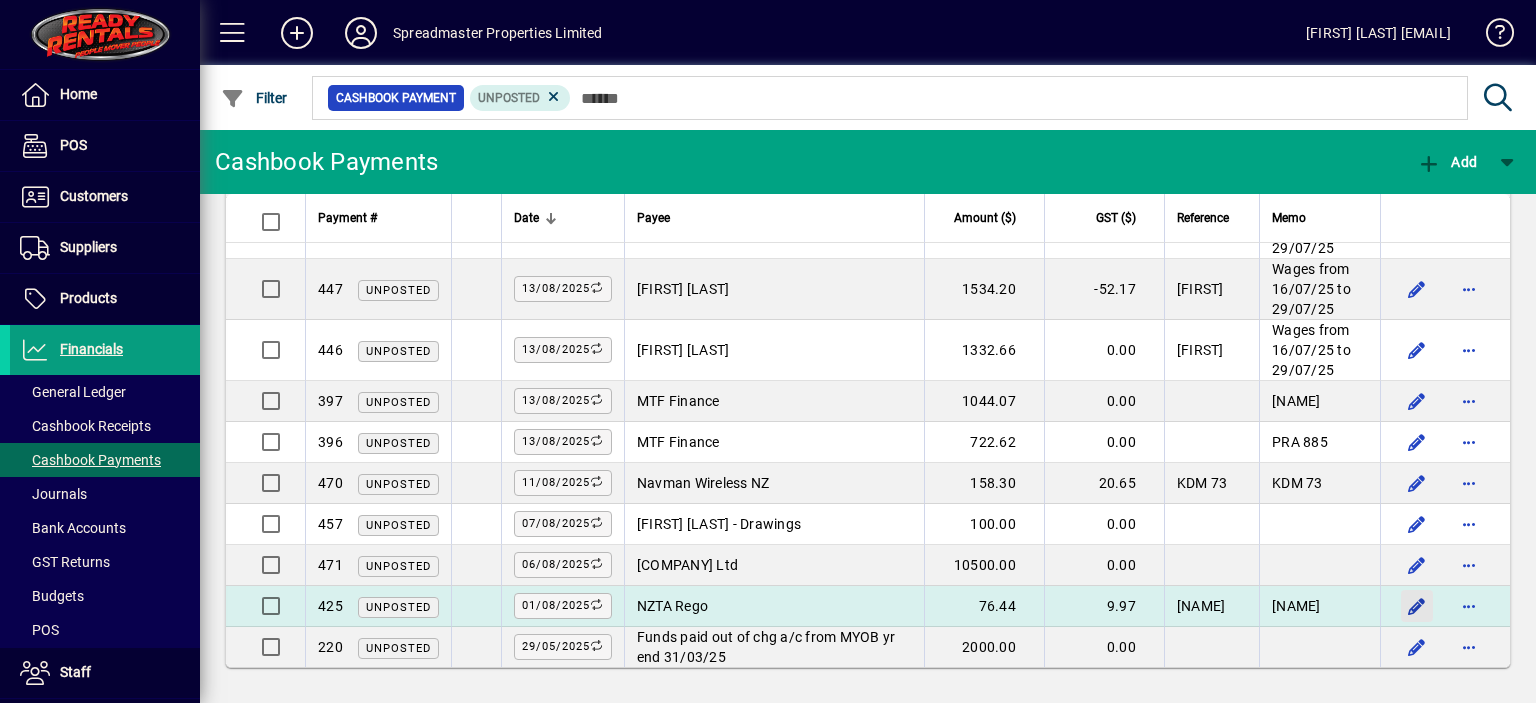 click at bounding box center [1417, 606] 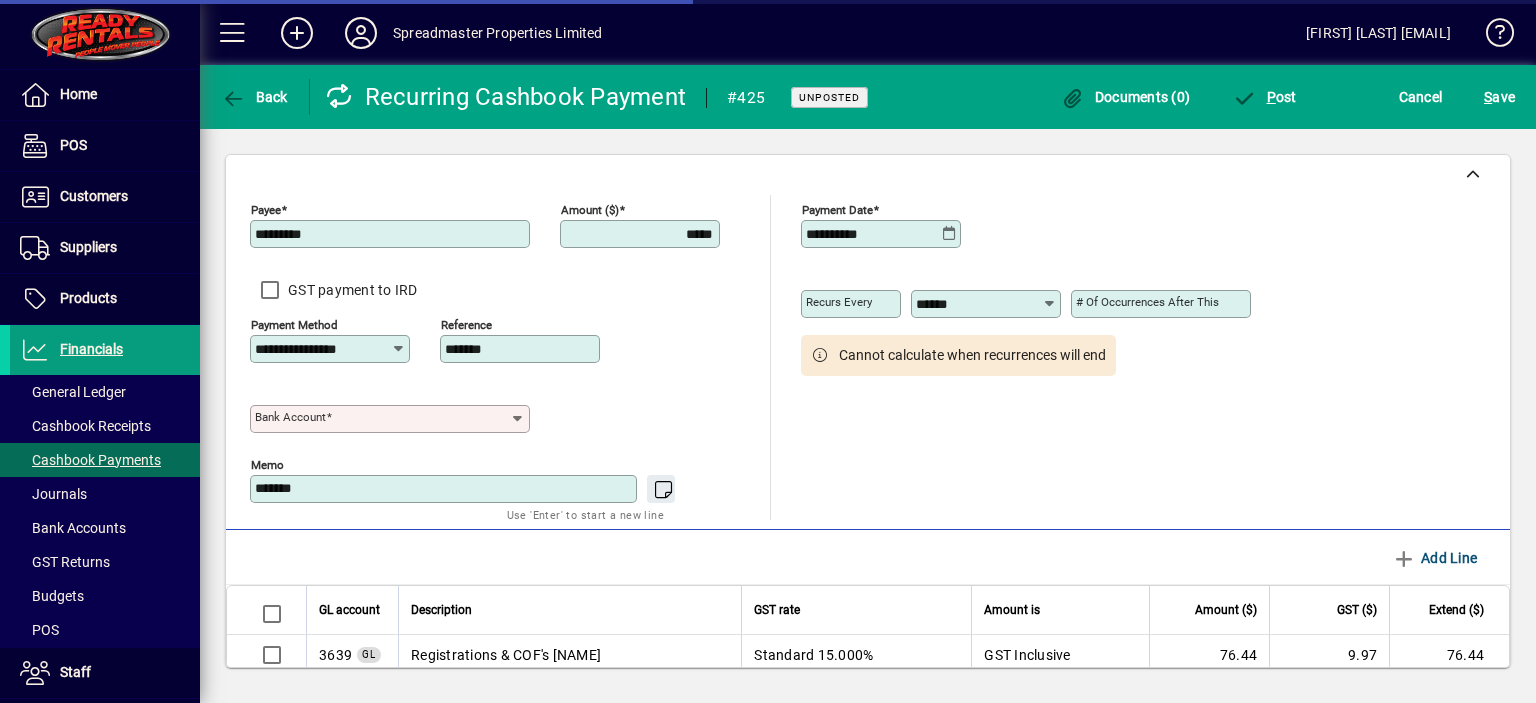 type on "**********" 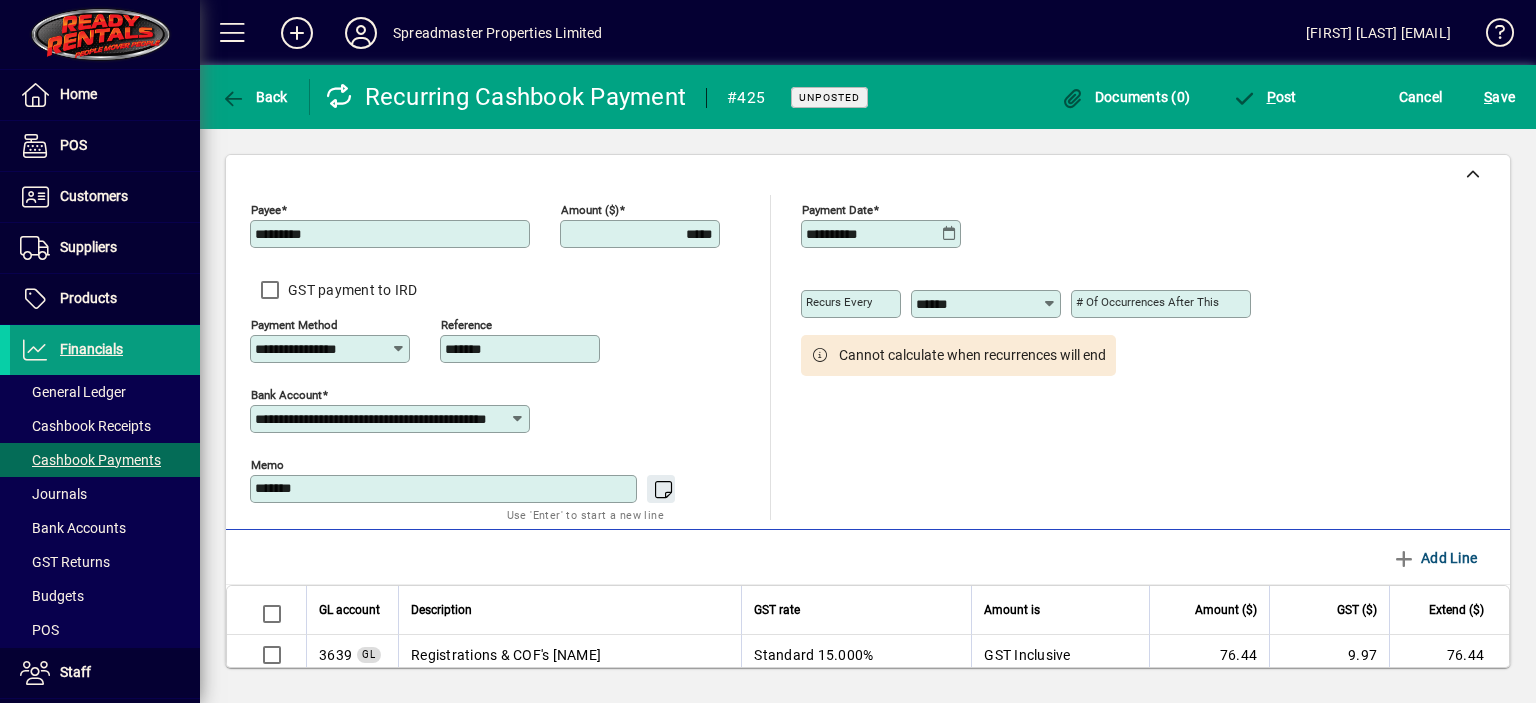 click on "*****" at bounding box center (642, 234) 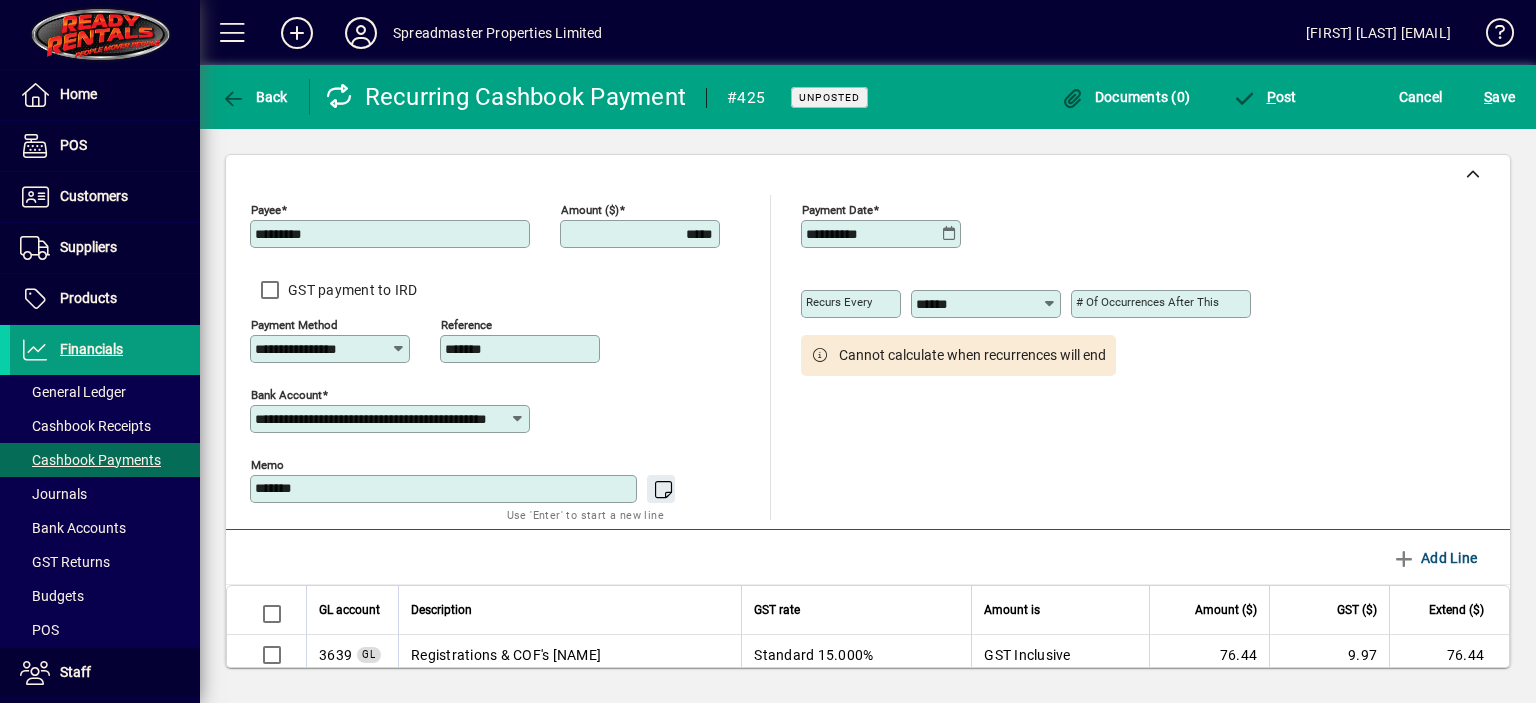 click on "*****" at bounding box center (642, 234) 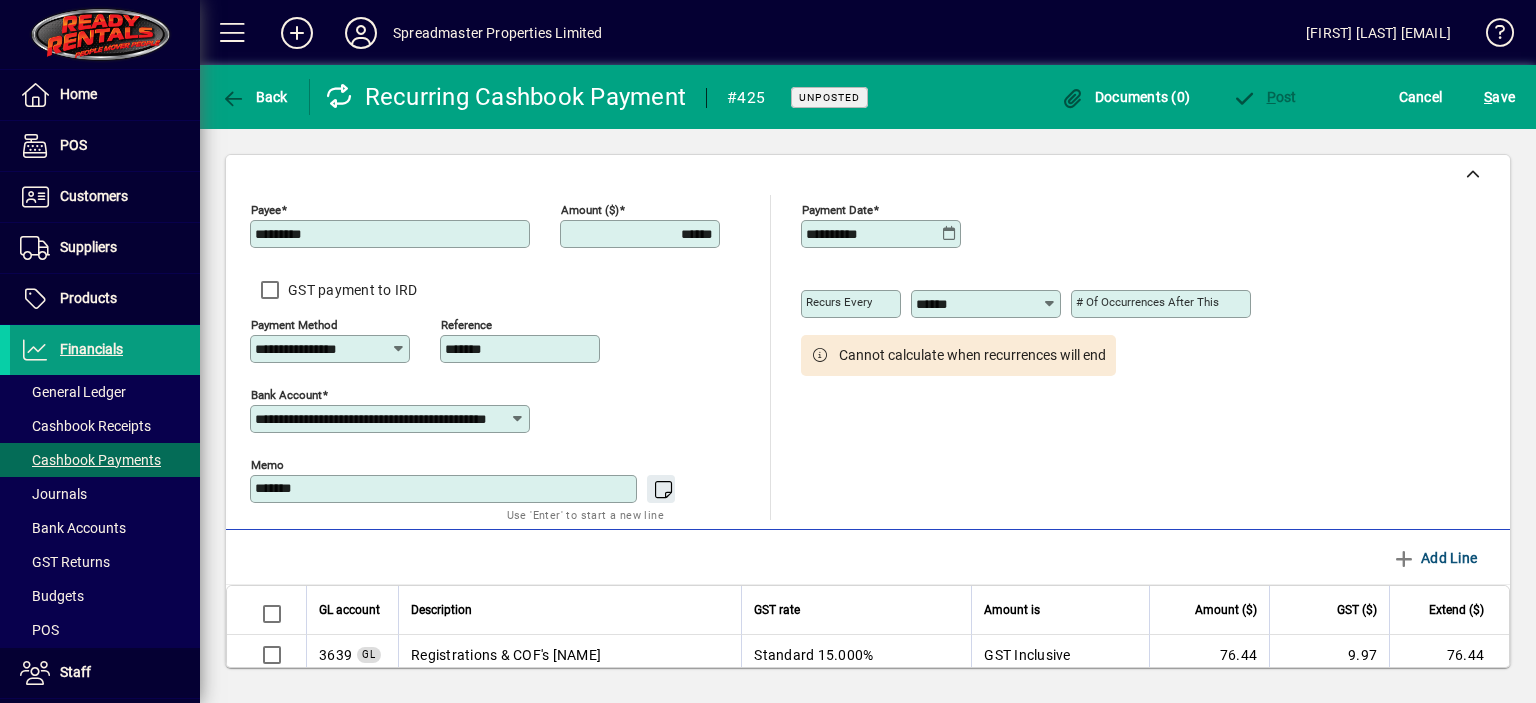 type on "******" 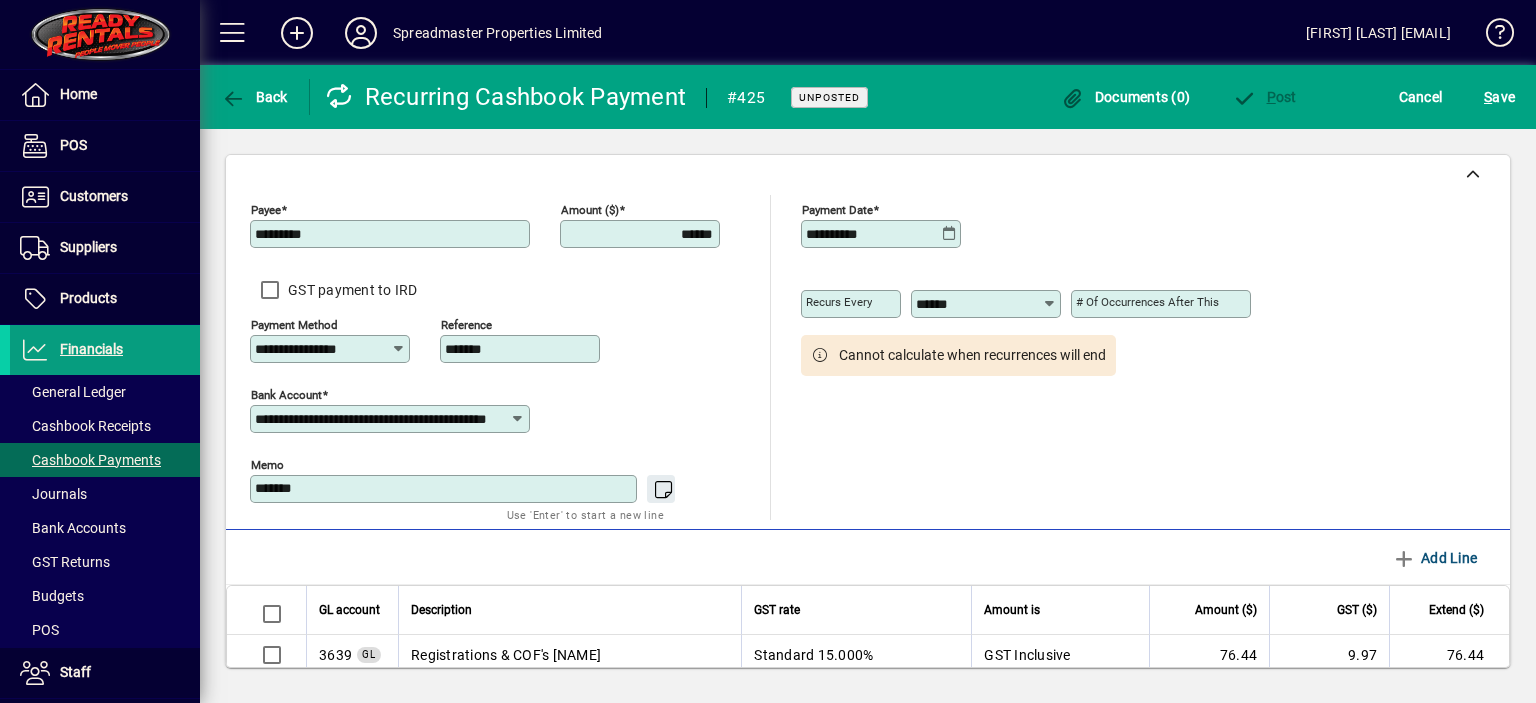 click on "*******" at bounding box center (522, 349) 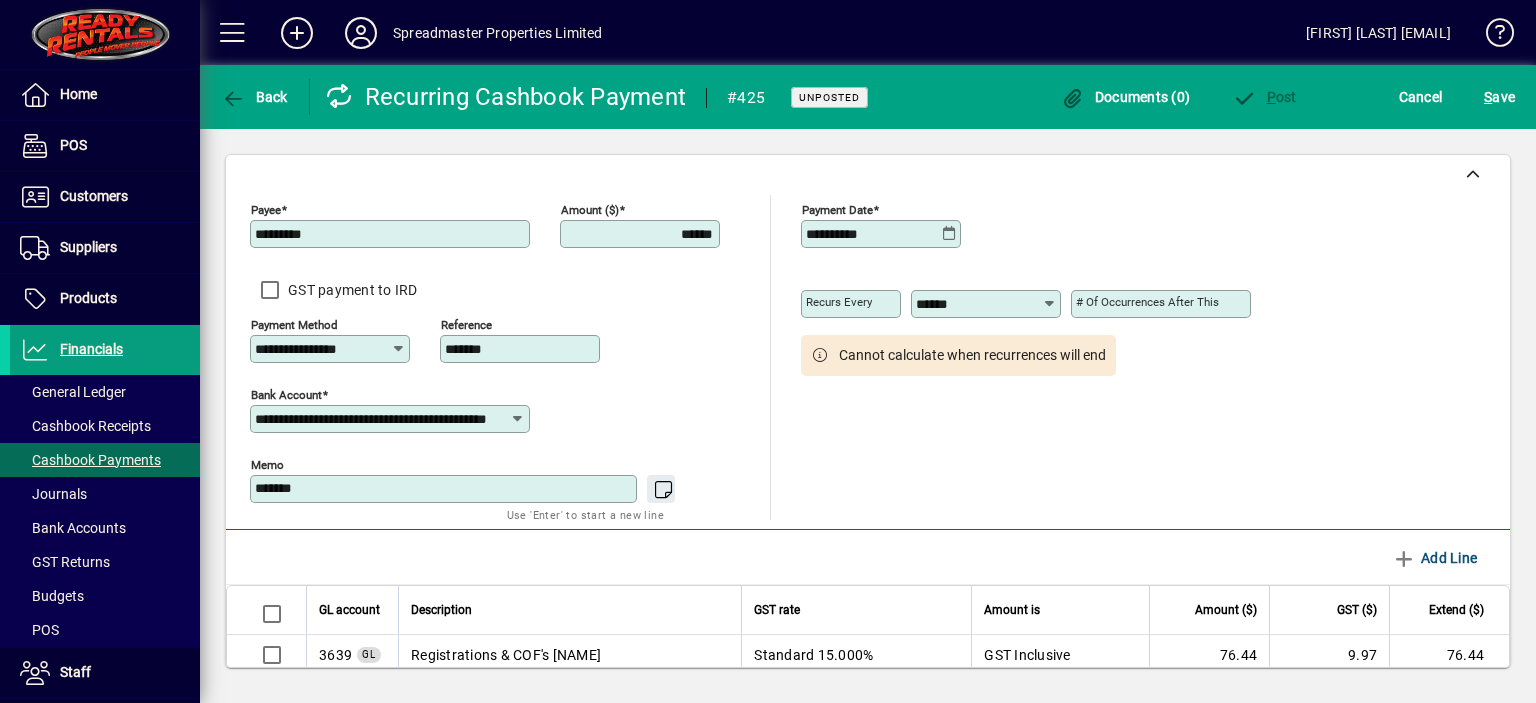 click on "*******" at bounding box center (522, 349) 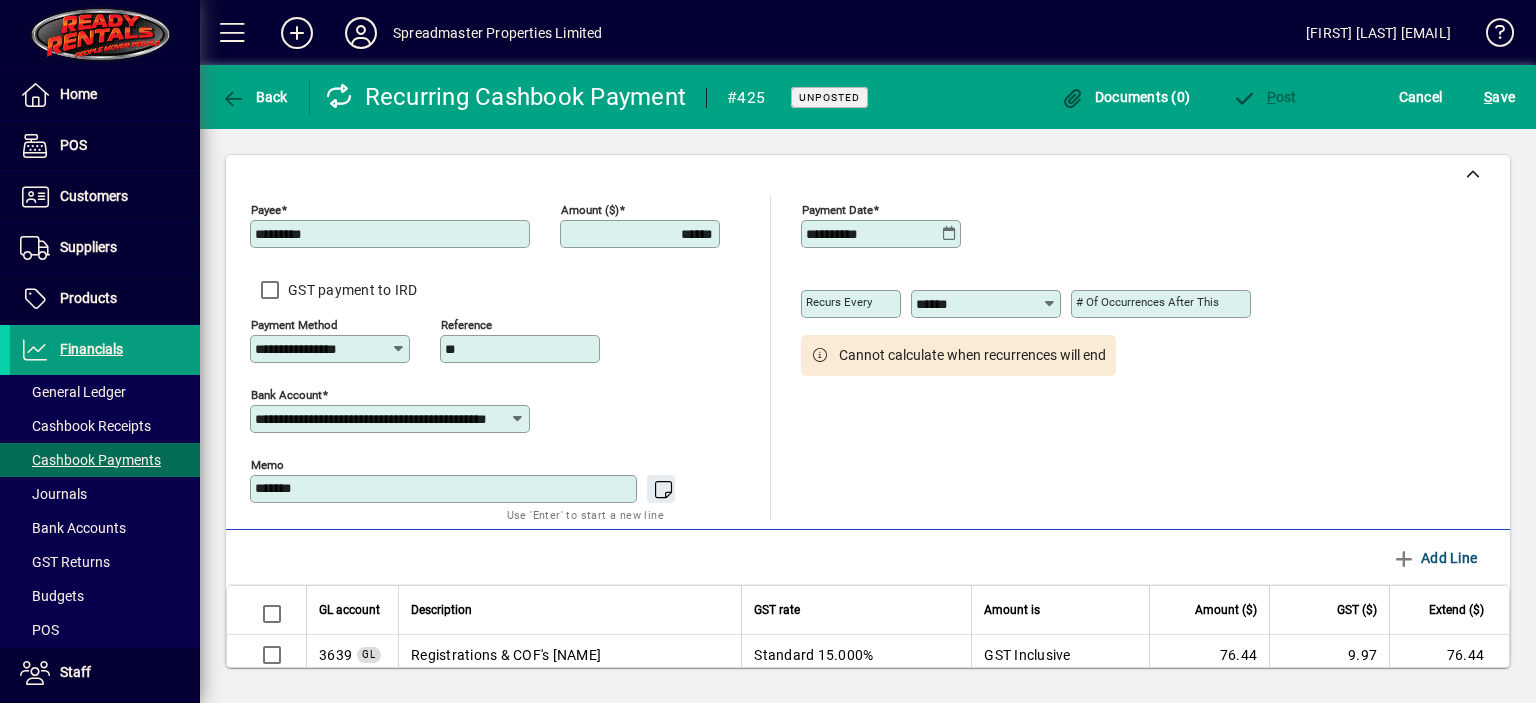 type on "*" 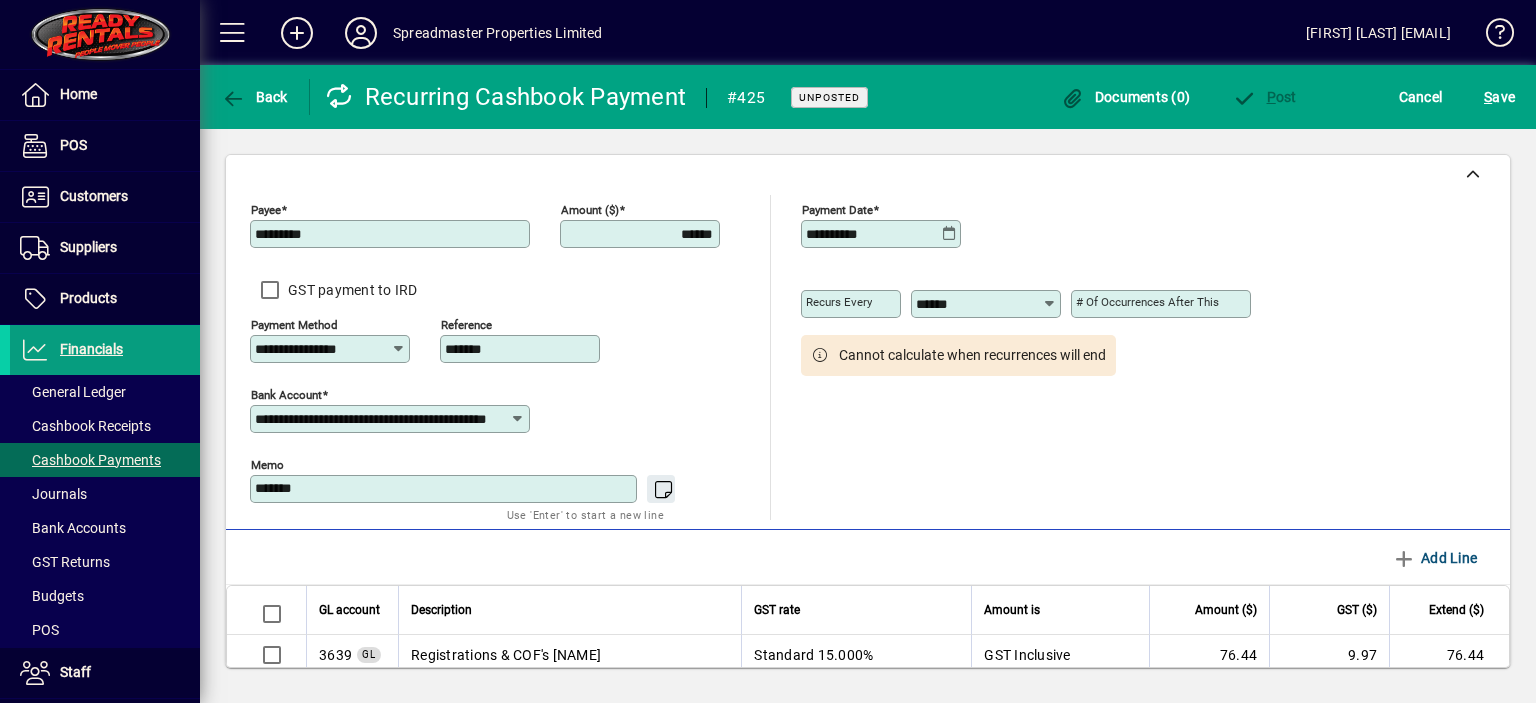 type on "*******" 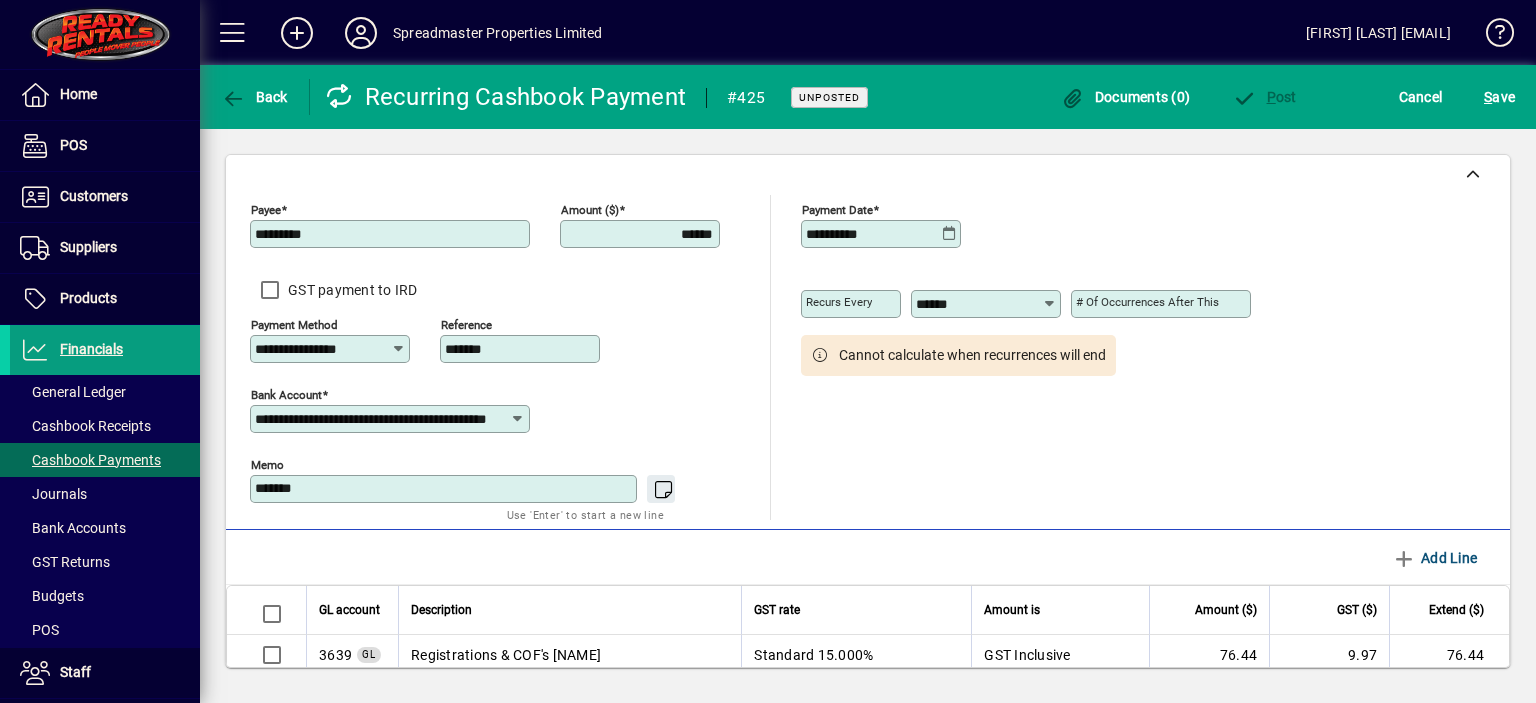 click on "*******" at bounding box center [445, 489] 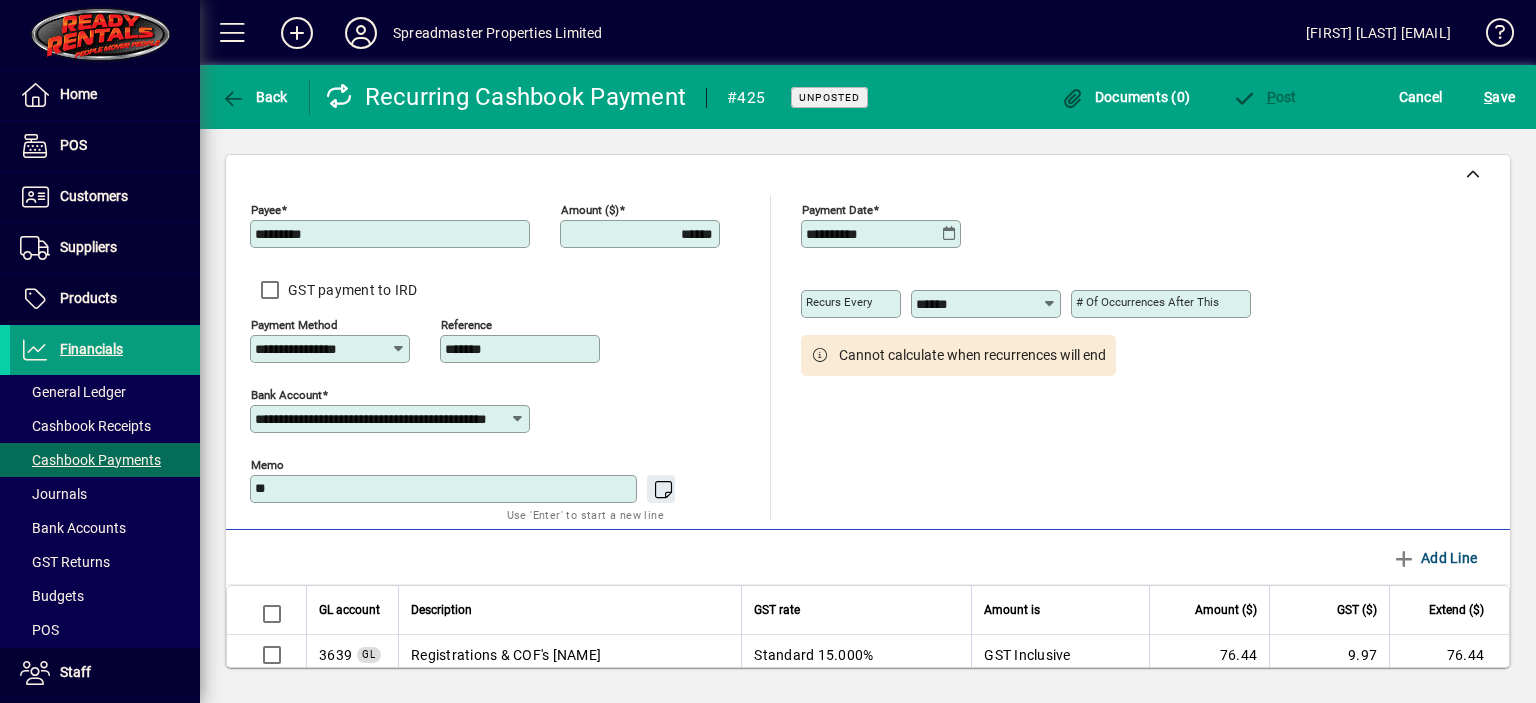 type on "*" 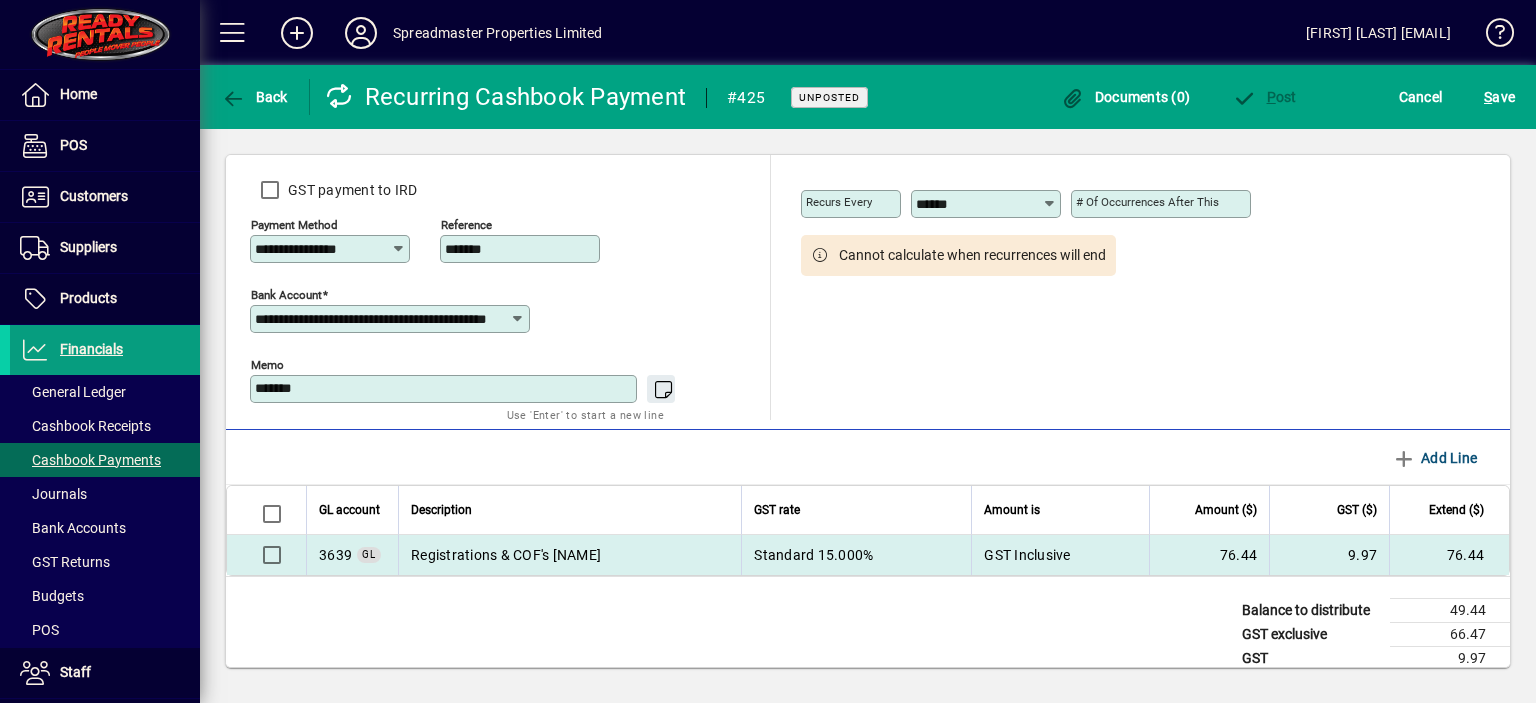 scroll, scrollTop: 143, scrollLeft: 0, axis: vertical 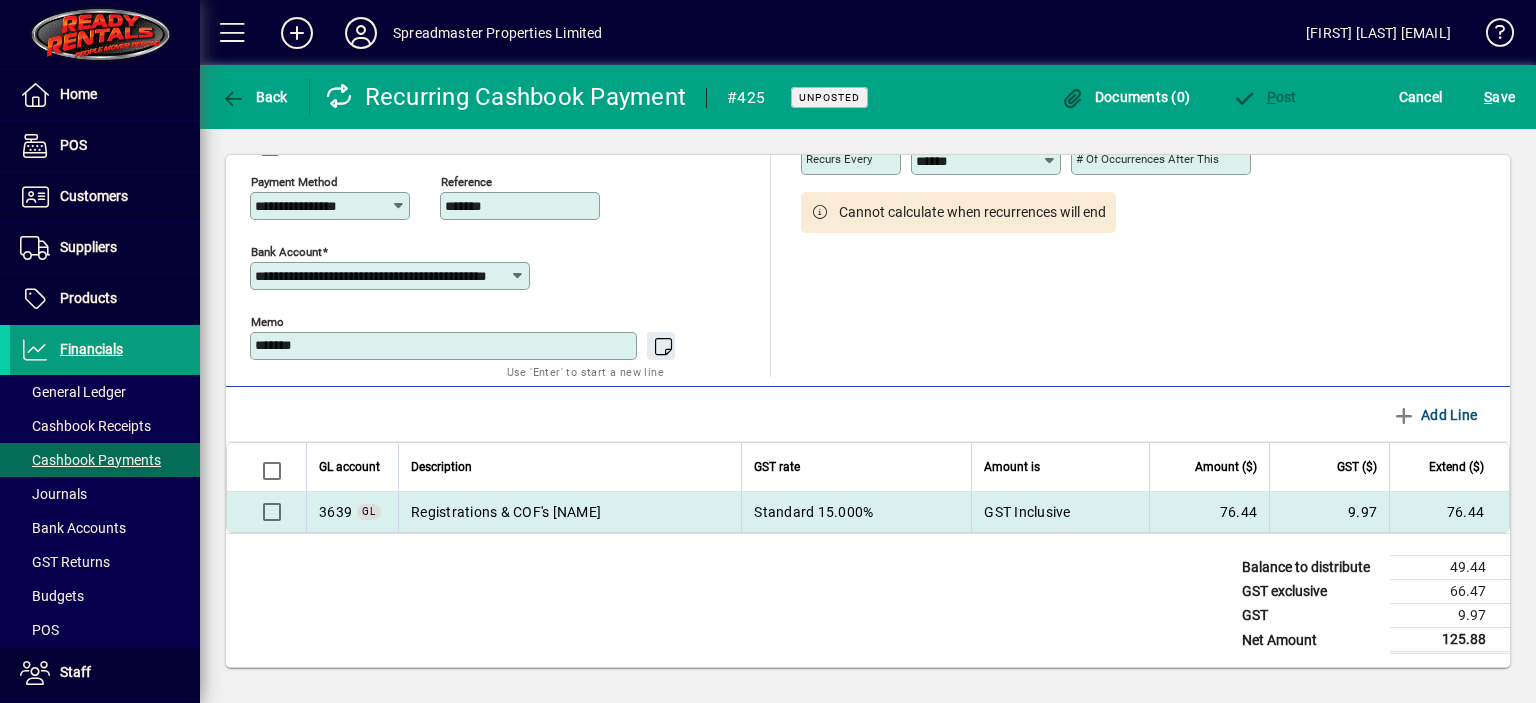 type on "*******" 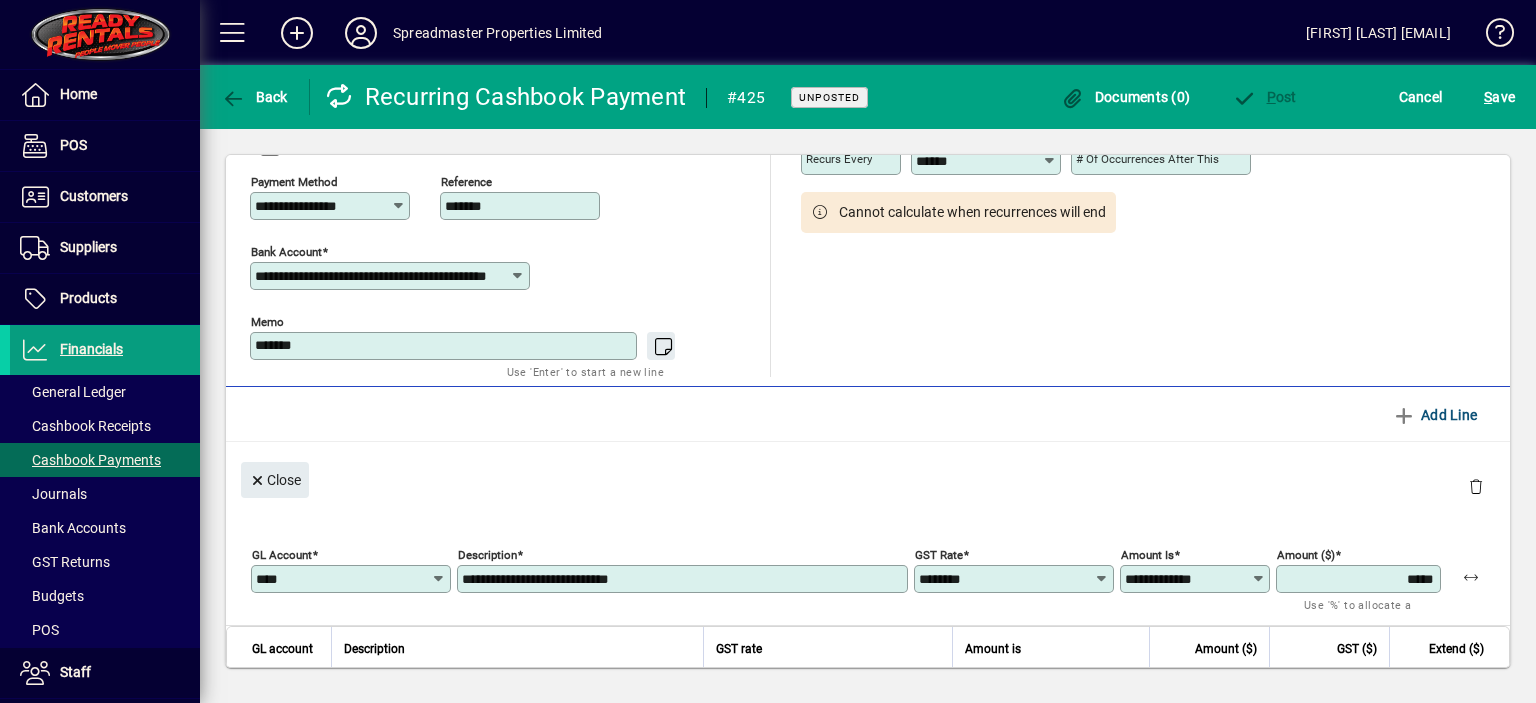 click on "**********" at bounding box center (684, 579) 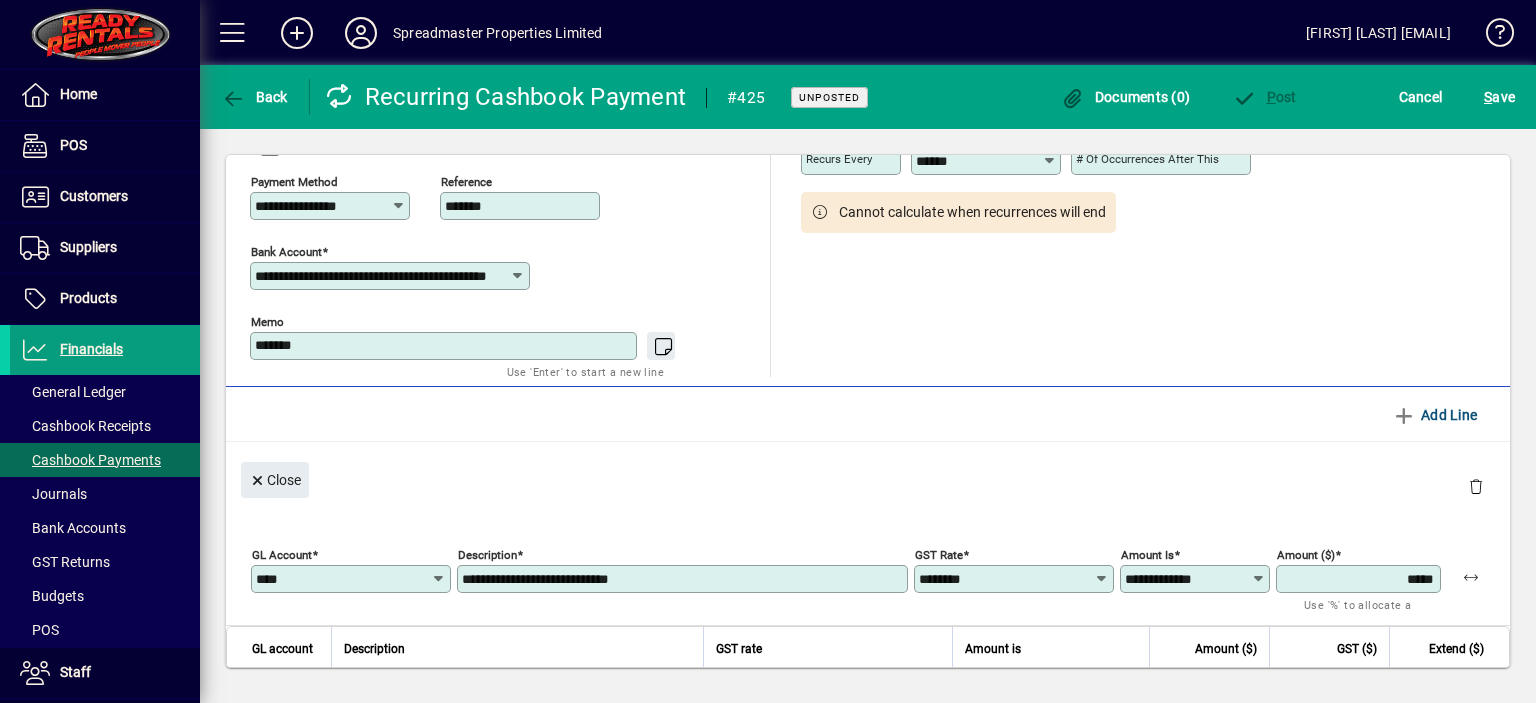 type on "**********" 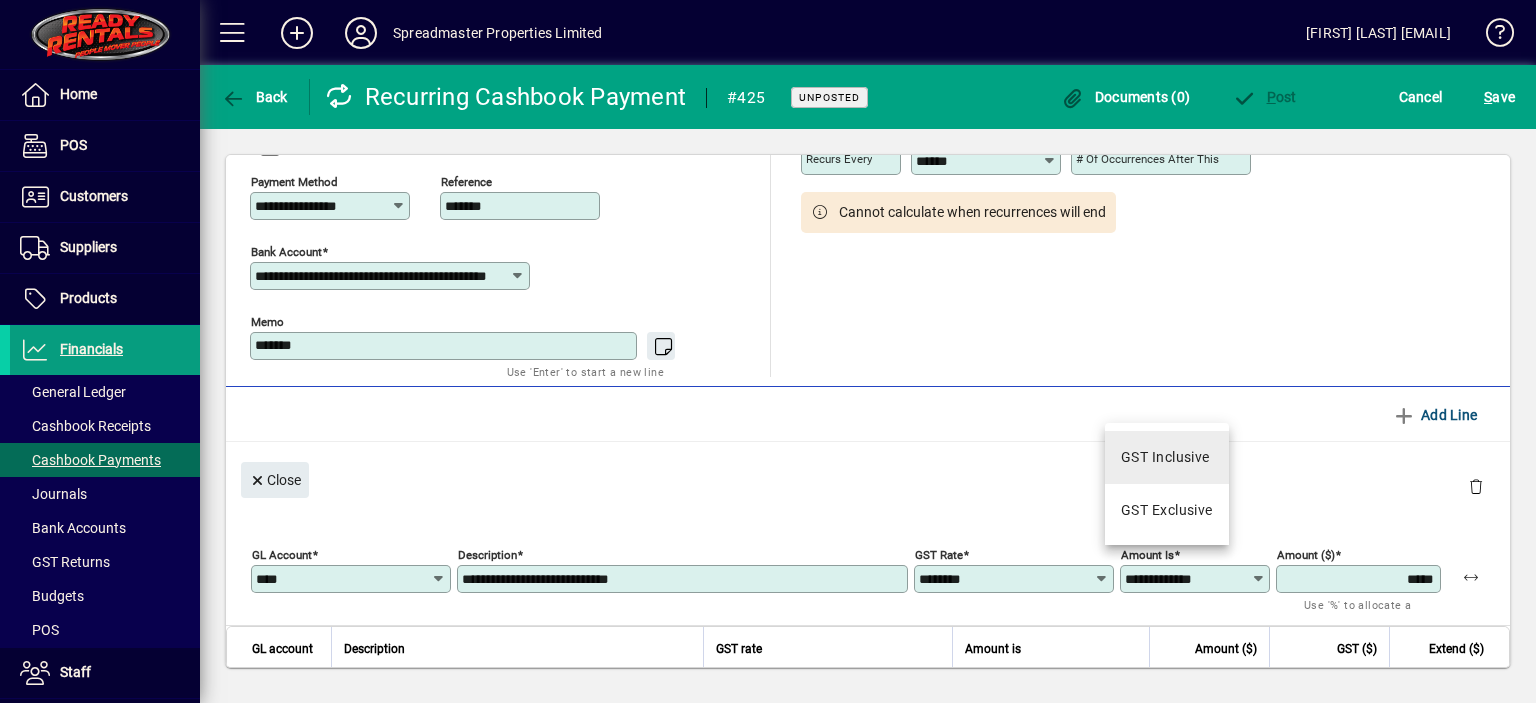 click on "GST Inclusive" at bounding box center [1165, 457] 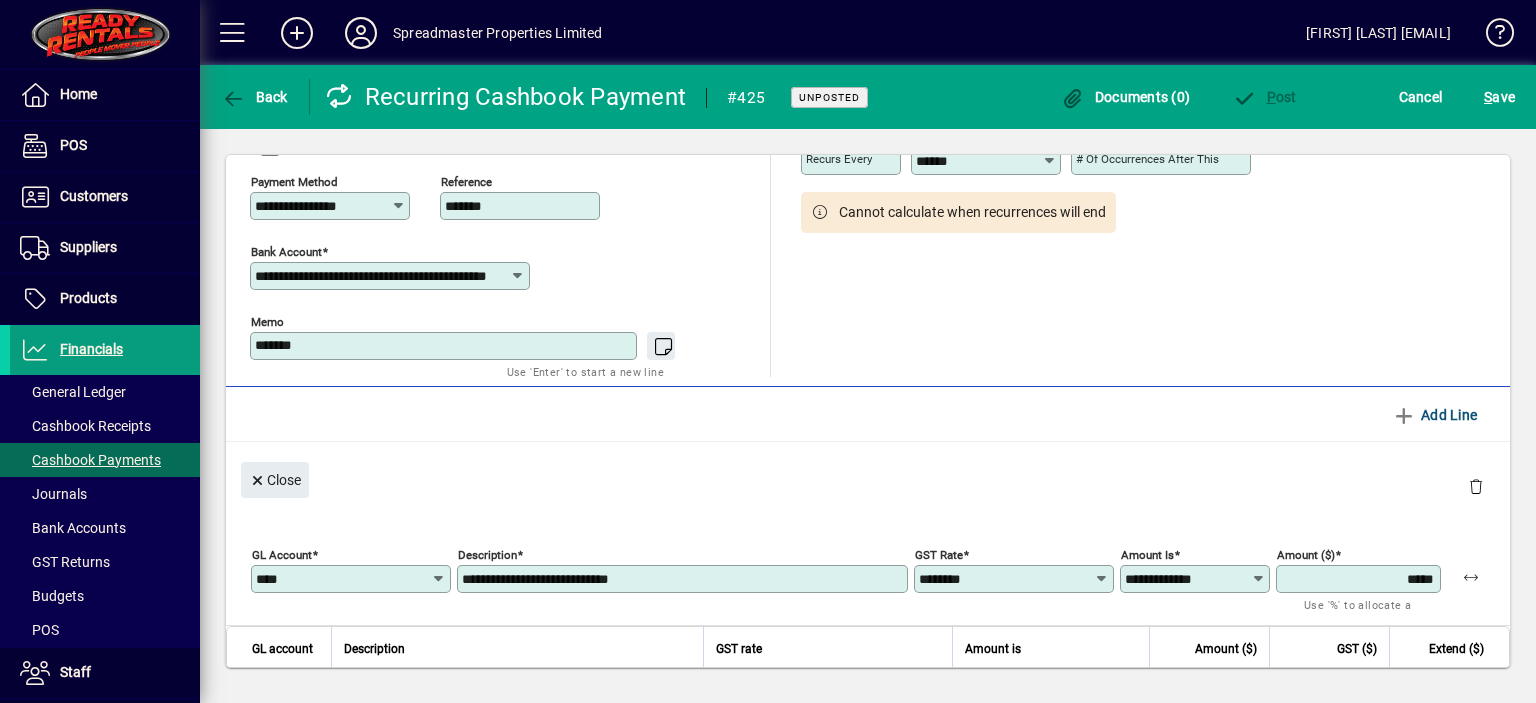 type on "**********" 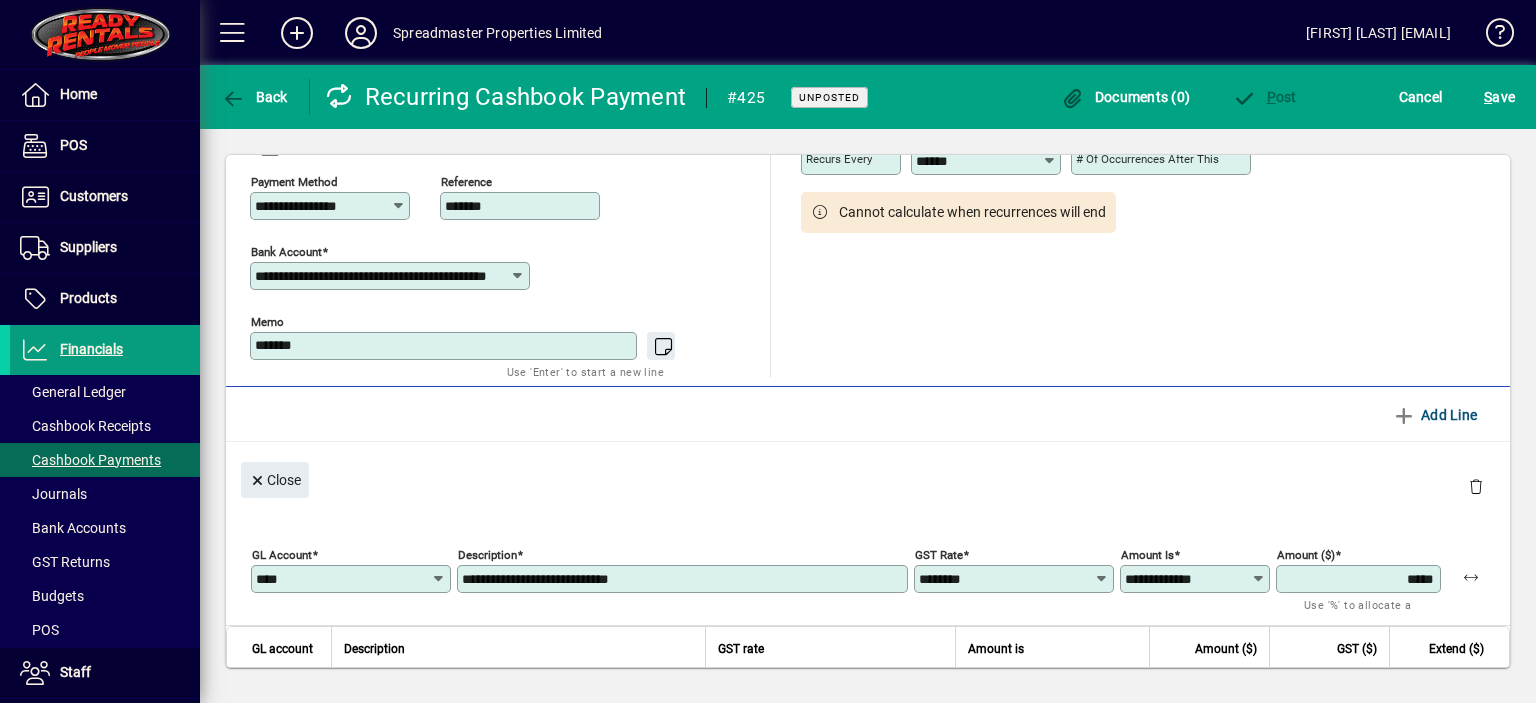 click on "*****" at bounding box center [1360, 579] 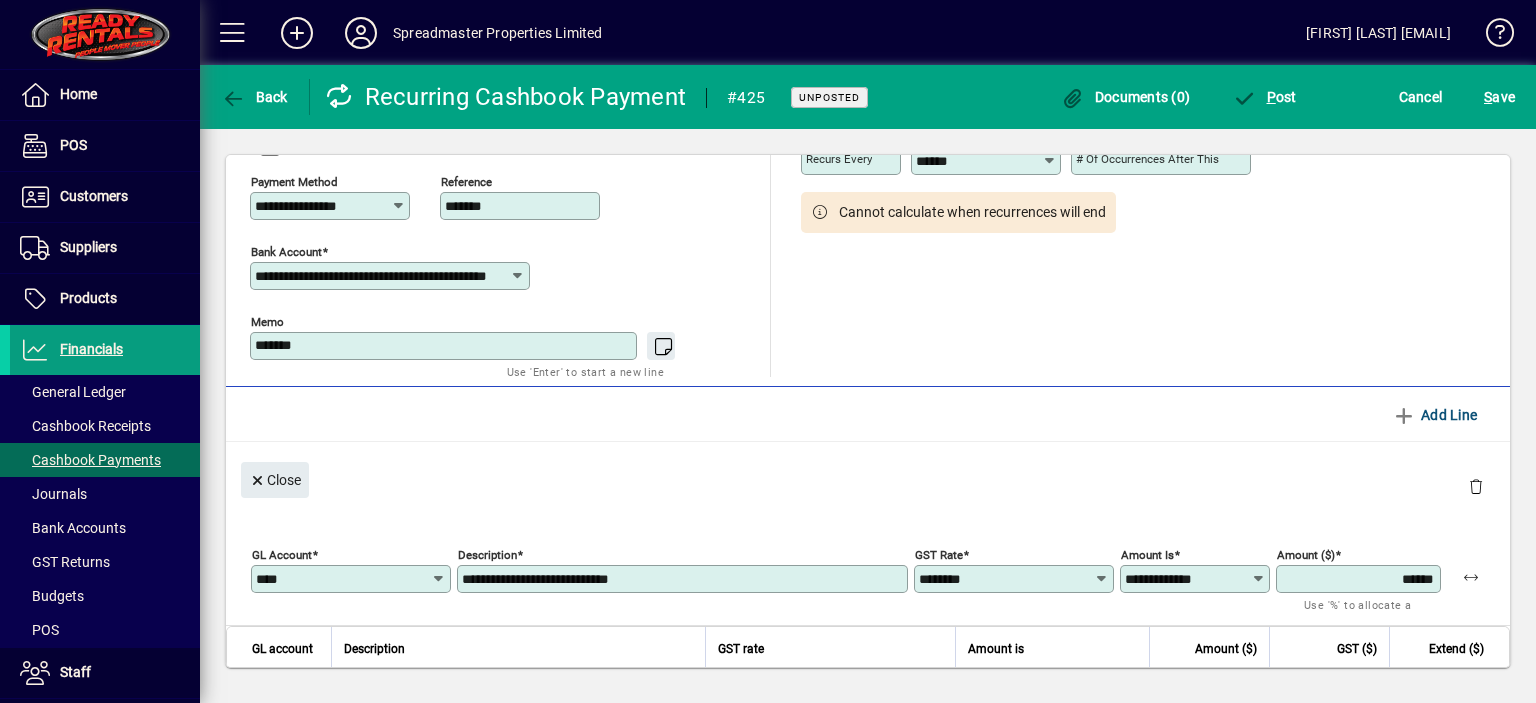 type on "******" 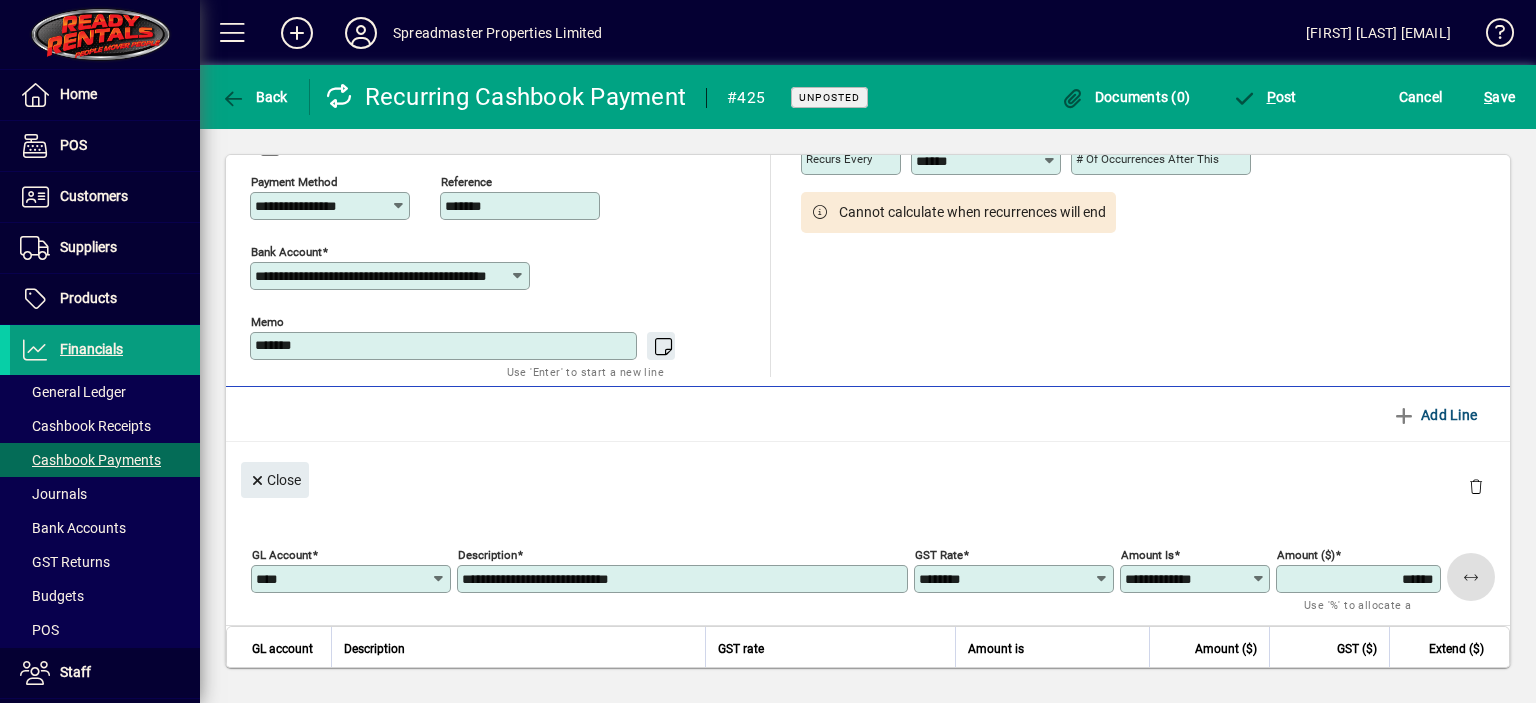 type 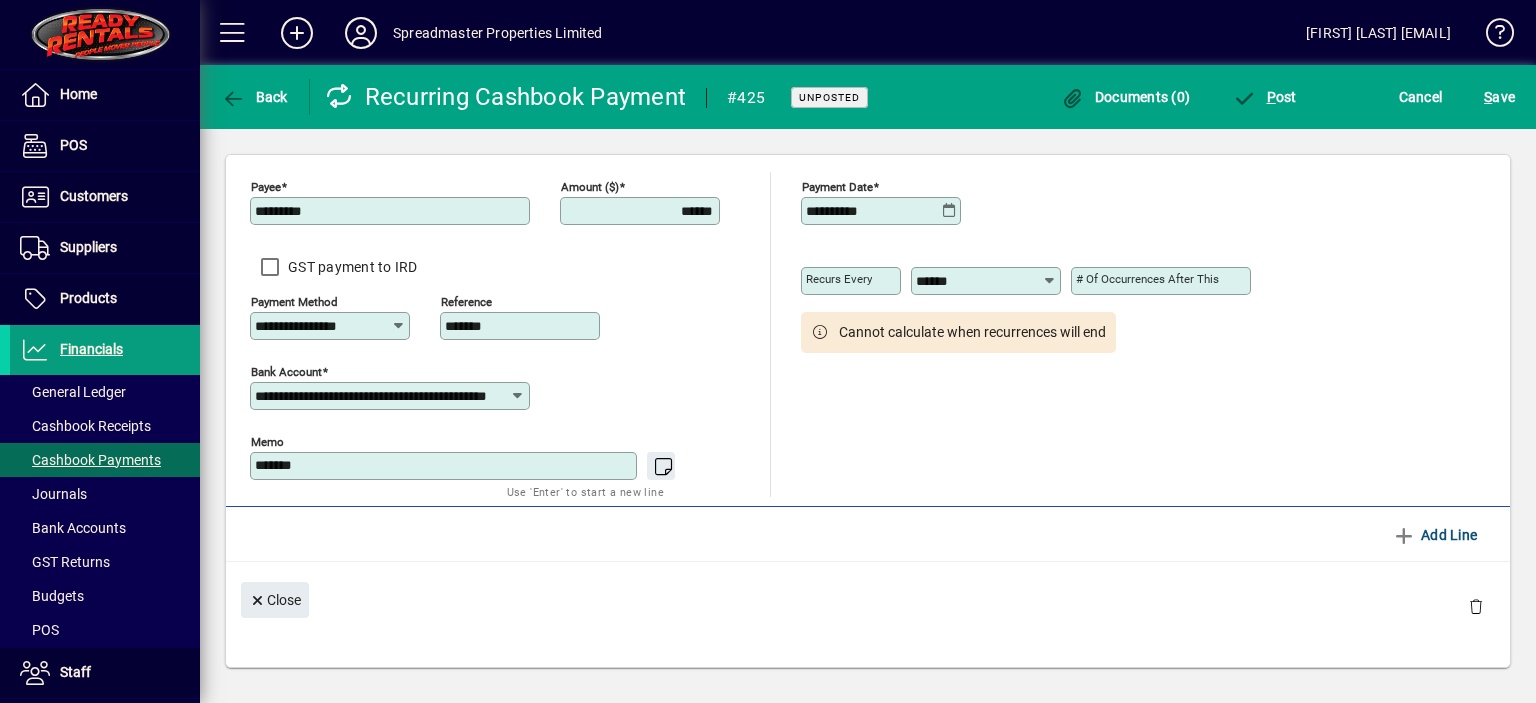 scroll, scrollTop: 0, scrollLeft: 0, axis: both 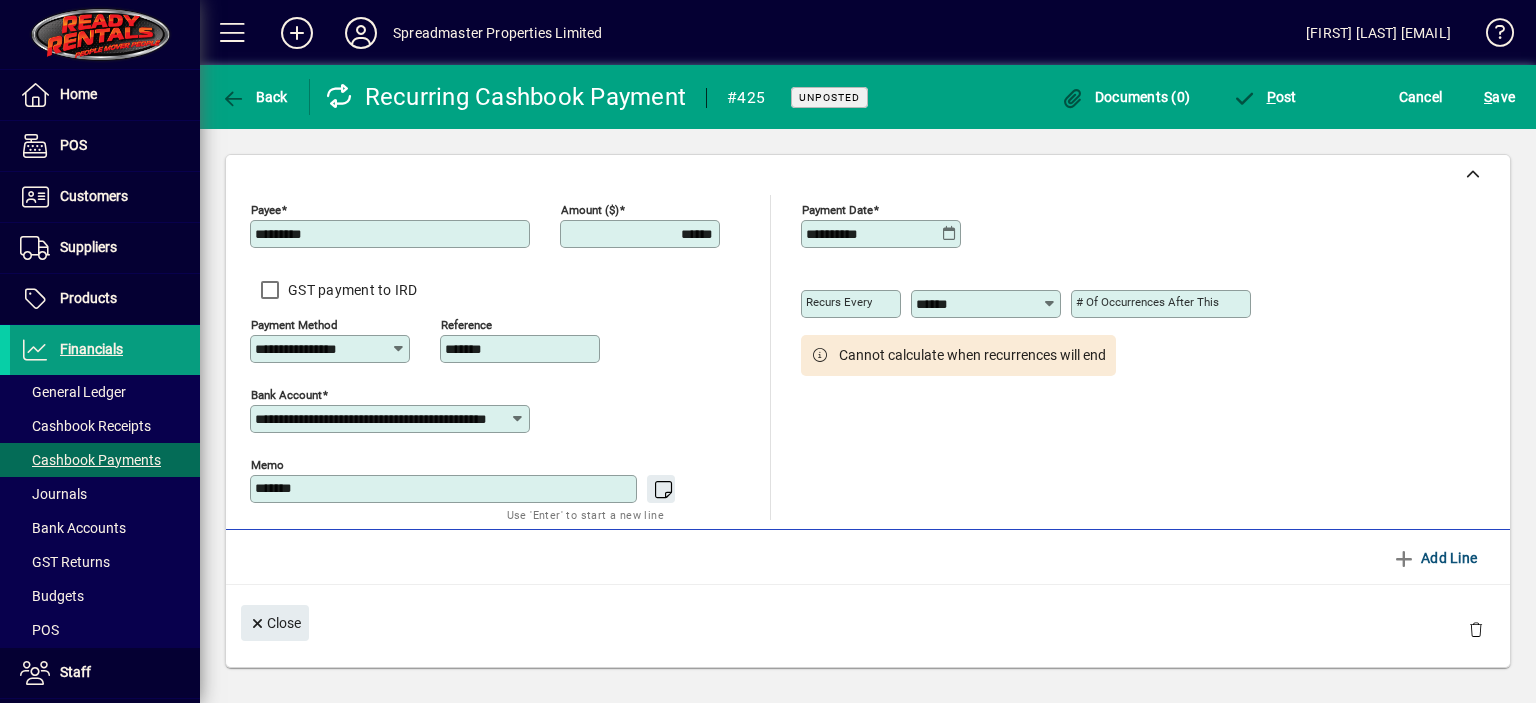 click 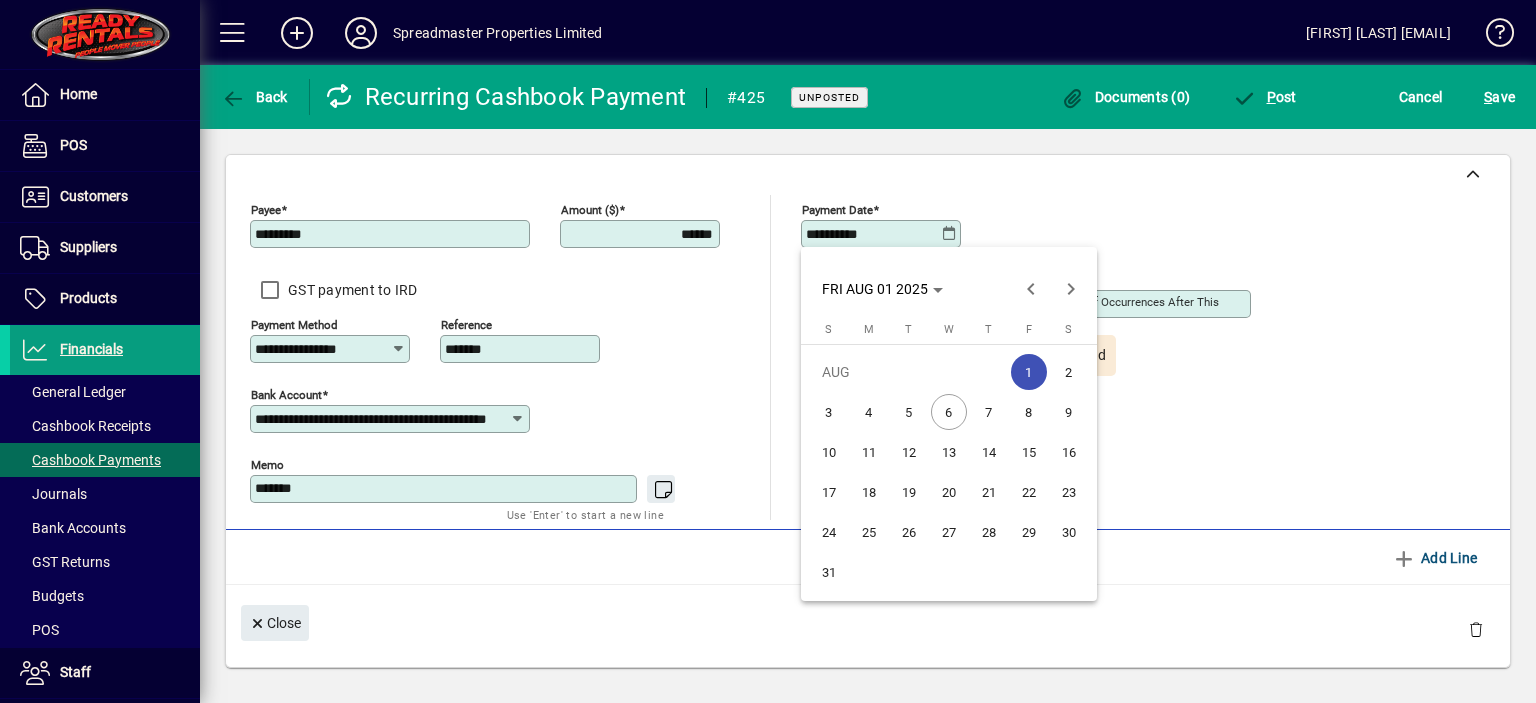 click on "6" at bounding box center [949, 412] 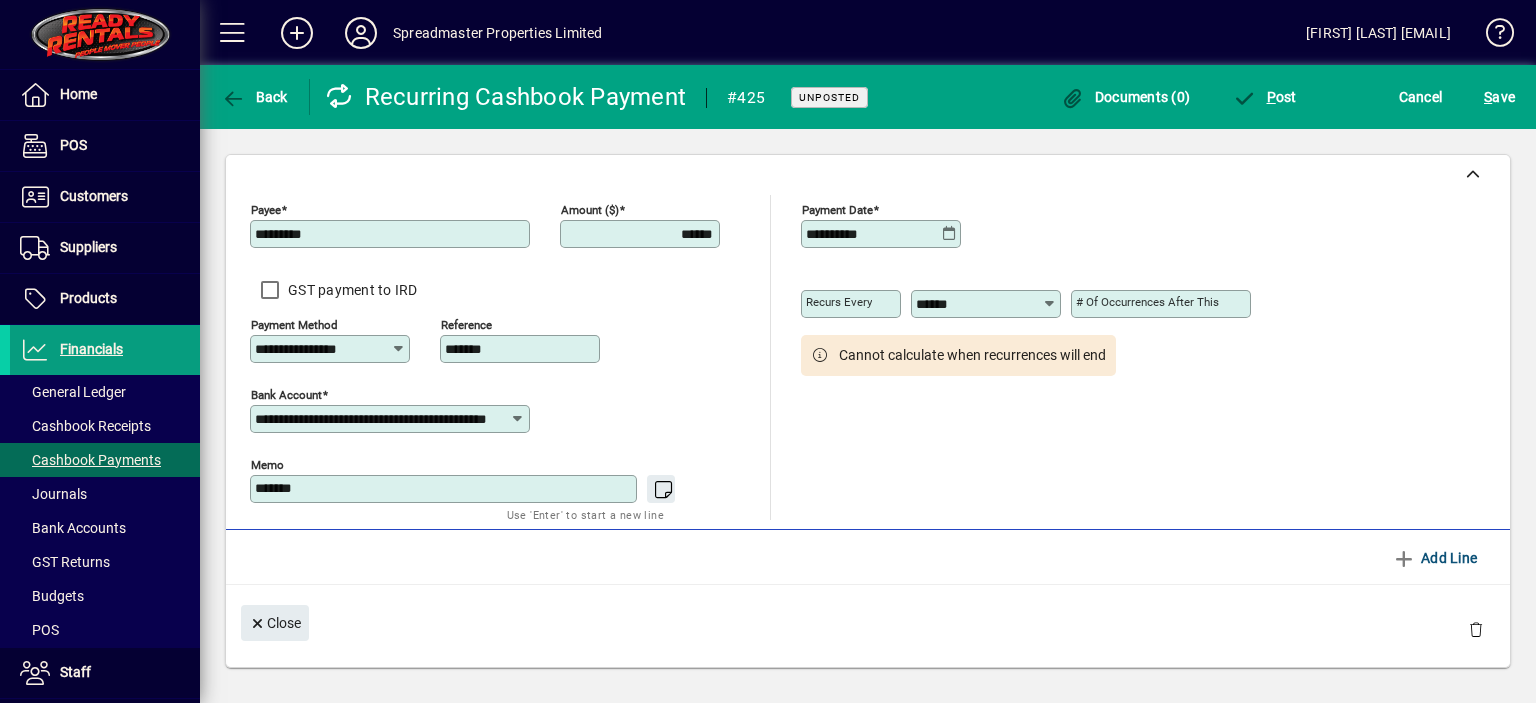 type on "**********" 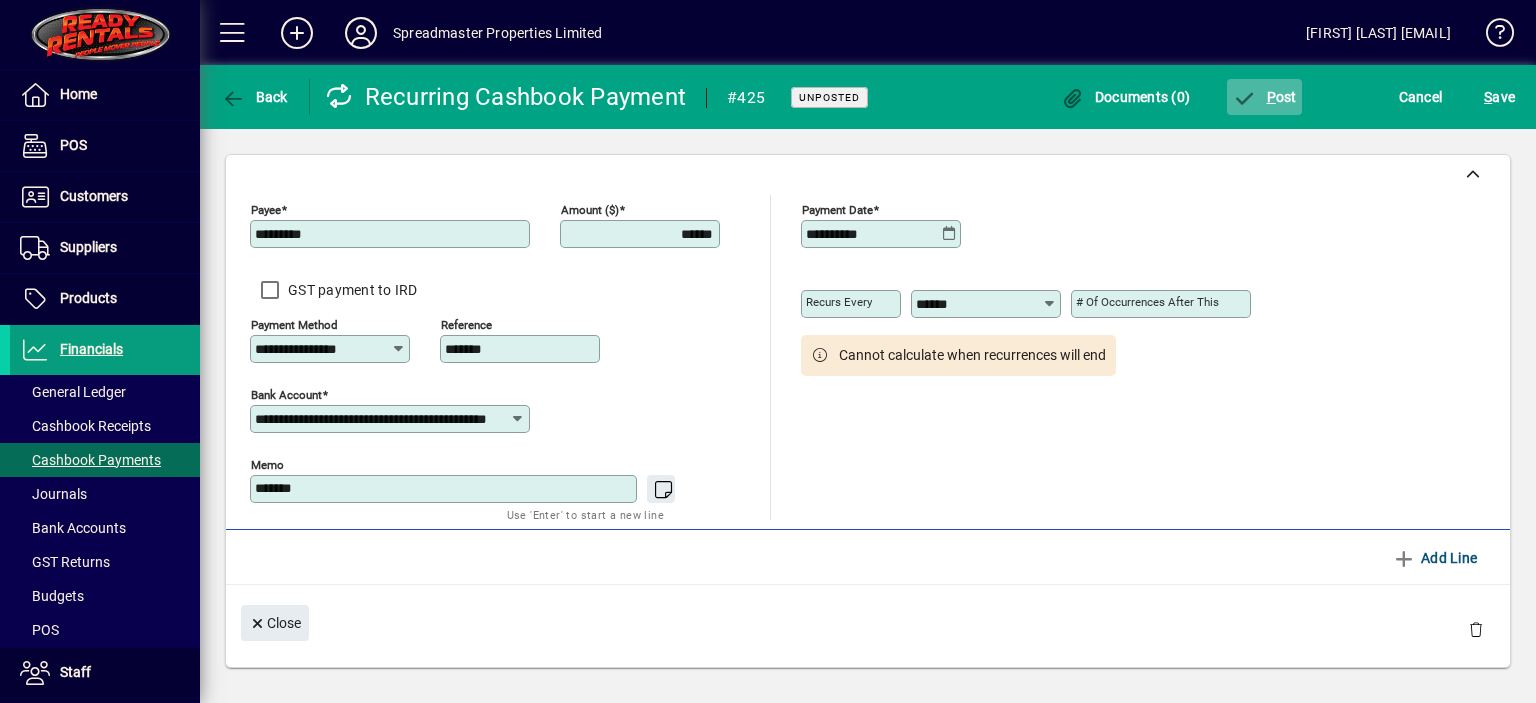 click on "P ost" 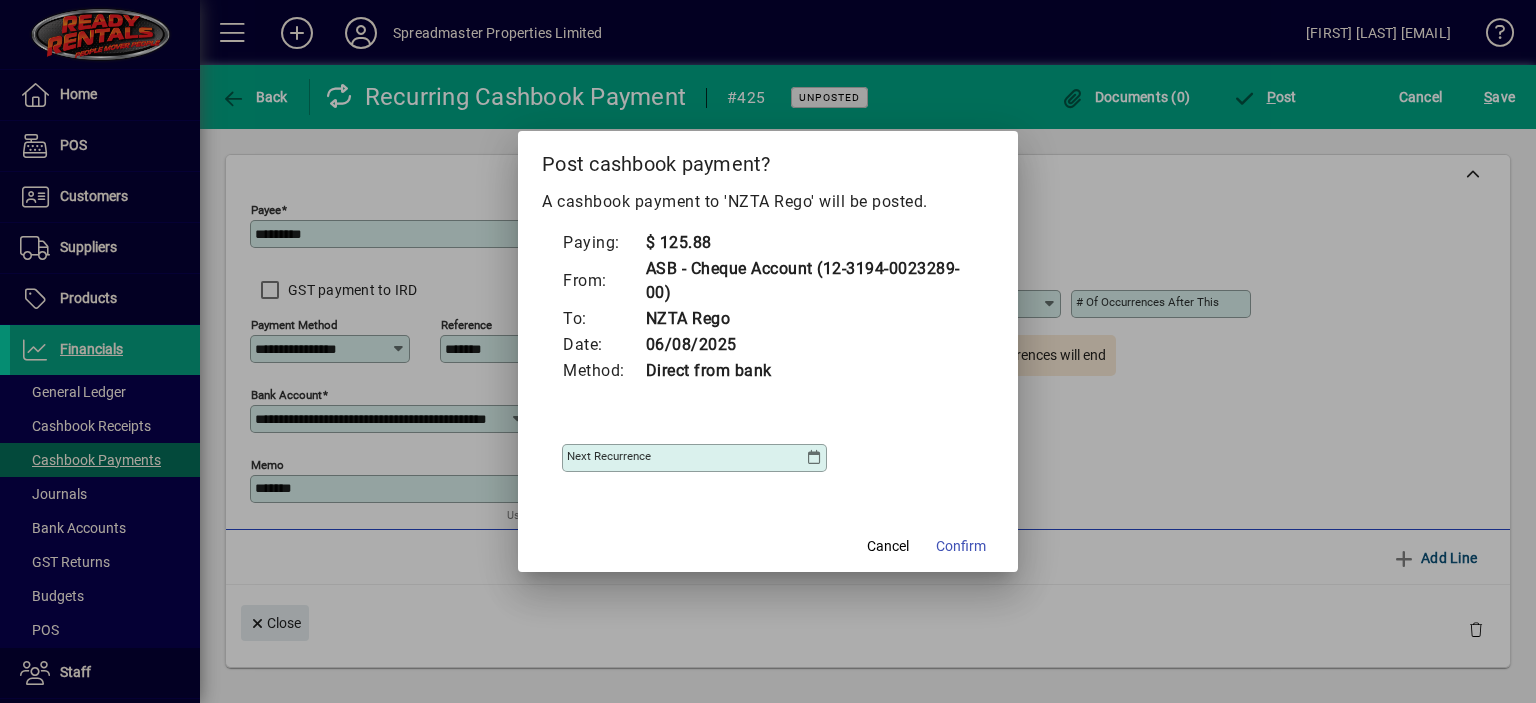 click at bounding box center [814, 458] 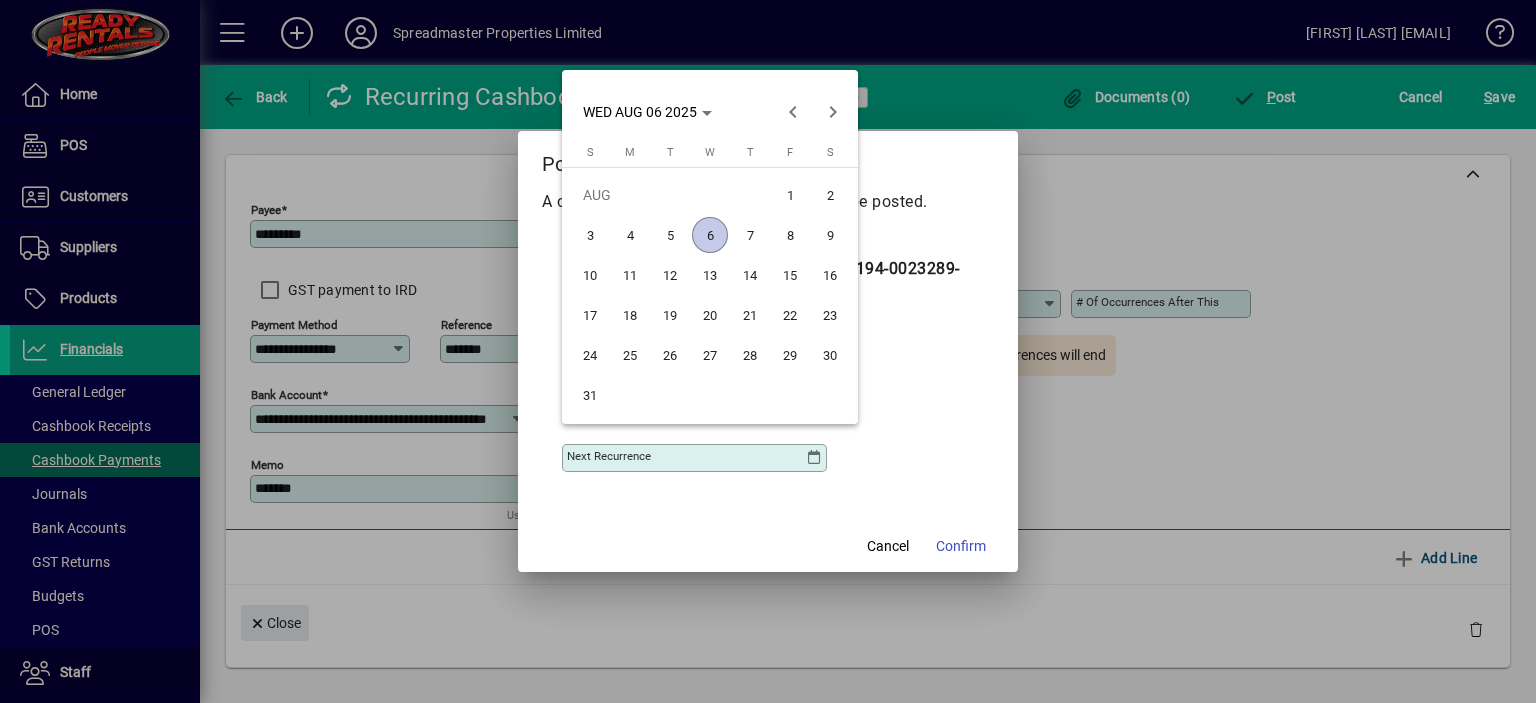 click on "6" at bounding box center (710, 235) 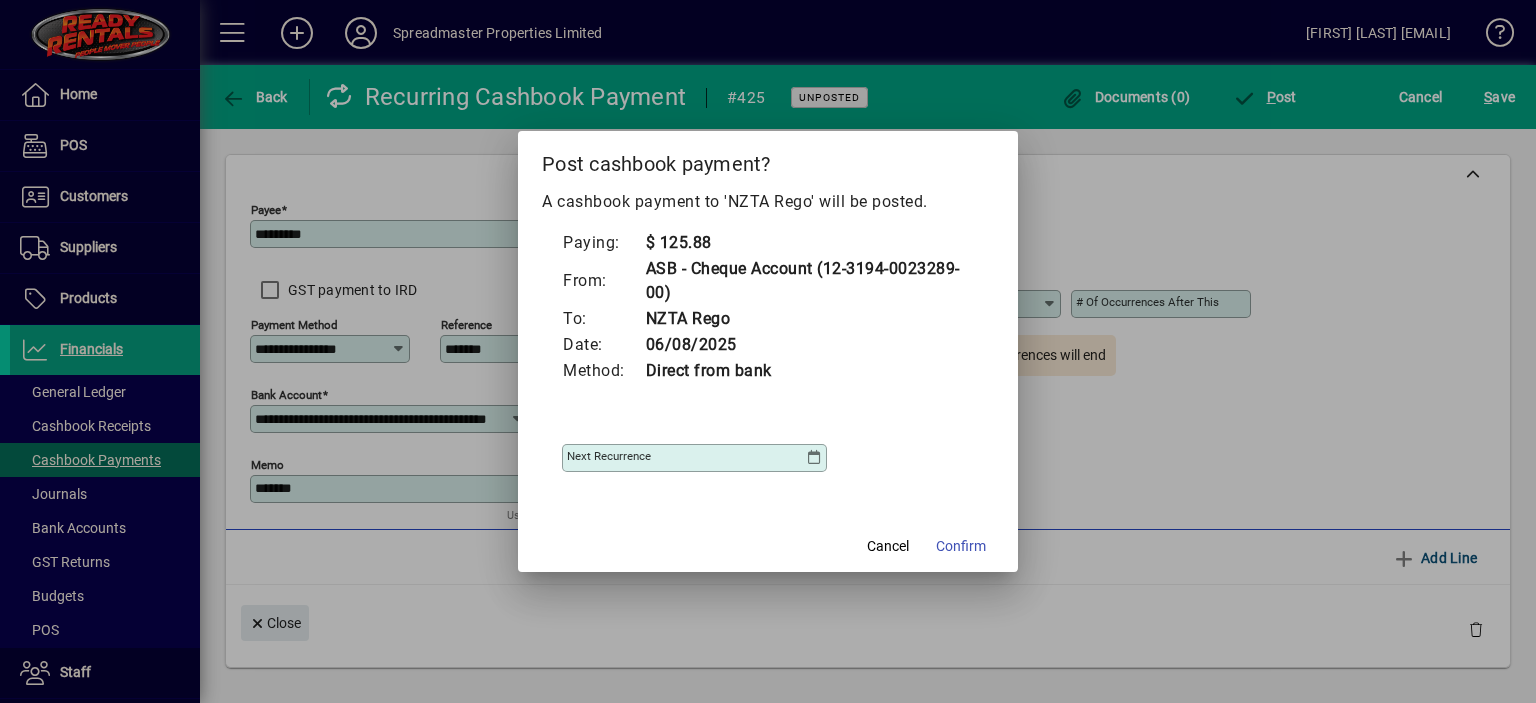 type on "**********" 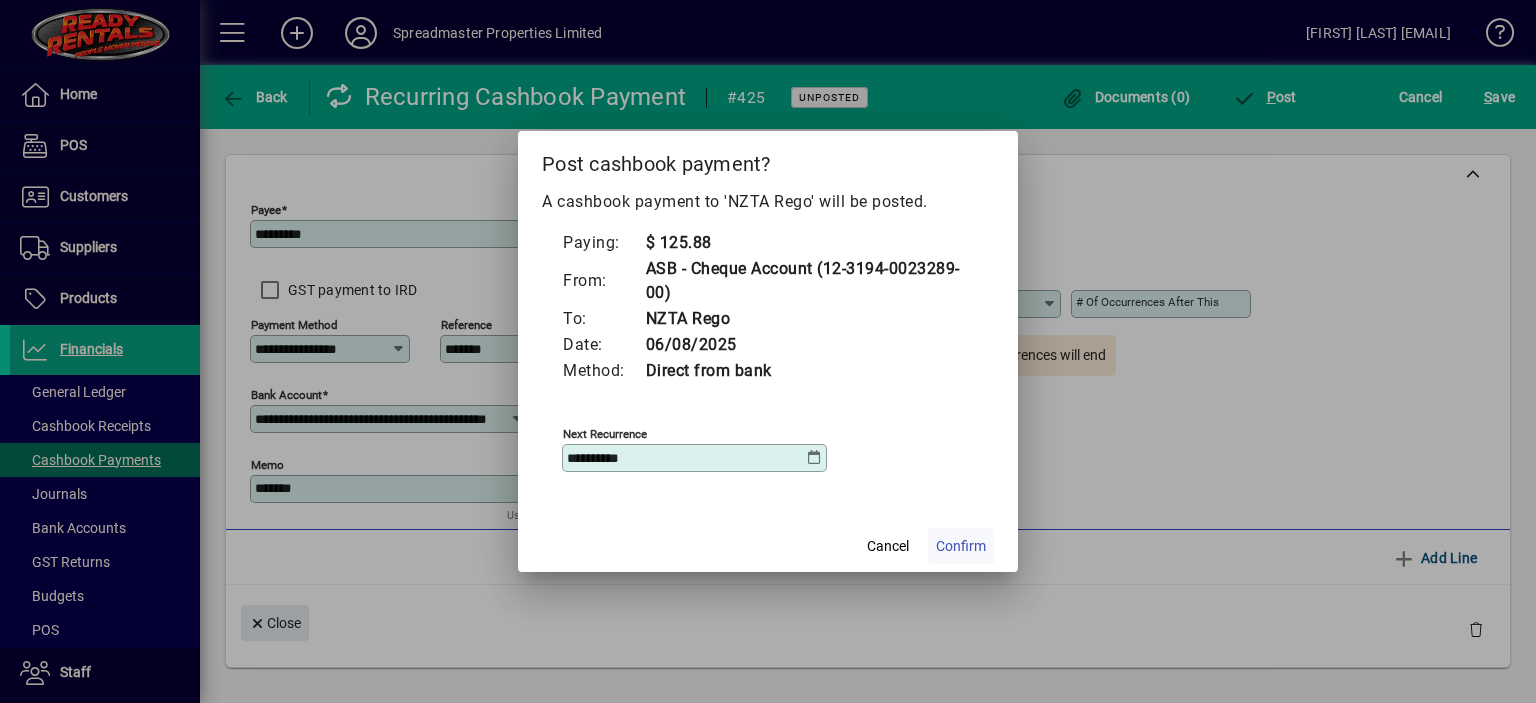 click on "Confirm" 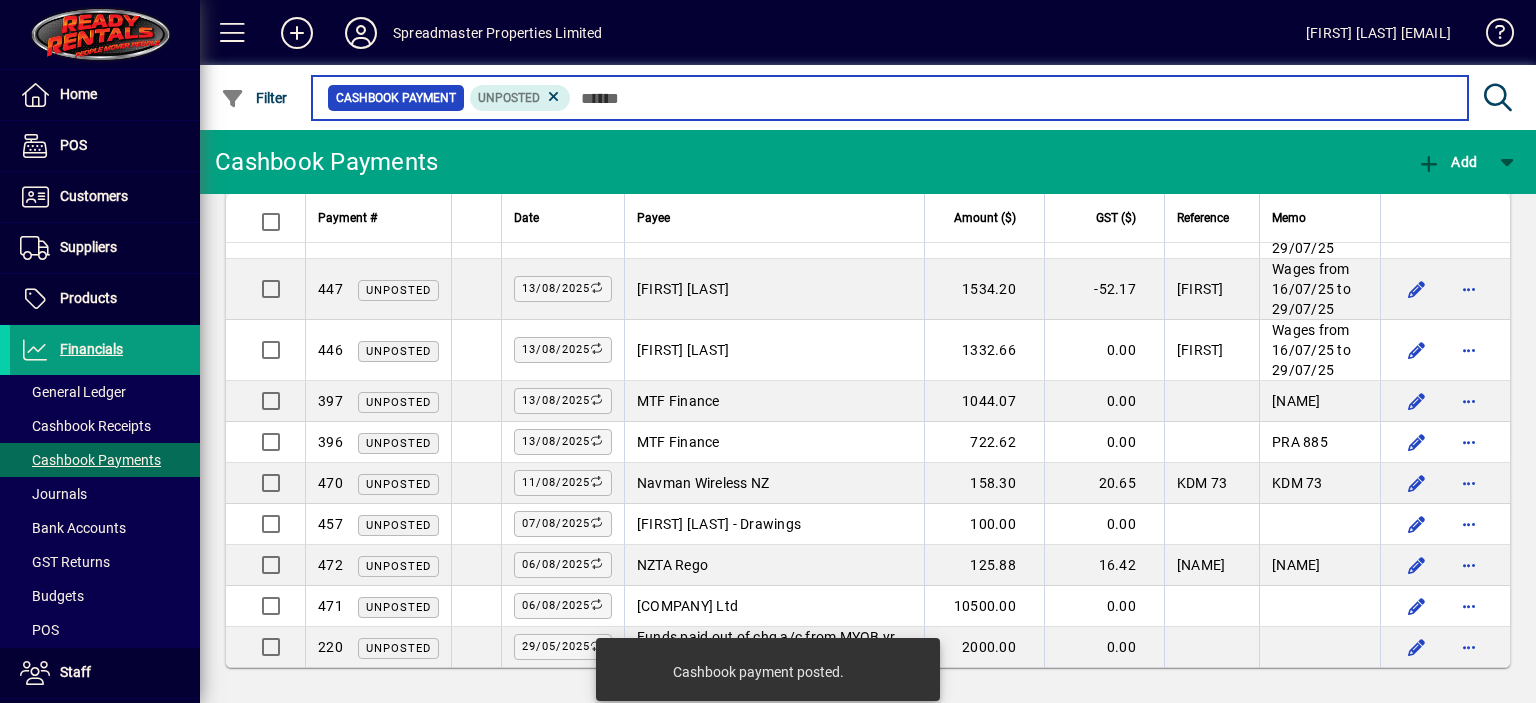 scroll, scrollTop: 1387, scrollLeft: 0, axis: vertical 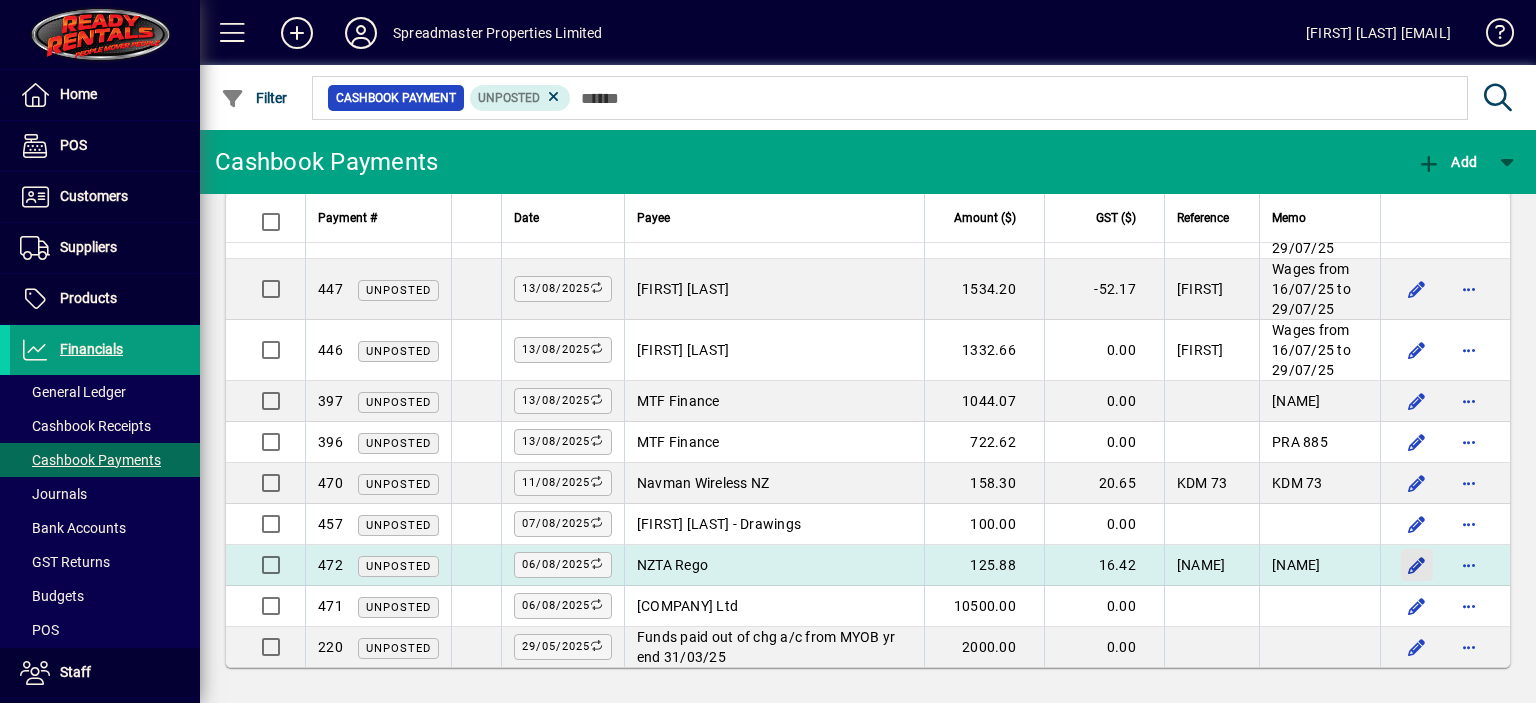 click at bounding box center [1417, 565] 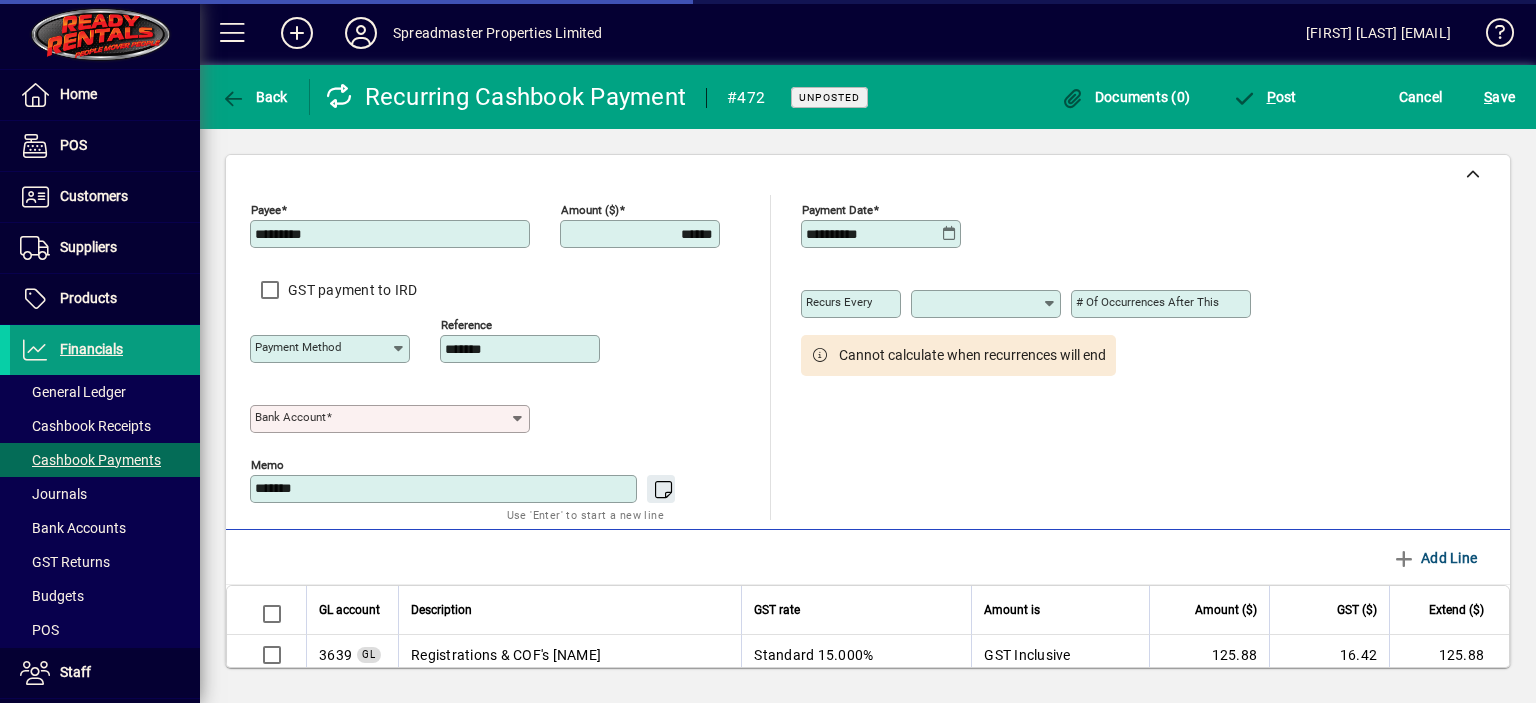 type on "**********" 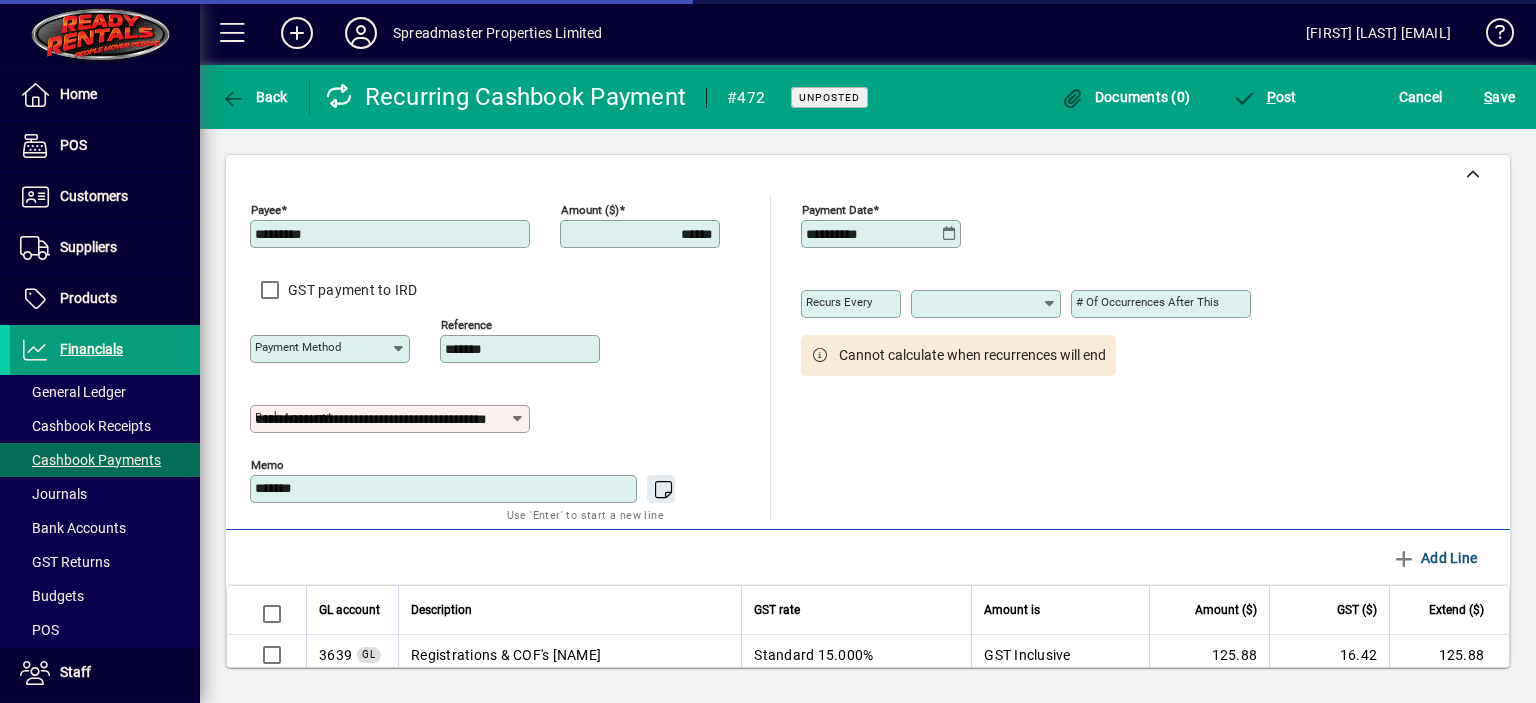 type on "**********" 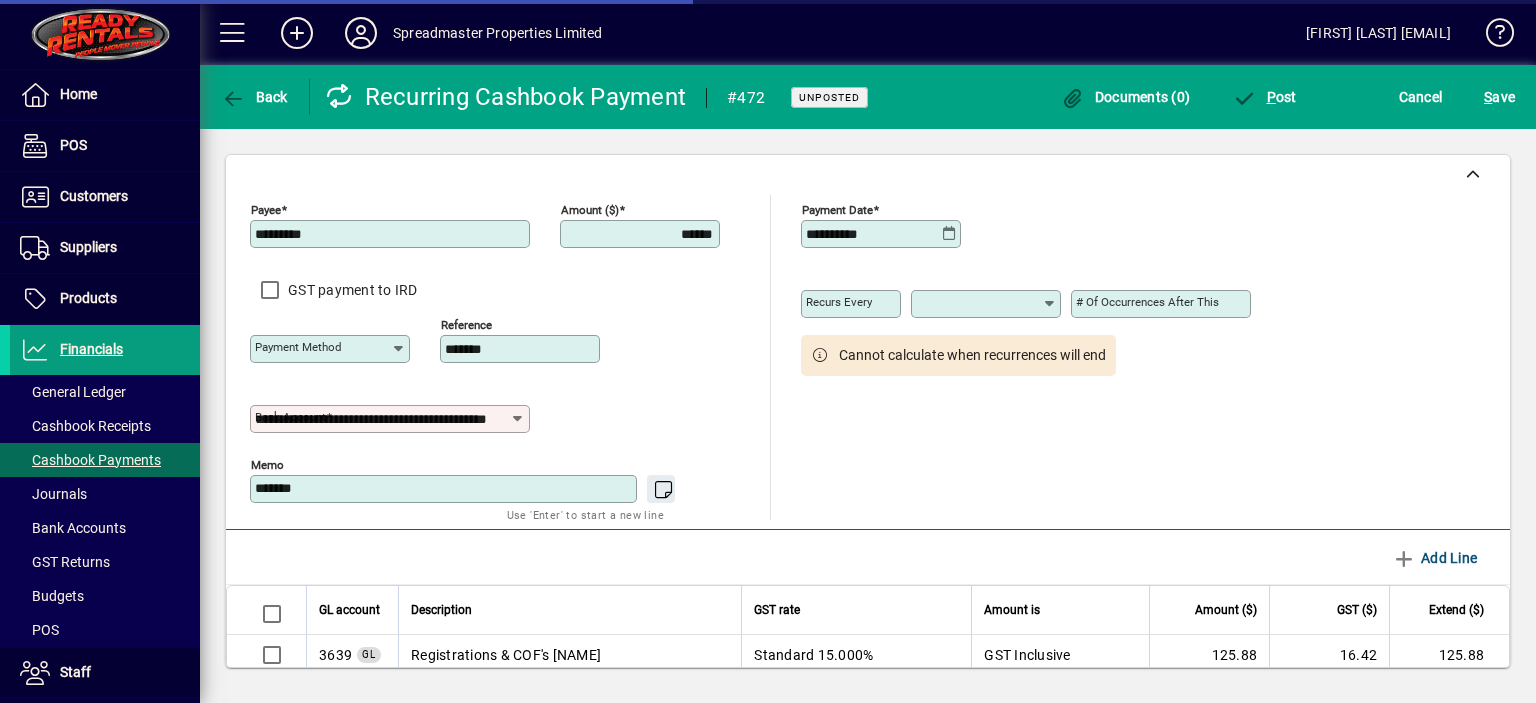 type on "******" 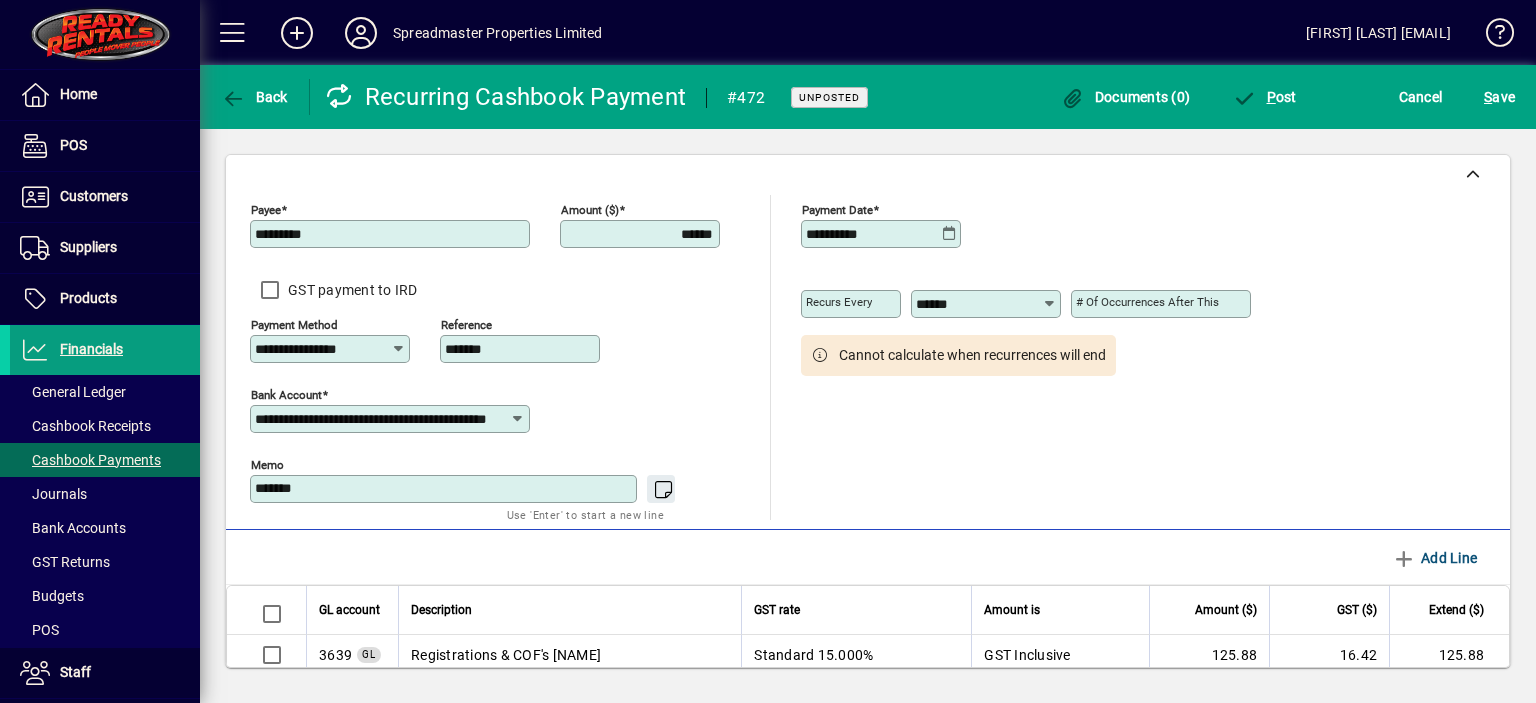 click on "Reference *******" 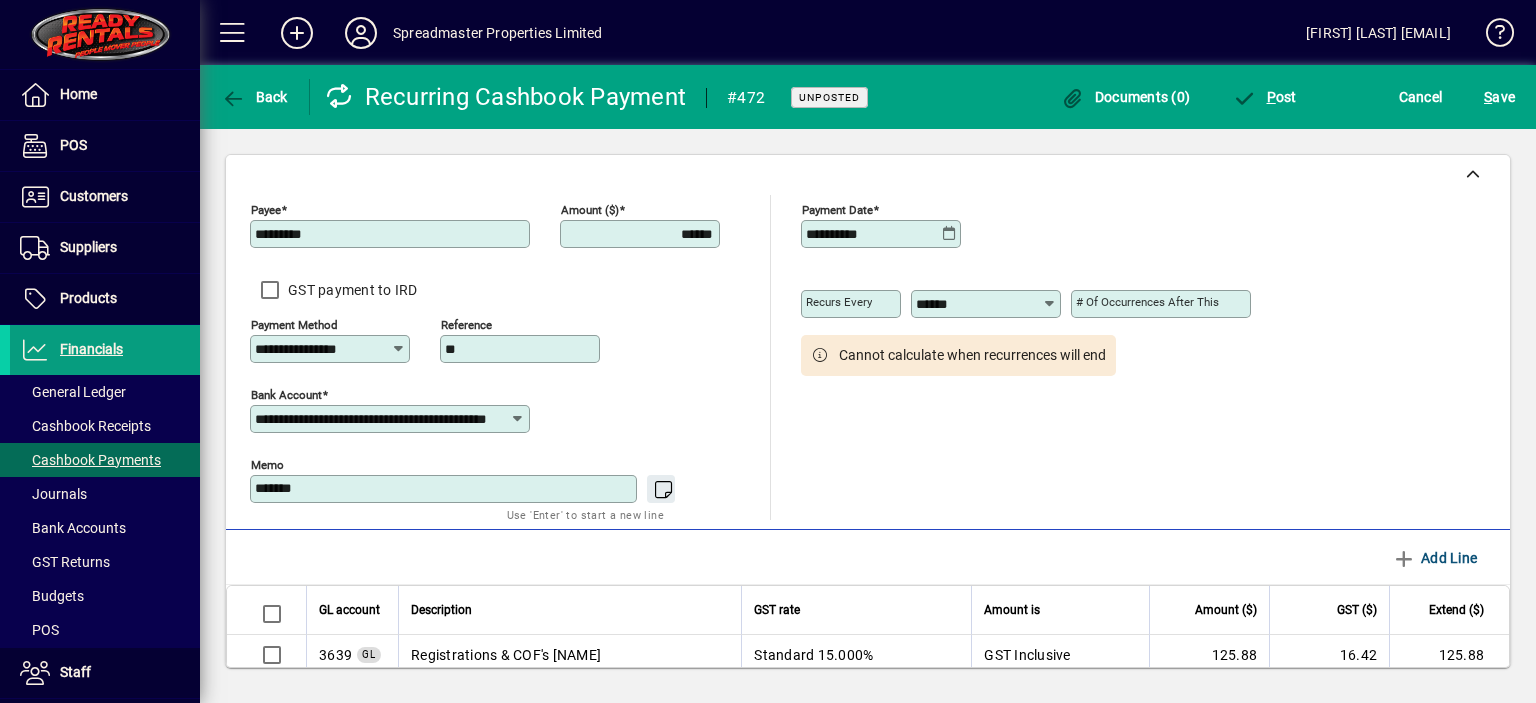 type on "*" 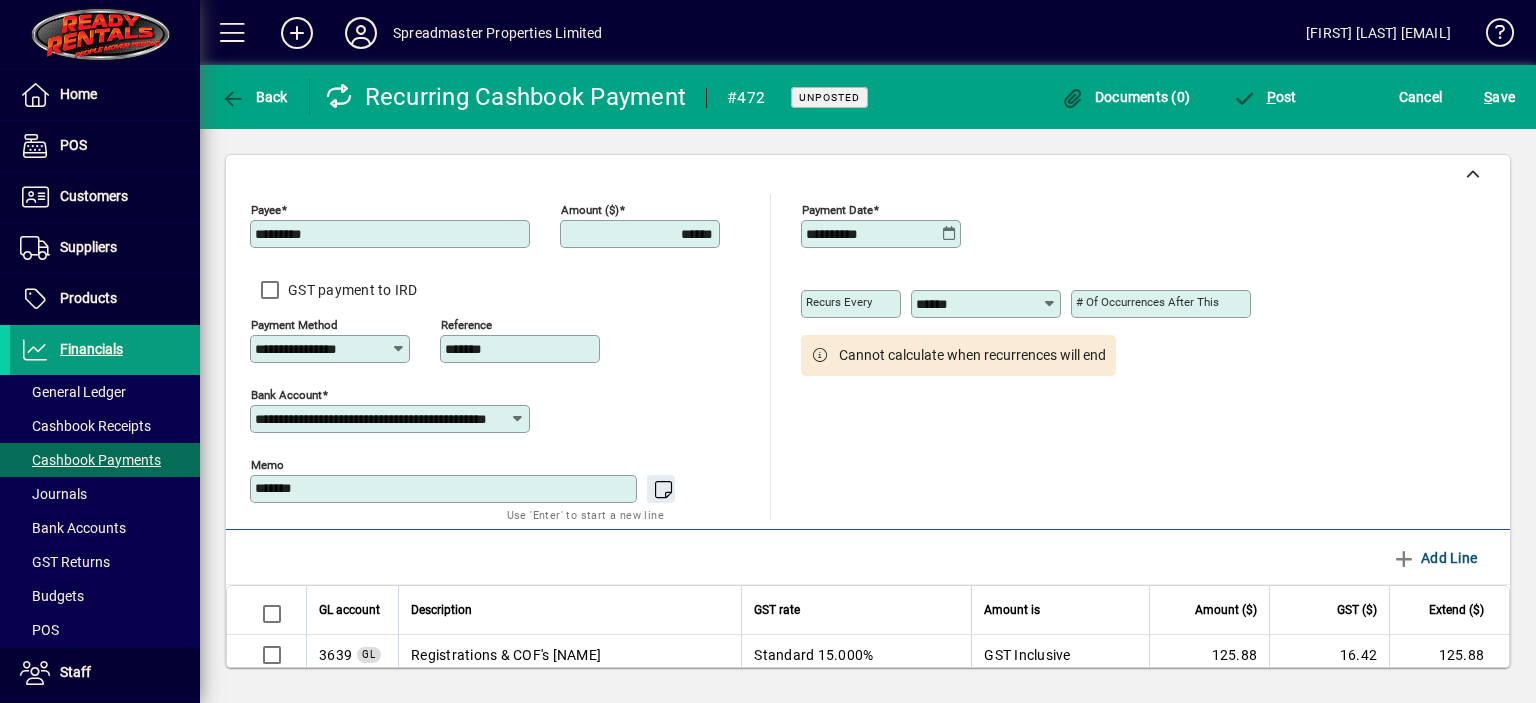 type on "*******" 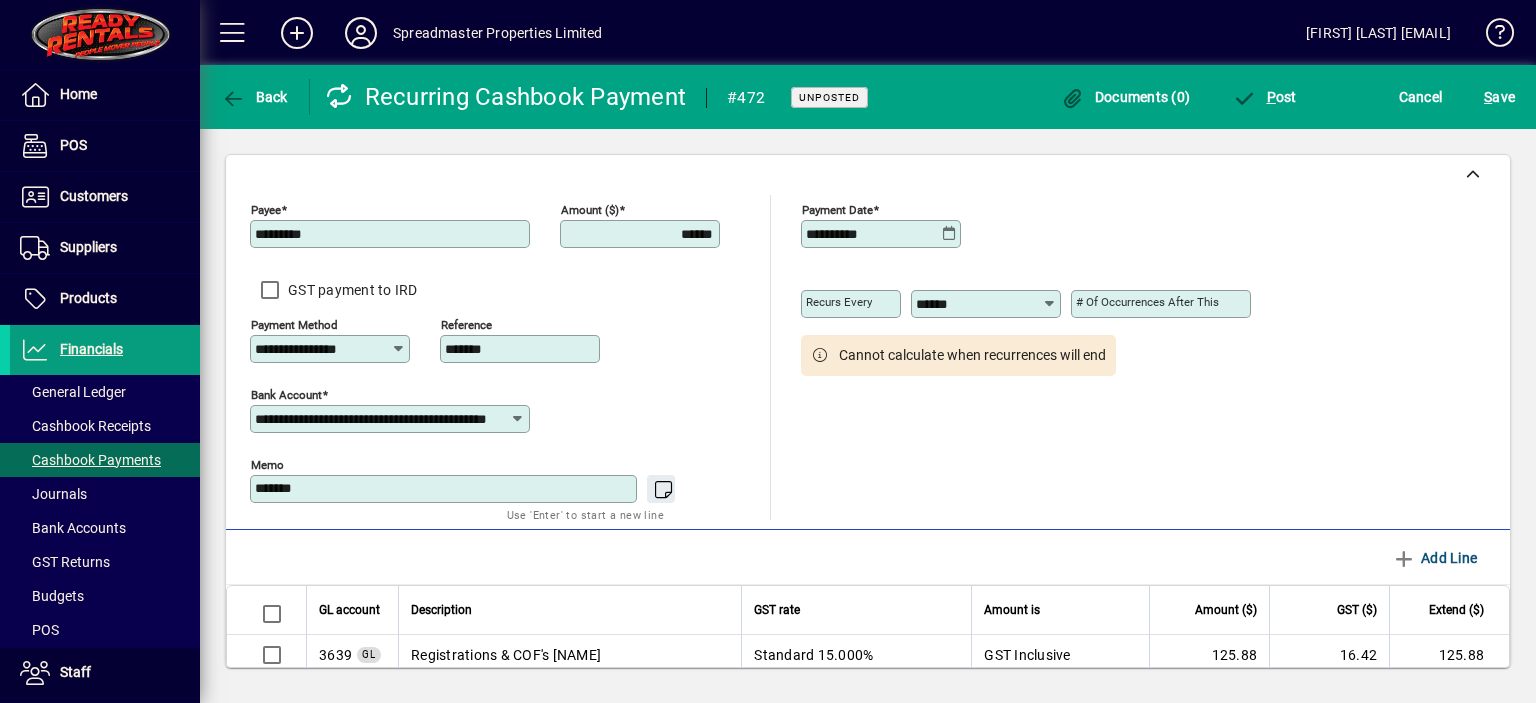 click on "*******" at bounding box center [445, 489] 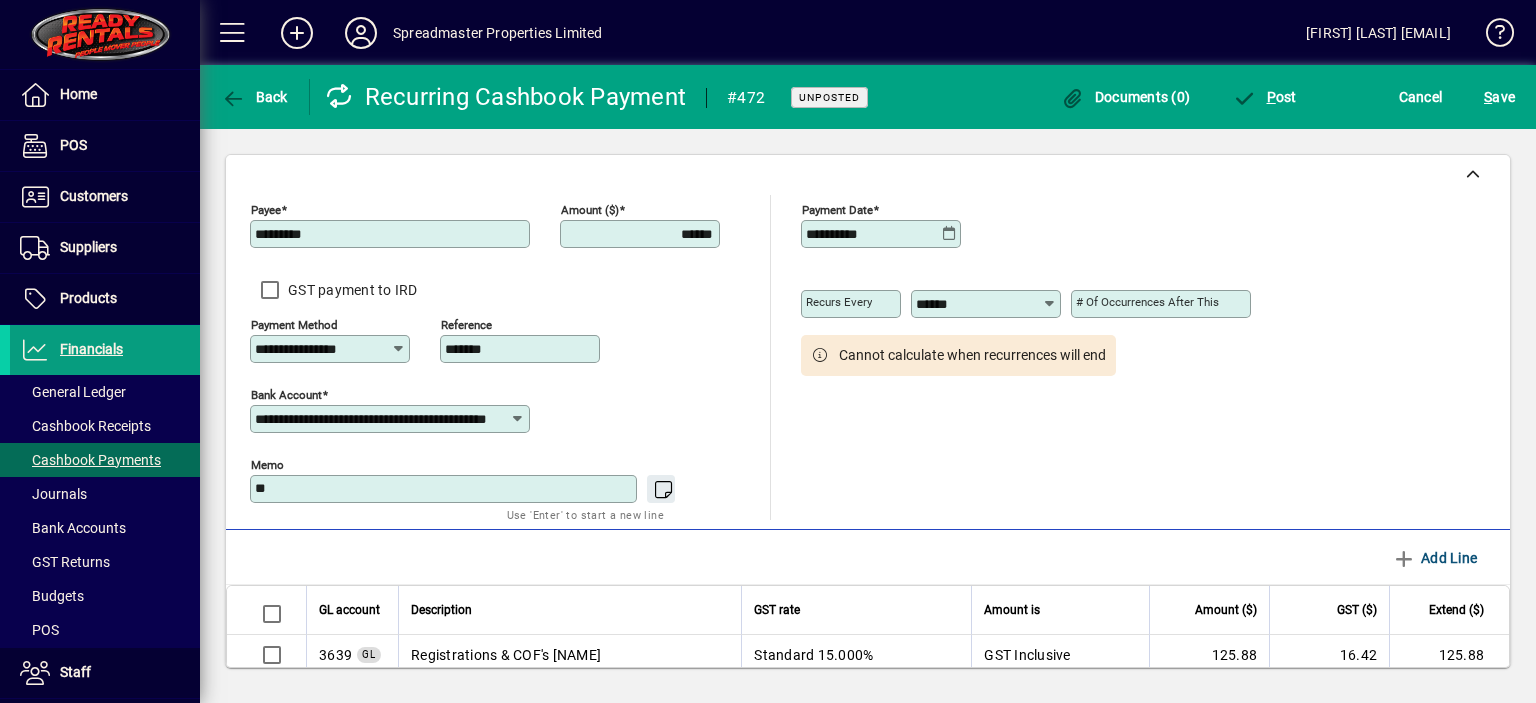 type on "*" 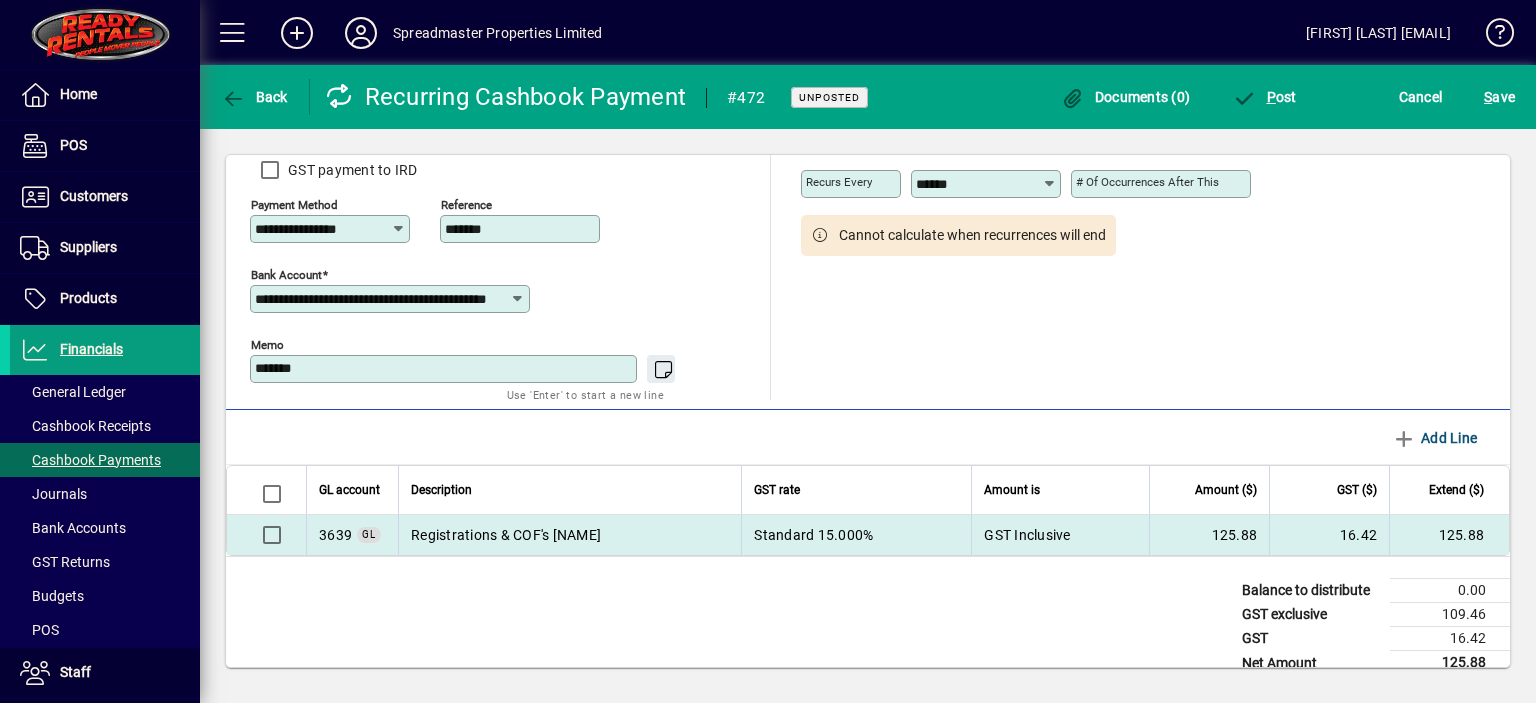 scroll, scrollTop: 143, scrollLeft: 0, axis: vertical 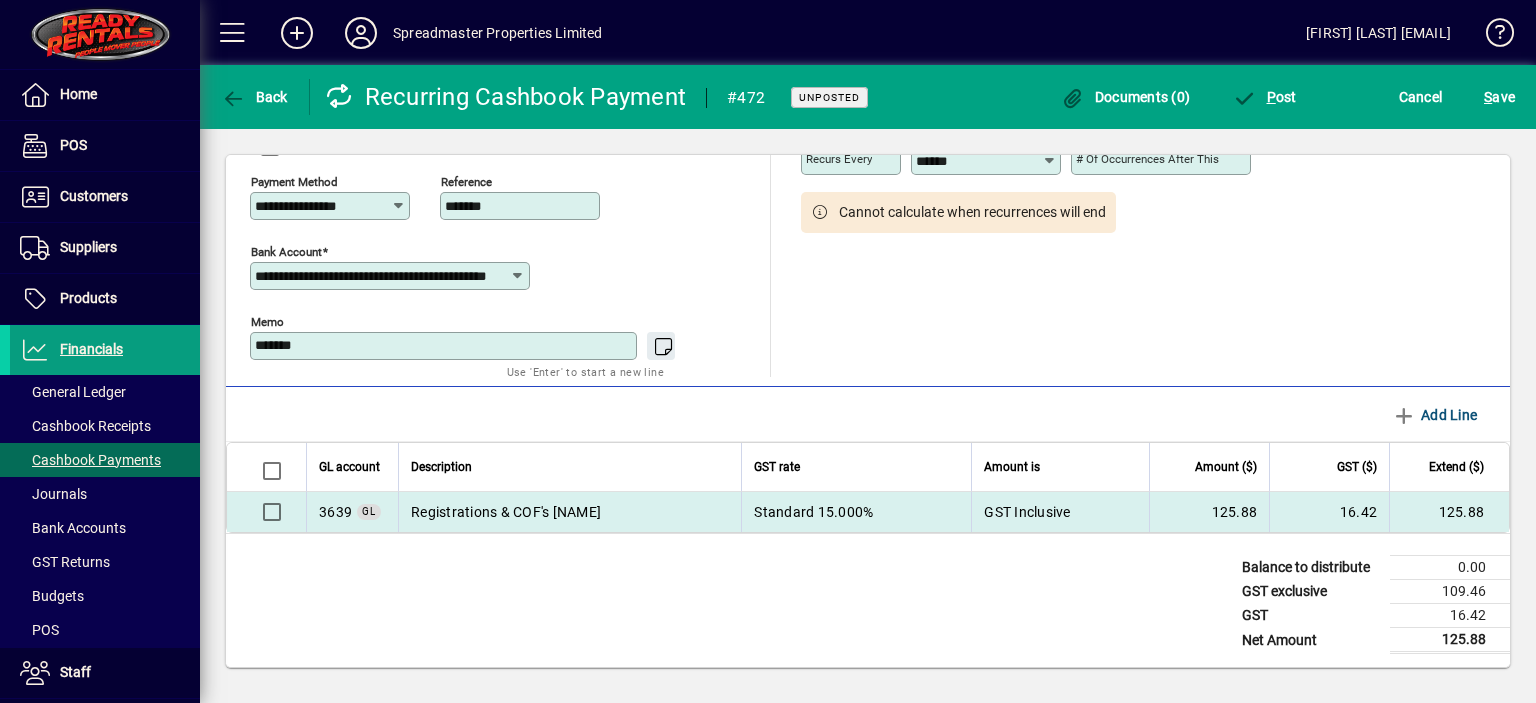 type on "*******" 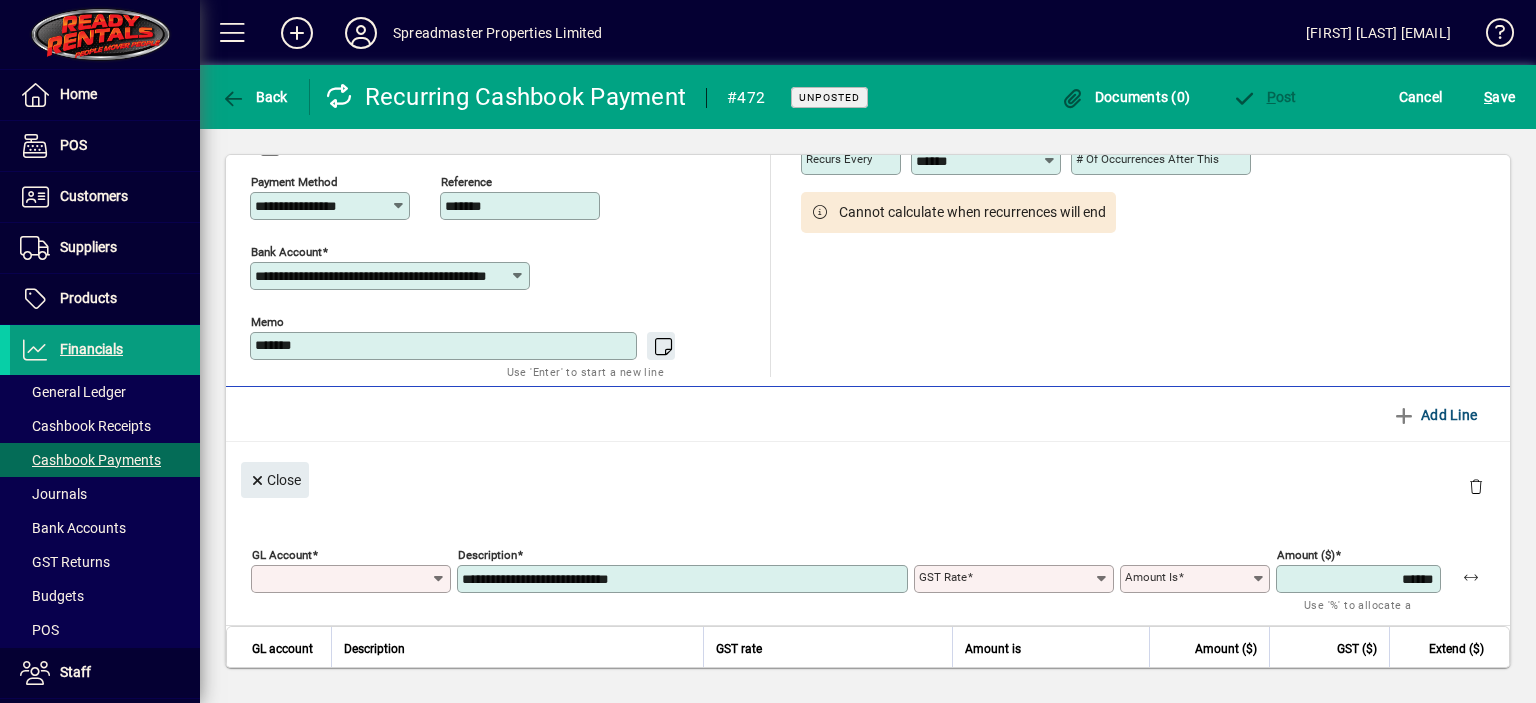 type on "****" 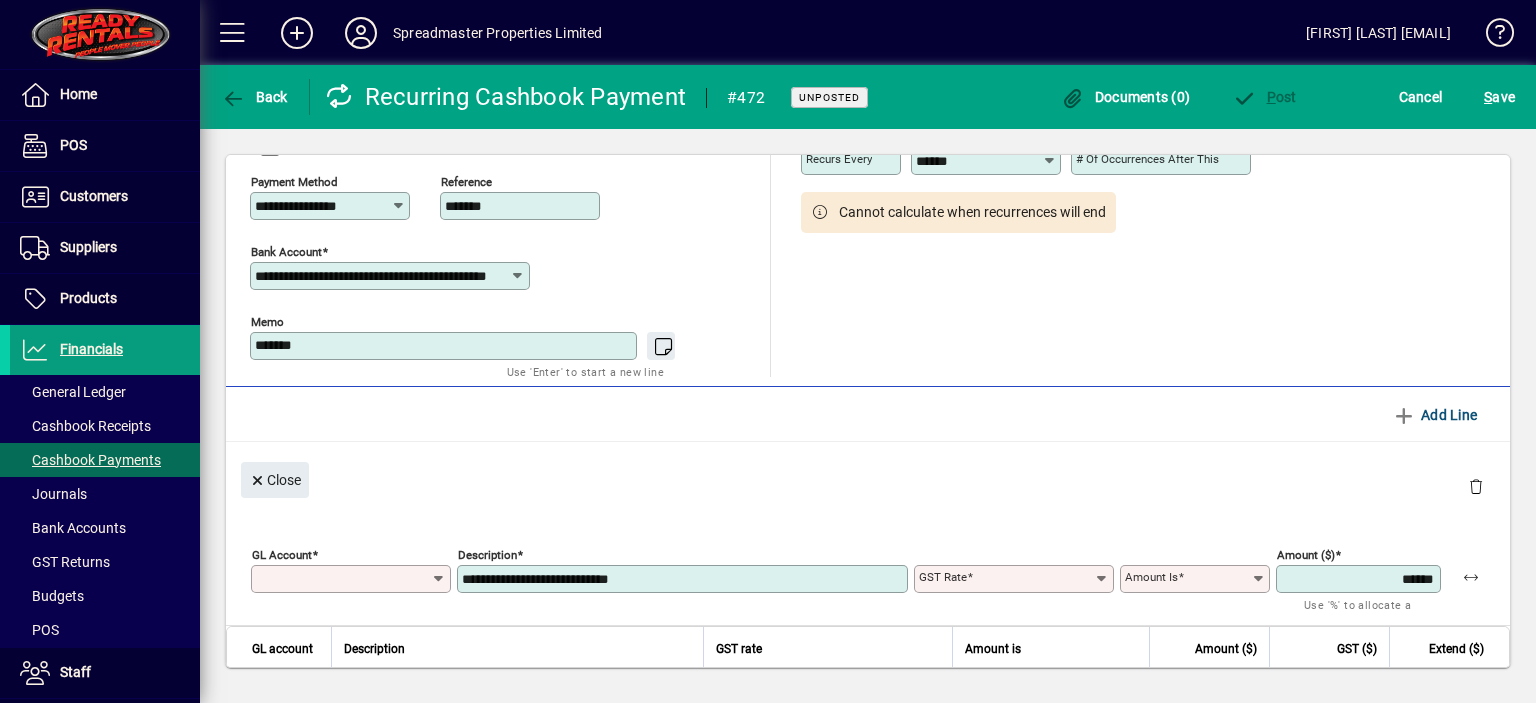 type on "********" 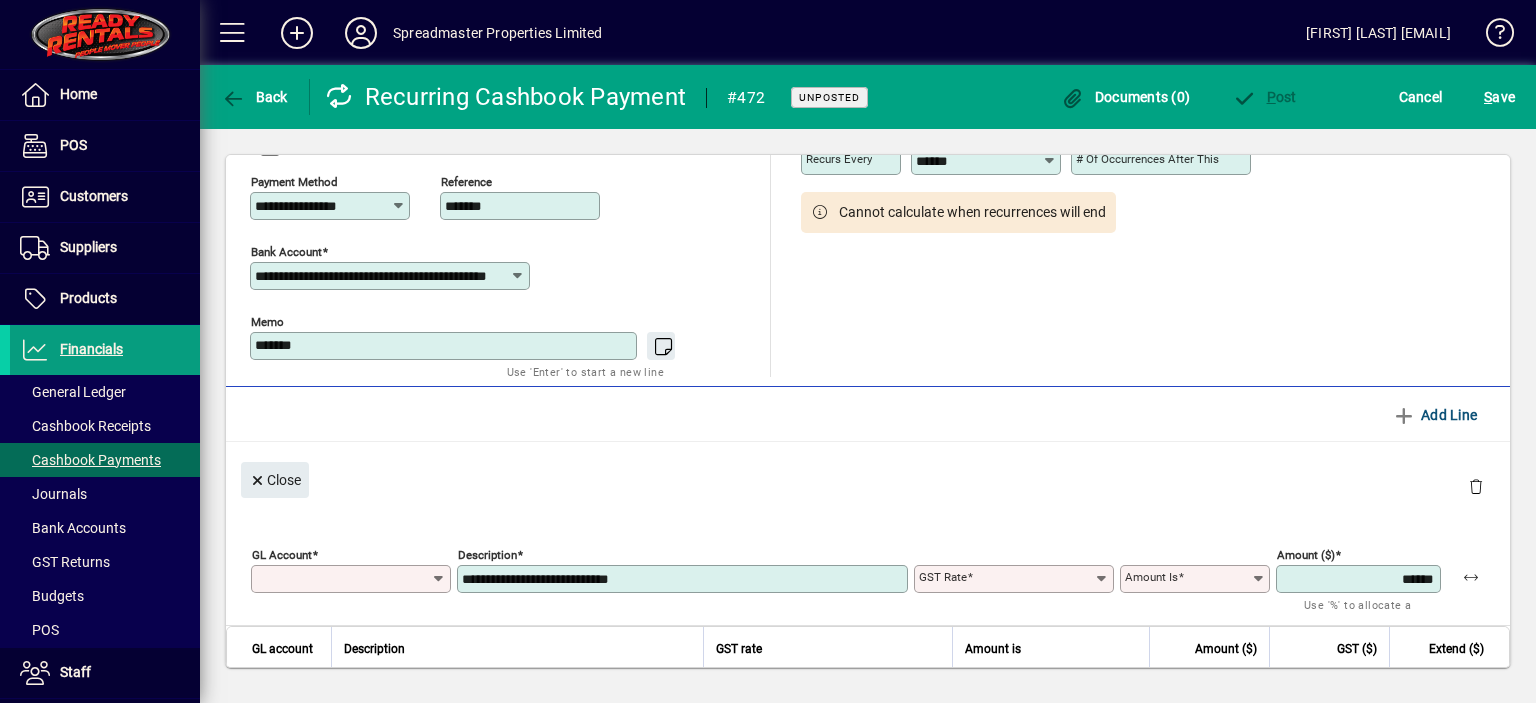 type on "**********" 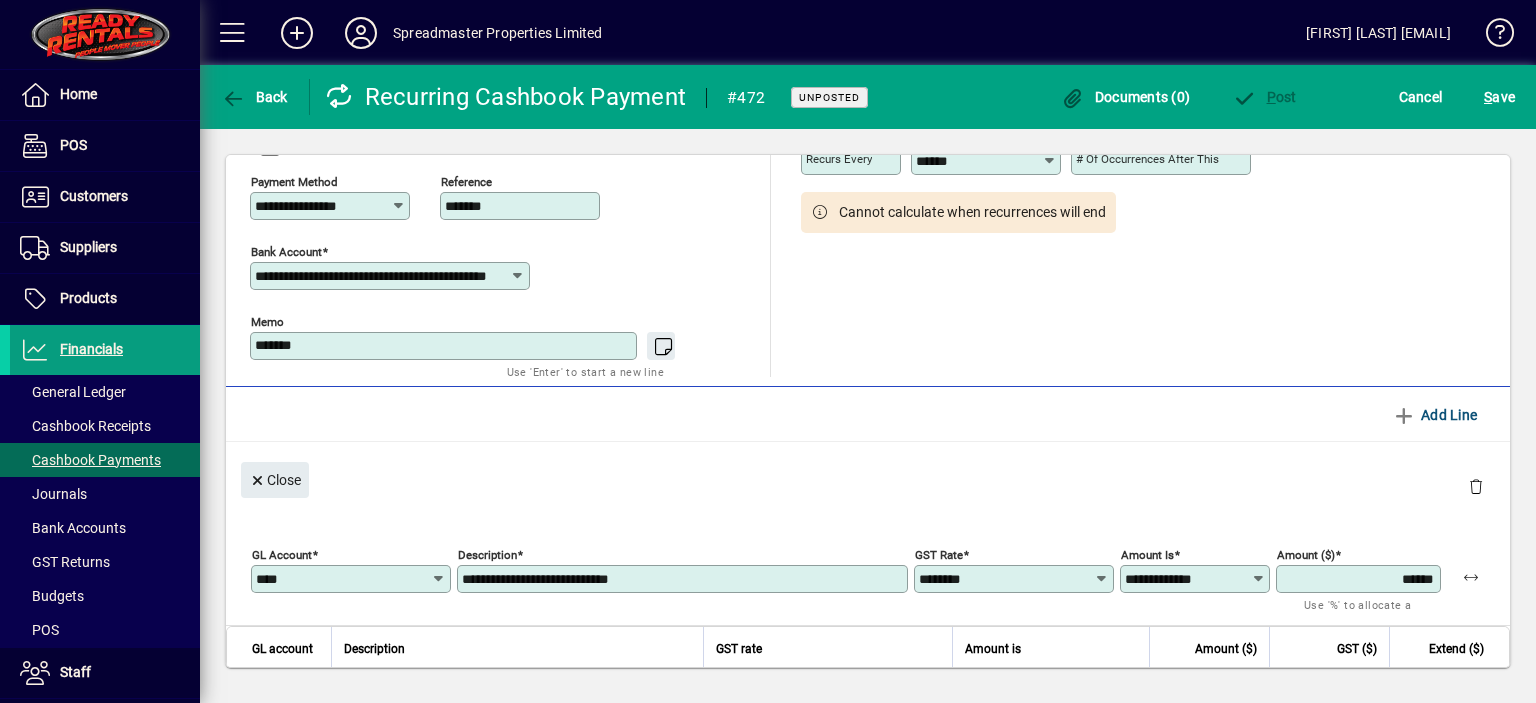 click on "**********" at bounding box center (684, 579) 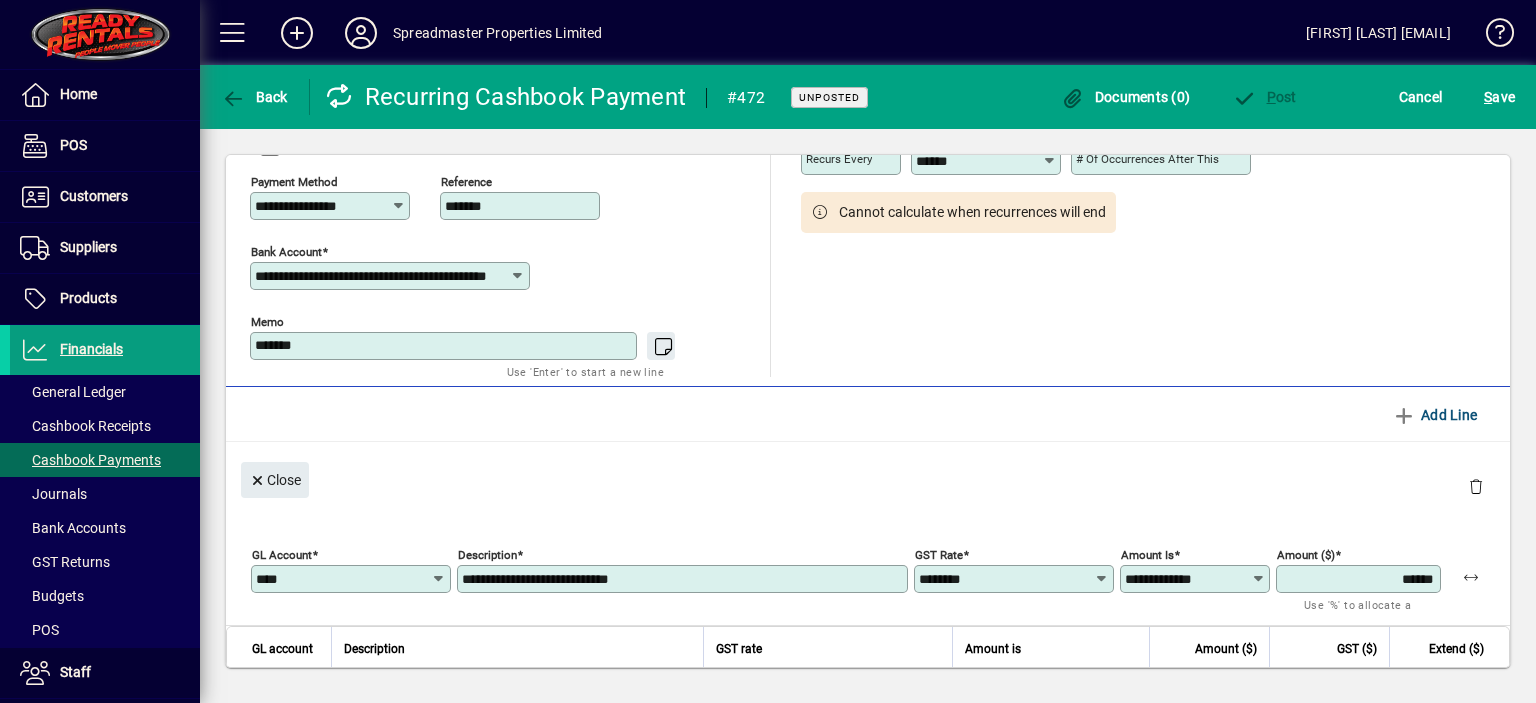 type on "**********" 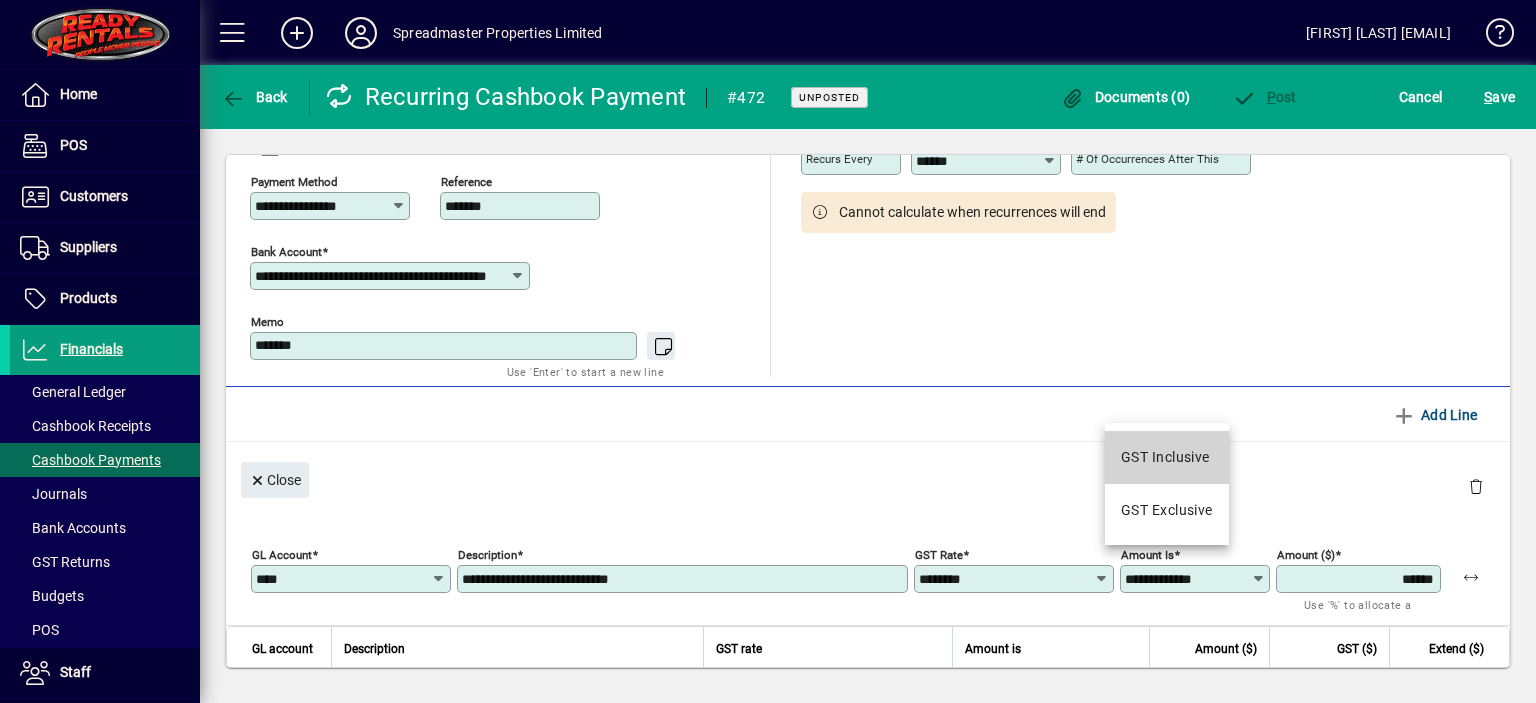 click on "GST Inclusive" at bounding box center (1165, 457) 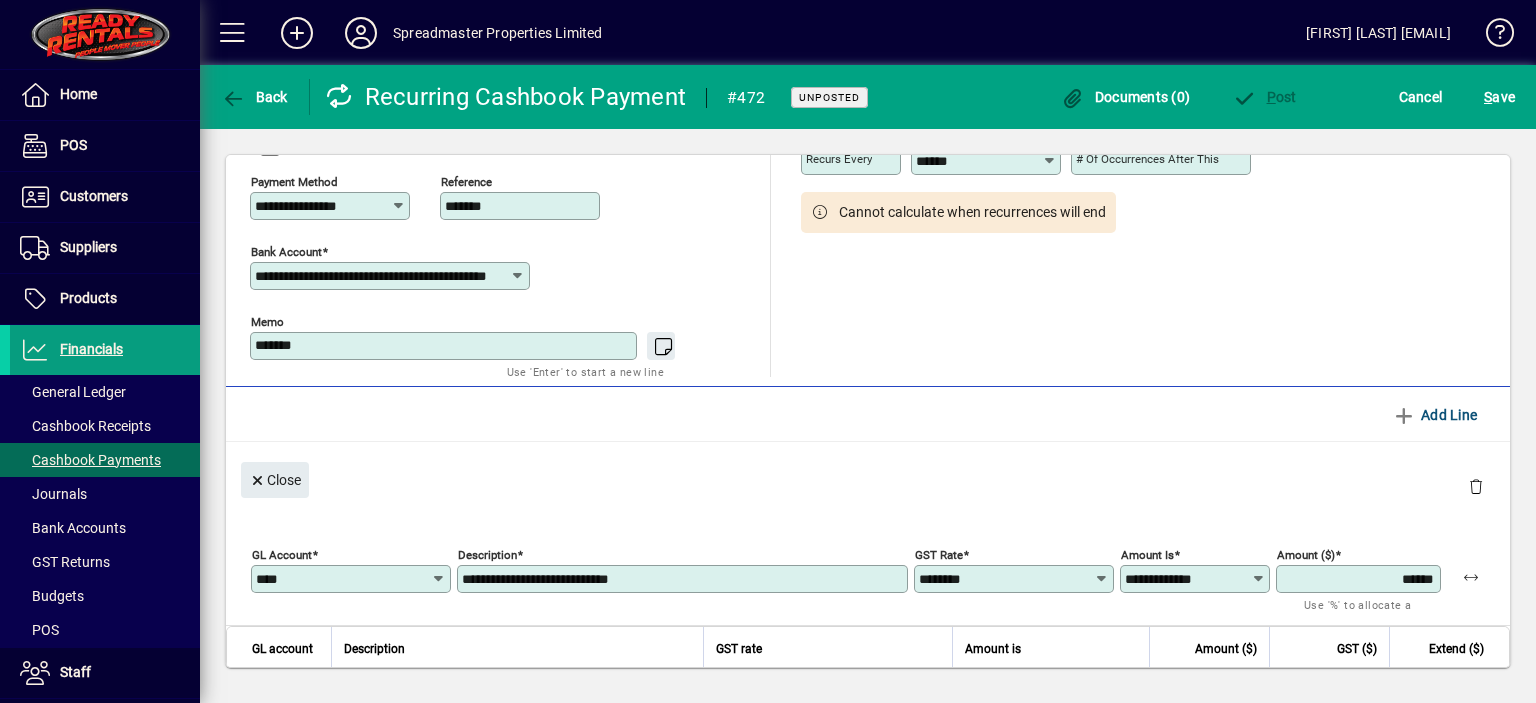 type on "**********" 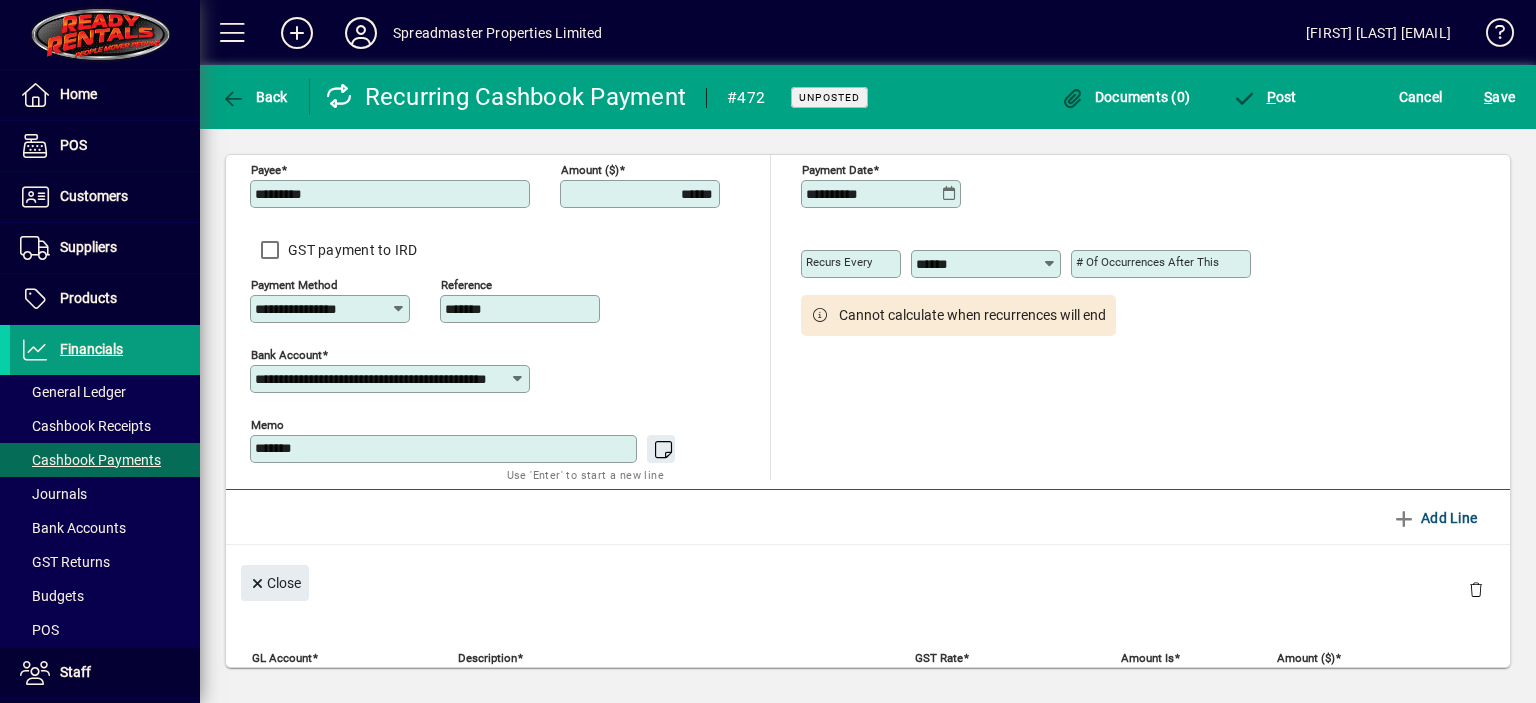 scroll, scrollTop: 23, scrollLeft: 0, axis: vertical 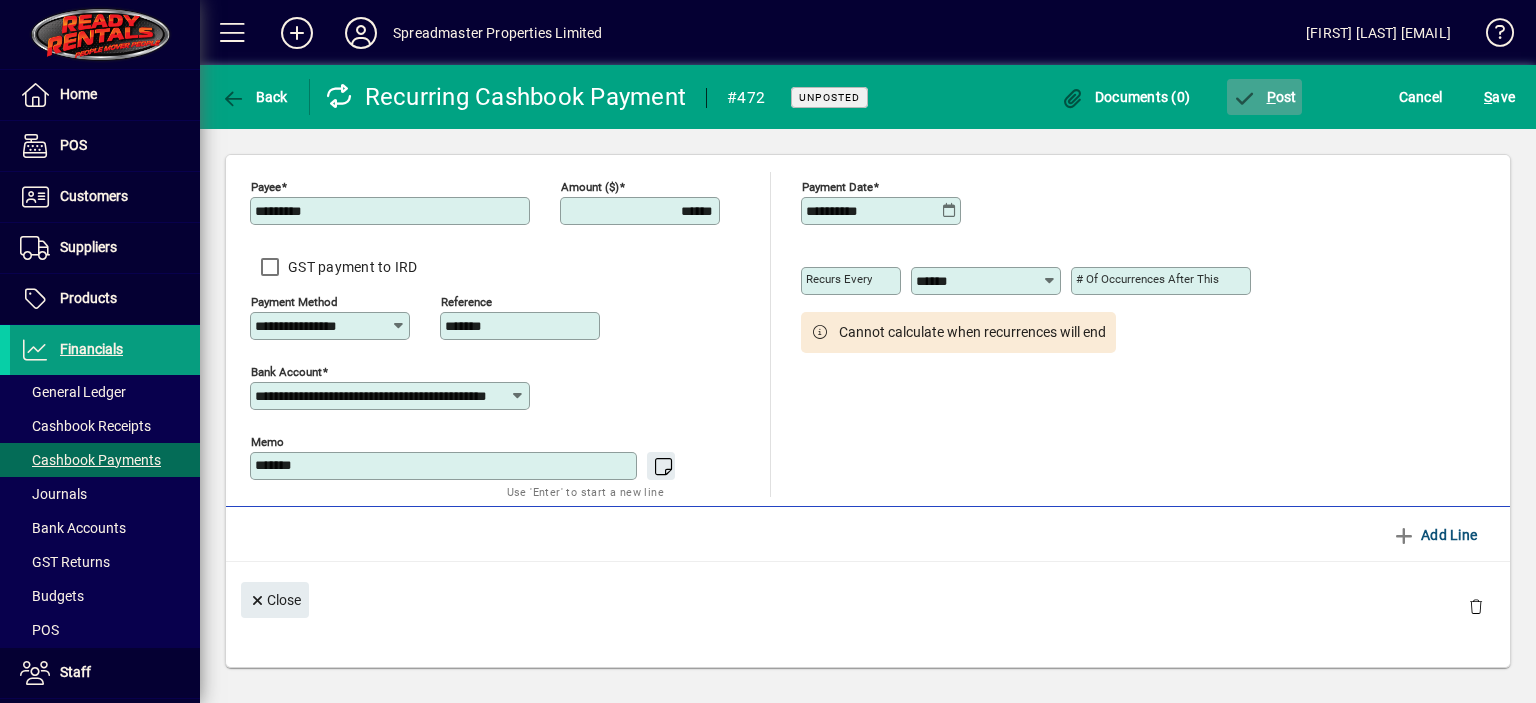 click on "P" 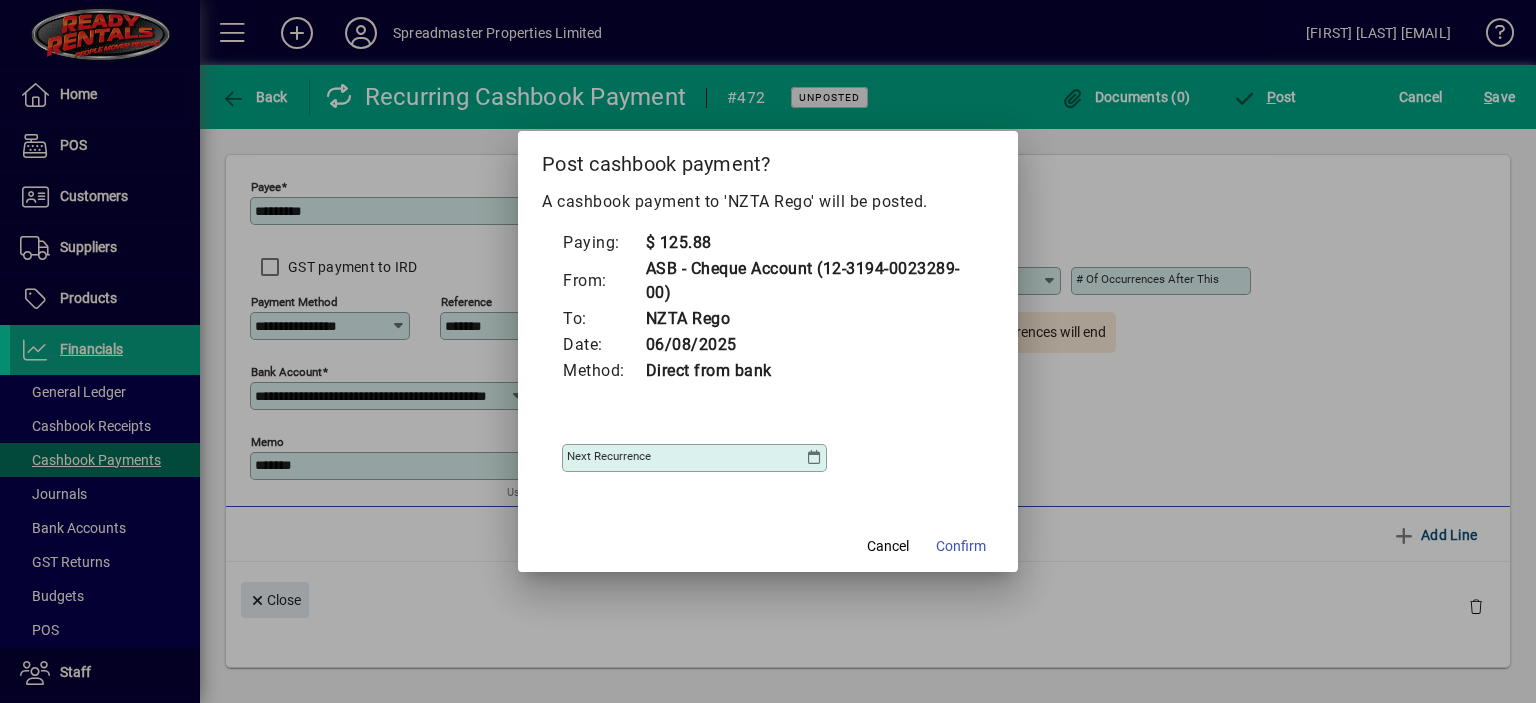 click at bounding box center (814, 458) 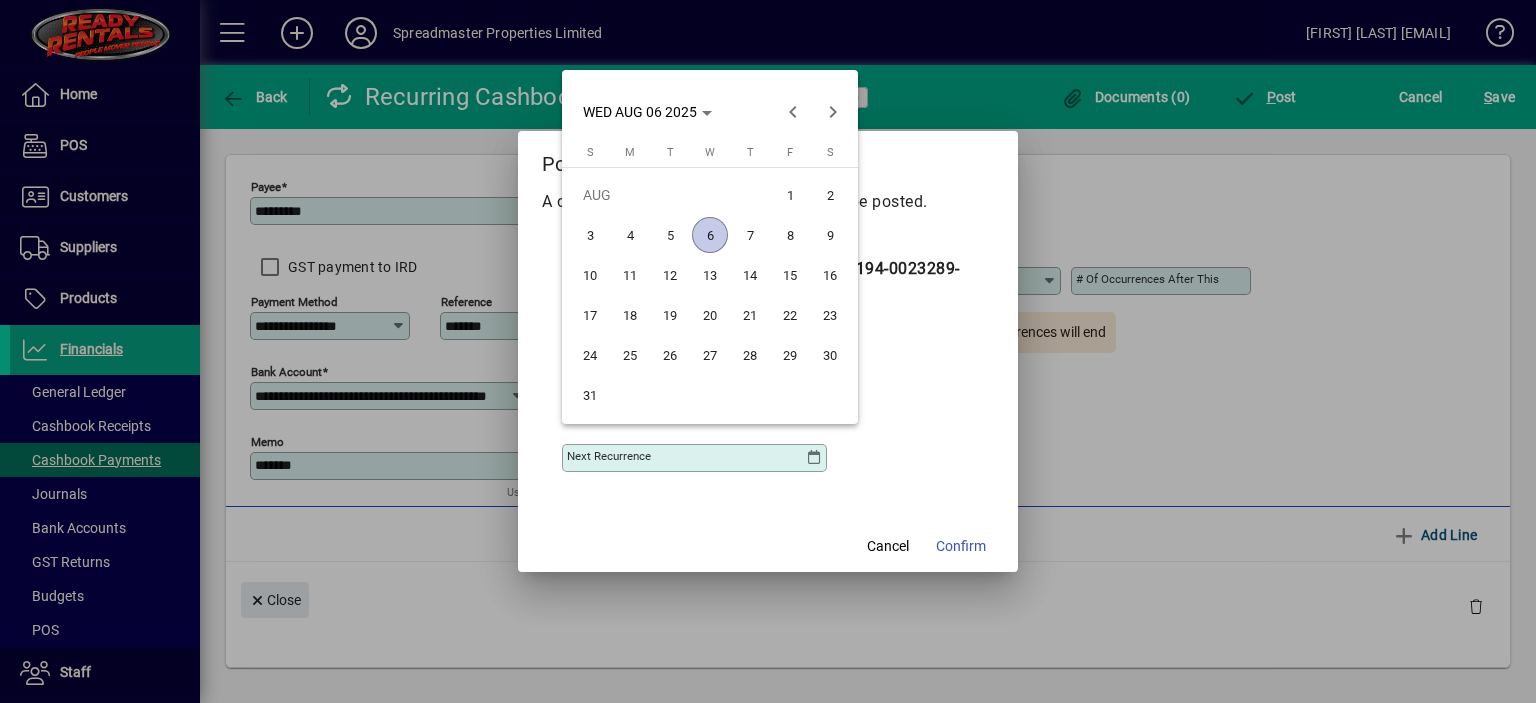 click on "6" at bounding box center (710, 235) 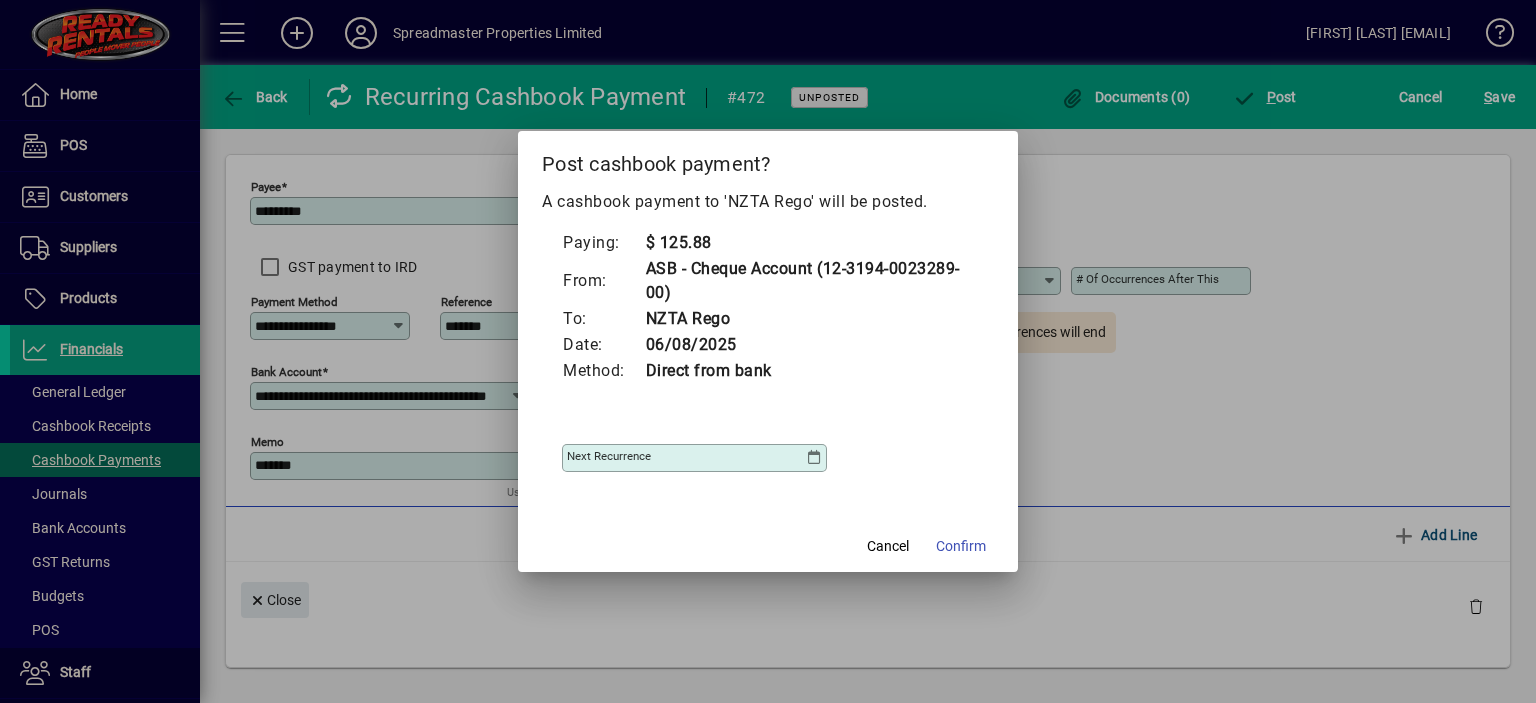 type on "**********" 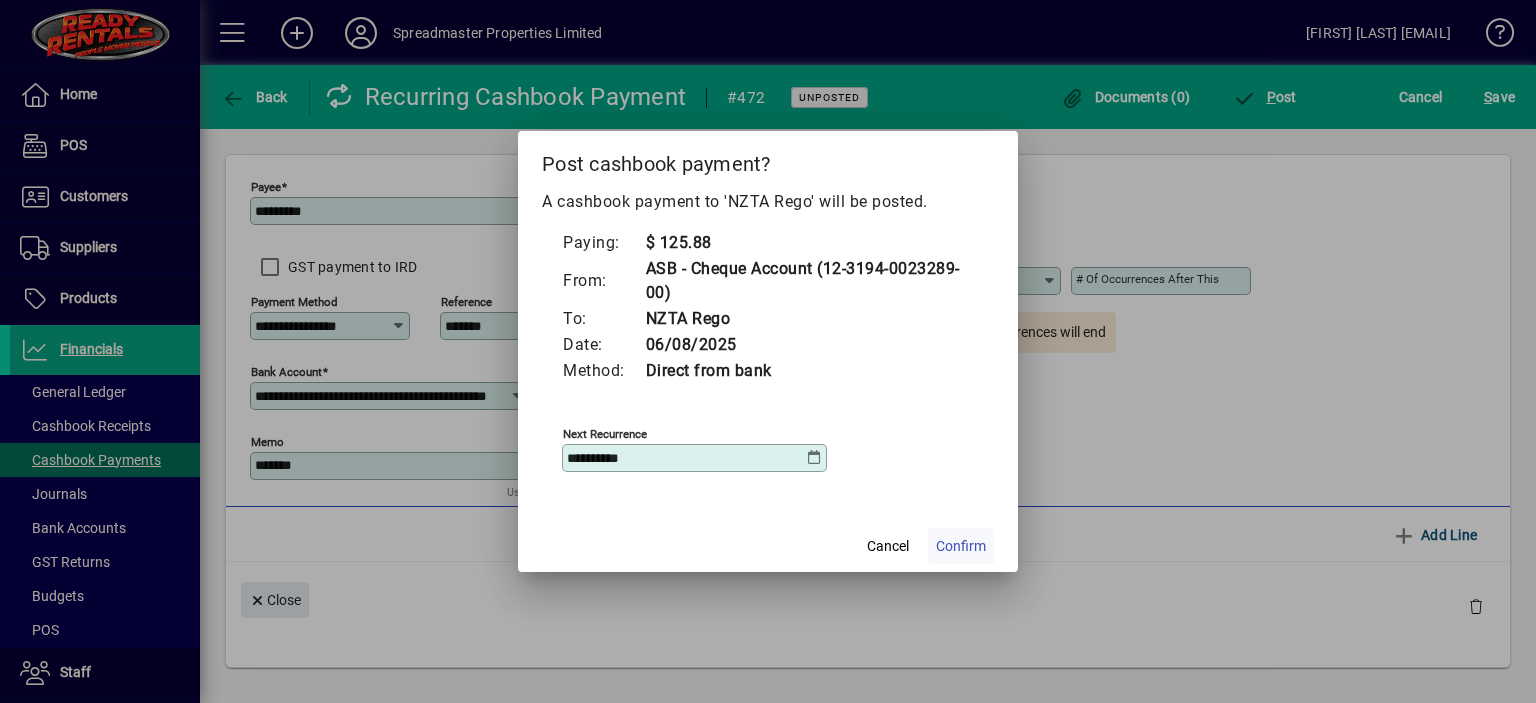 click on "Confirm" 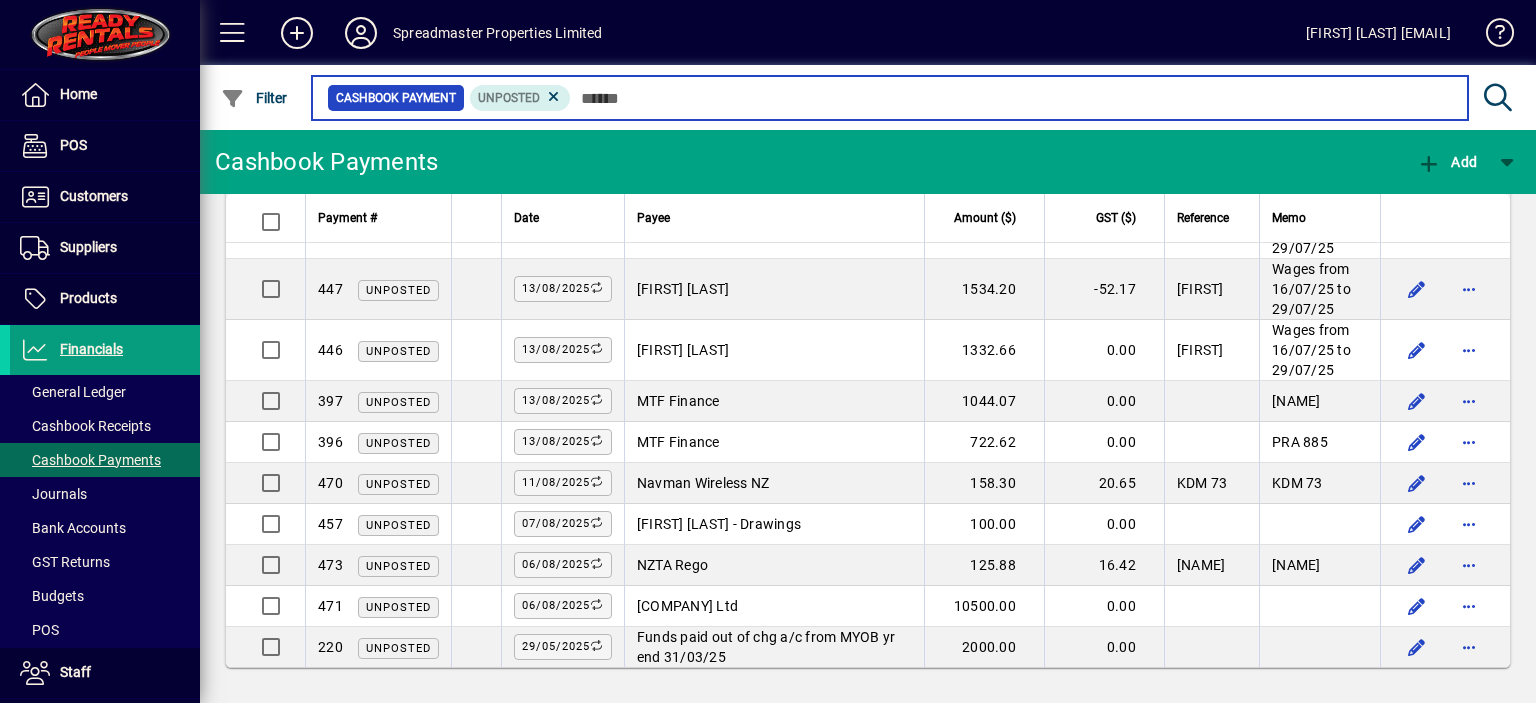 scroll, scrollTop: 1387, scrollLeft: 0, axis: vertical 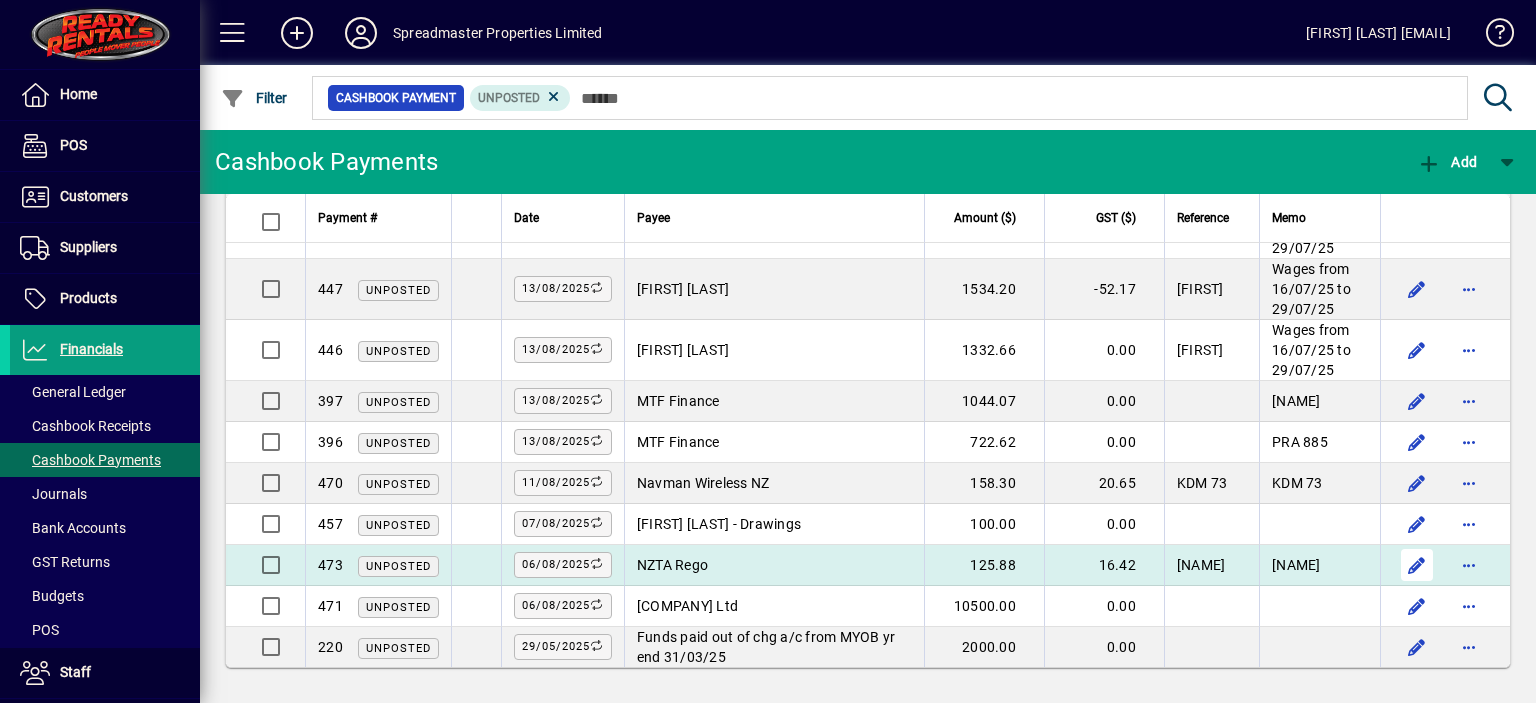 click at bounding box center (1417, 565) 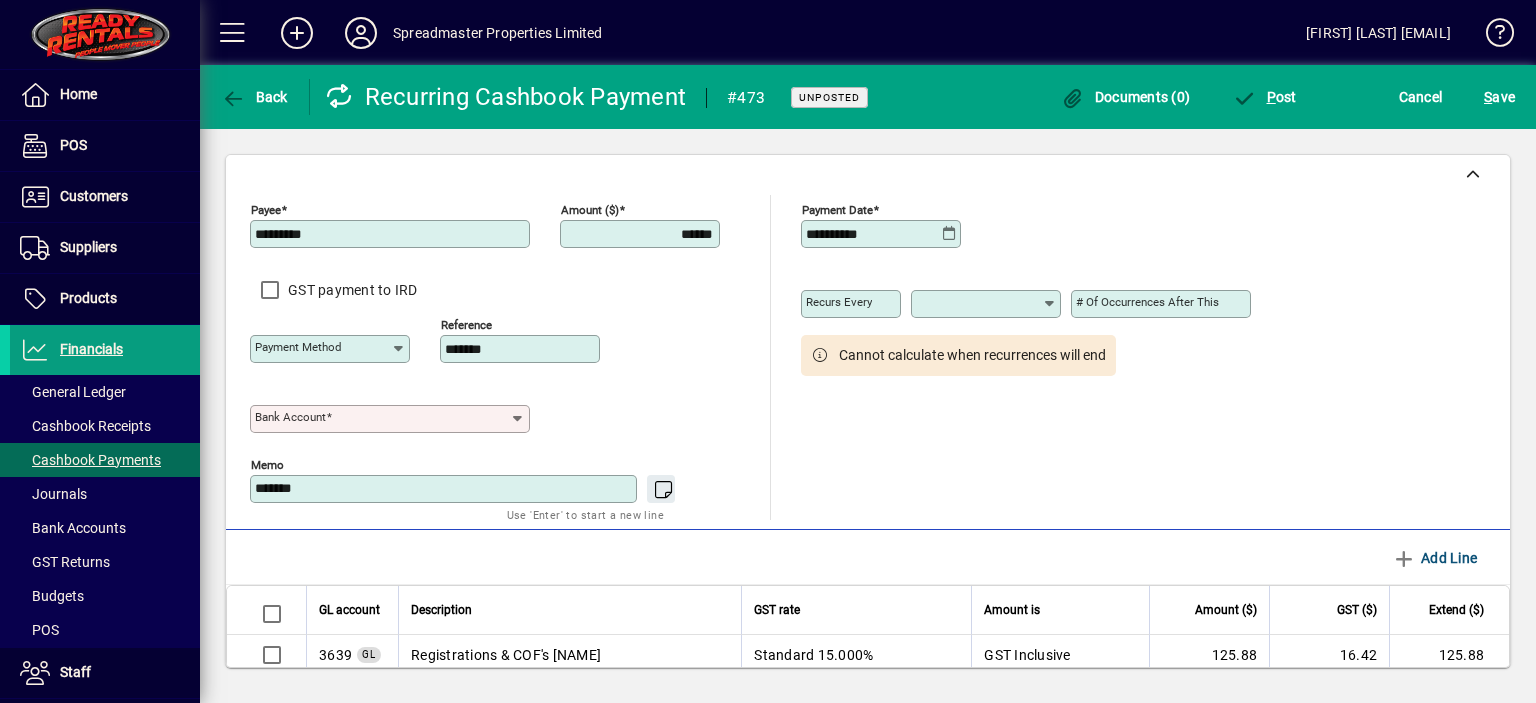 type on "**********" 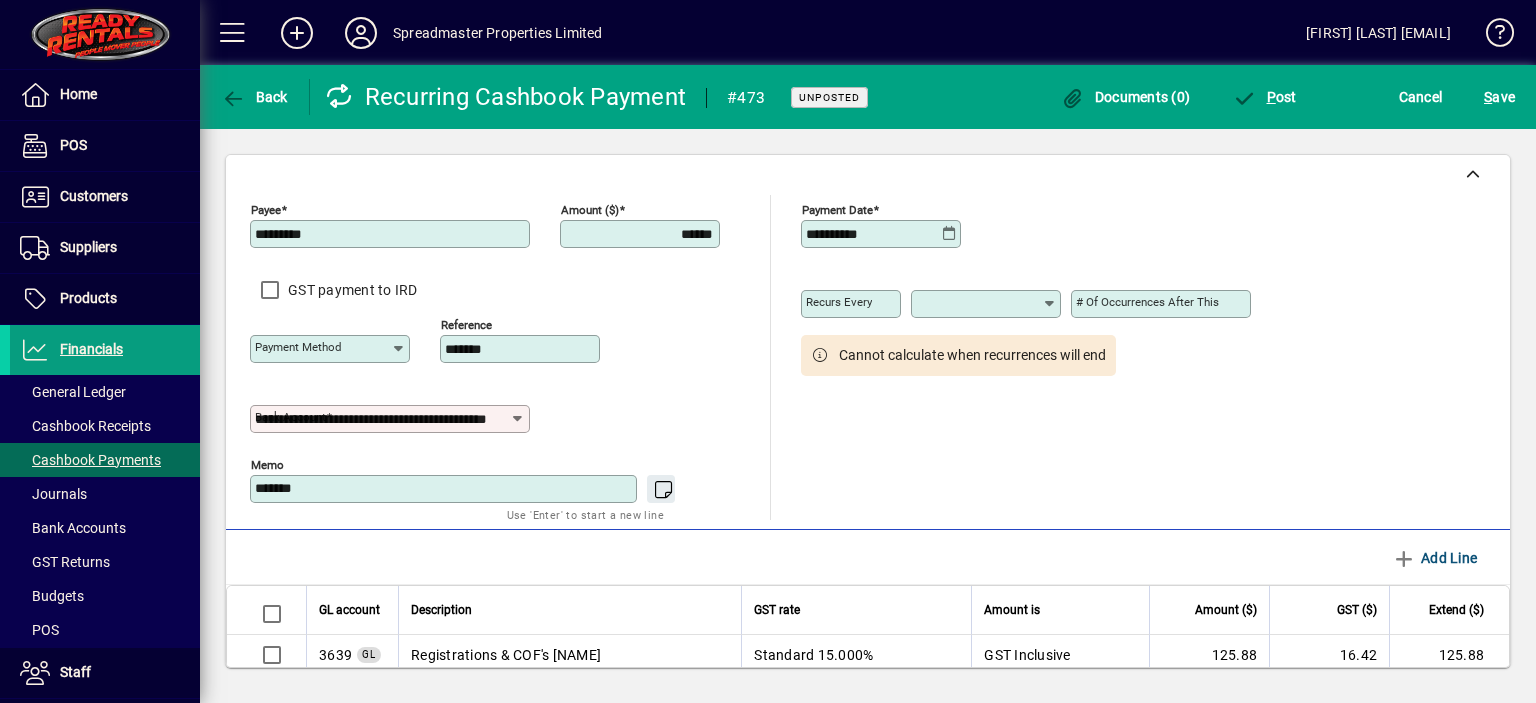 type on "**********" 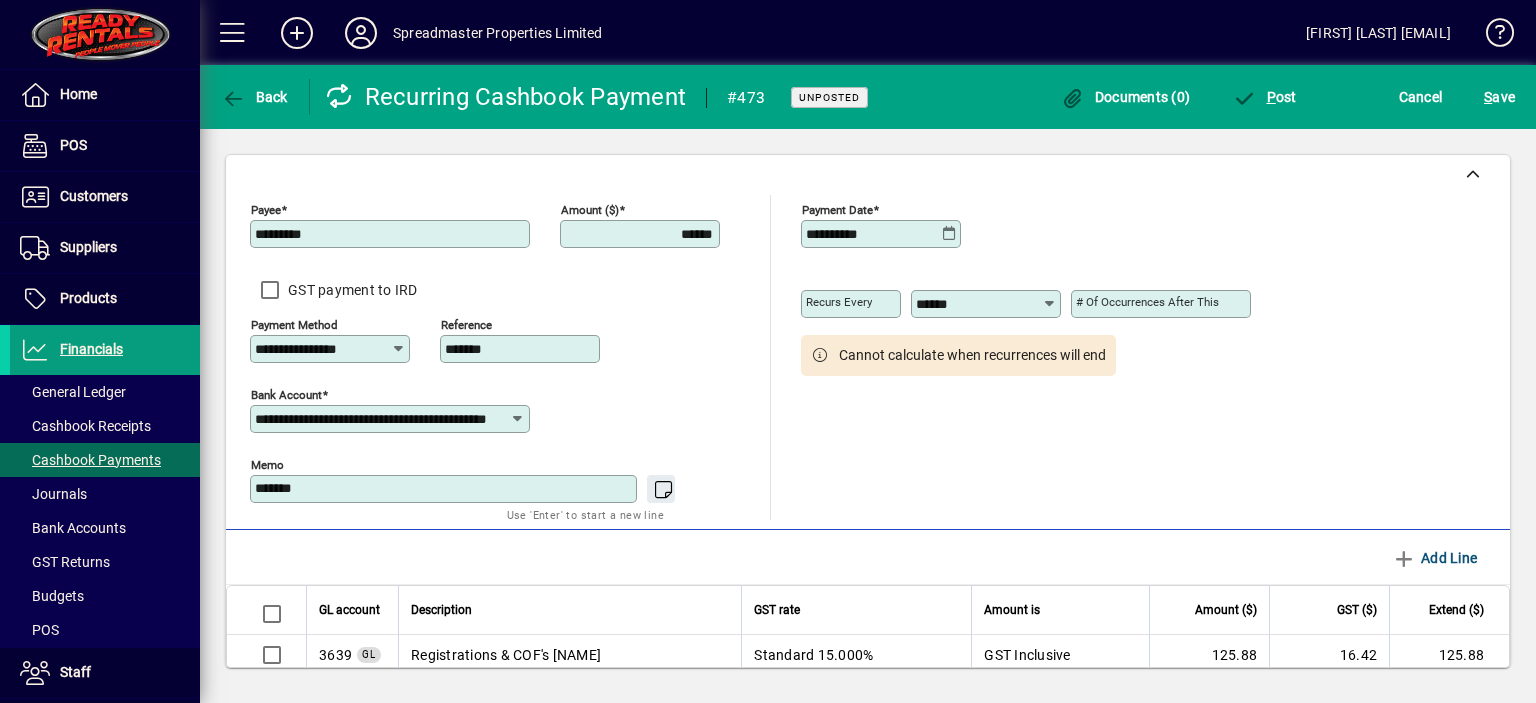 click on "*******" at bounding box center (522, 349) 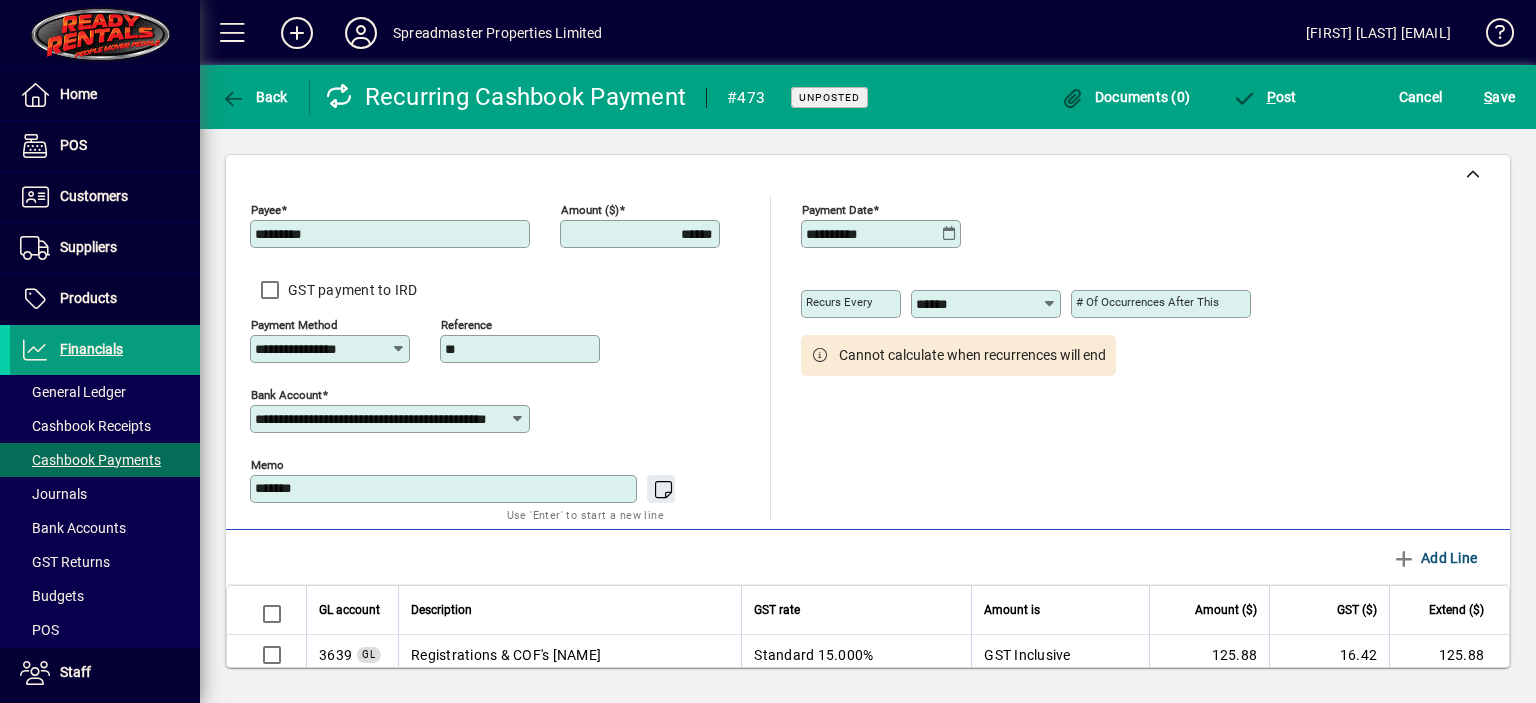 type on "*" 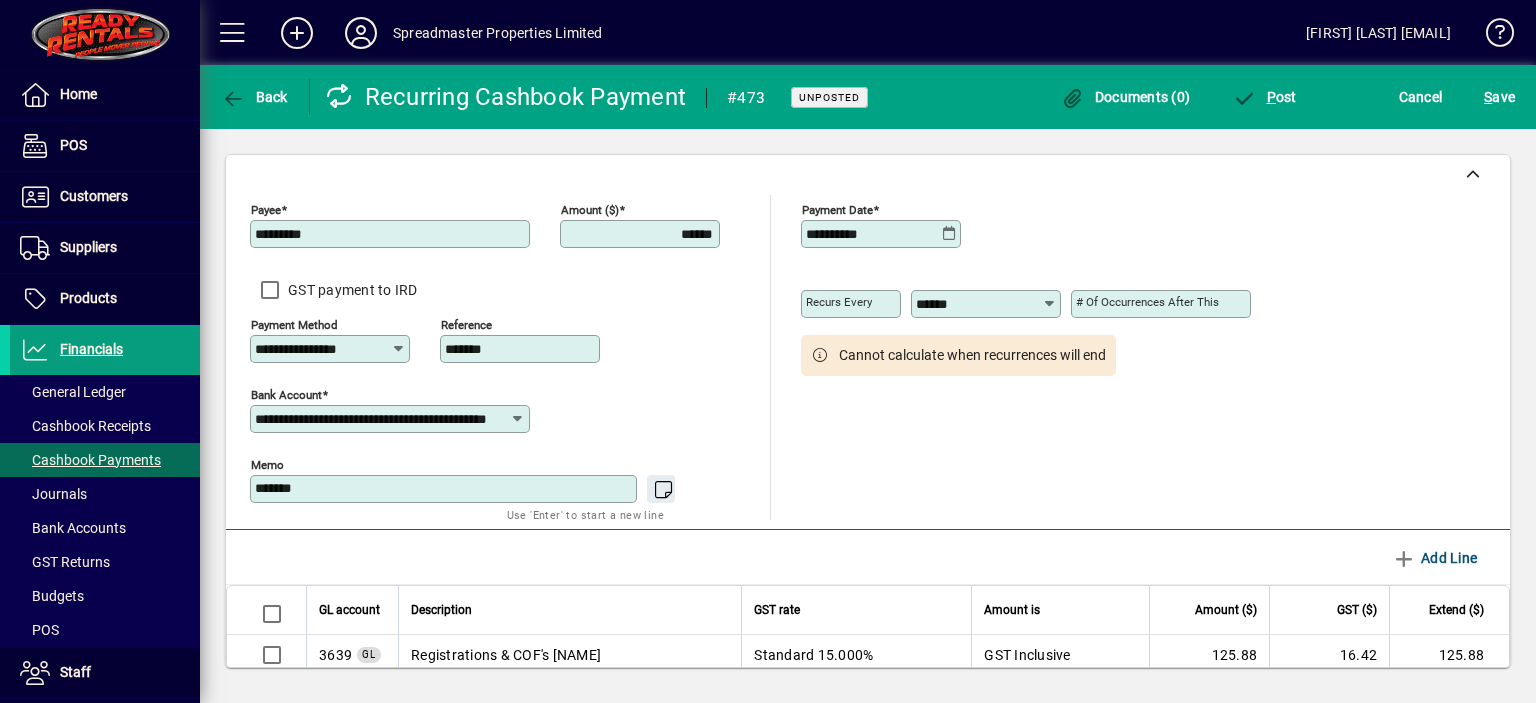 type on "*******" 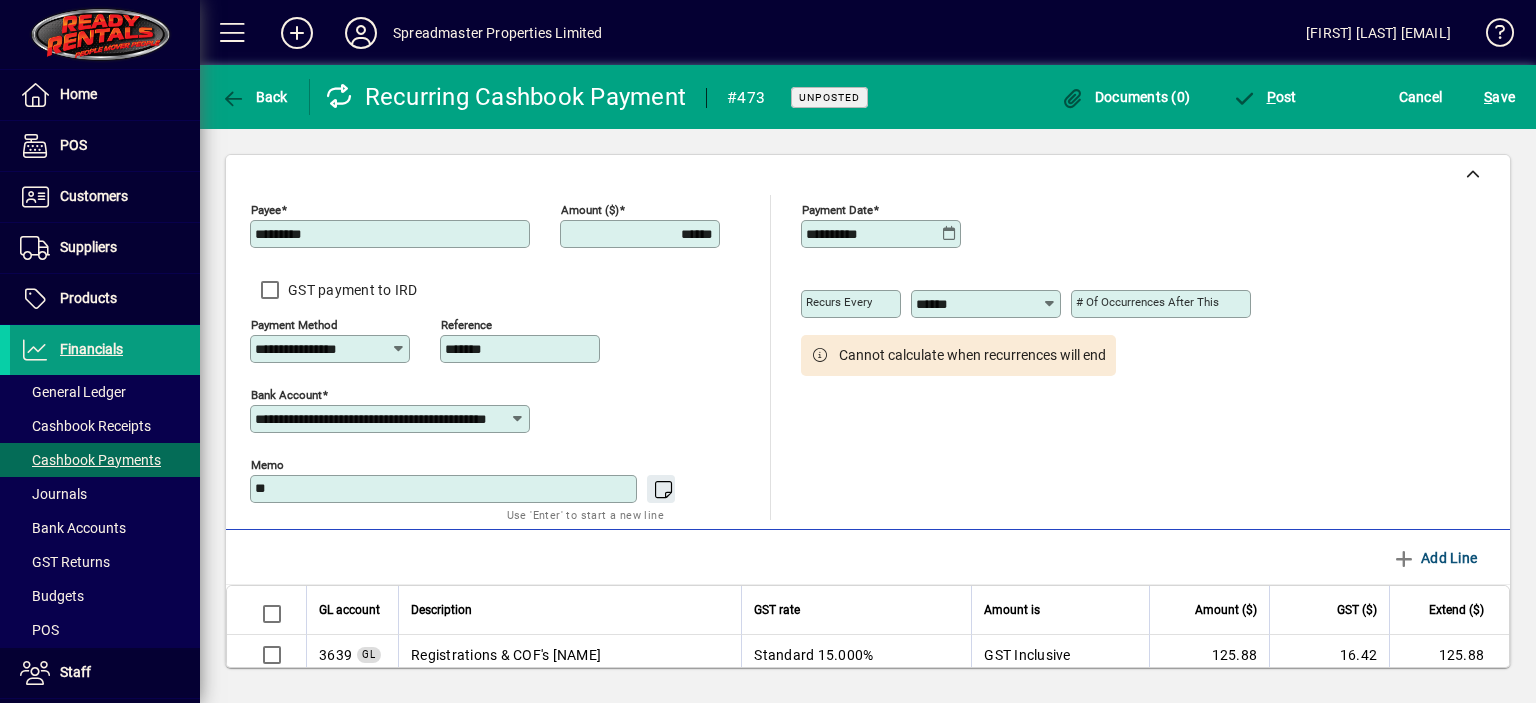 type on "*" 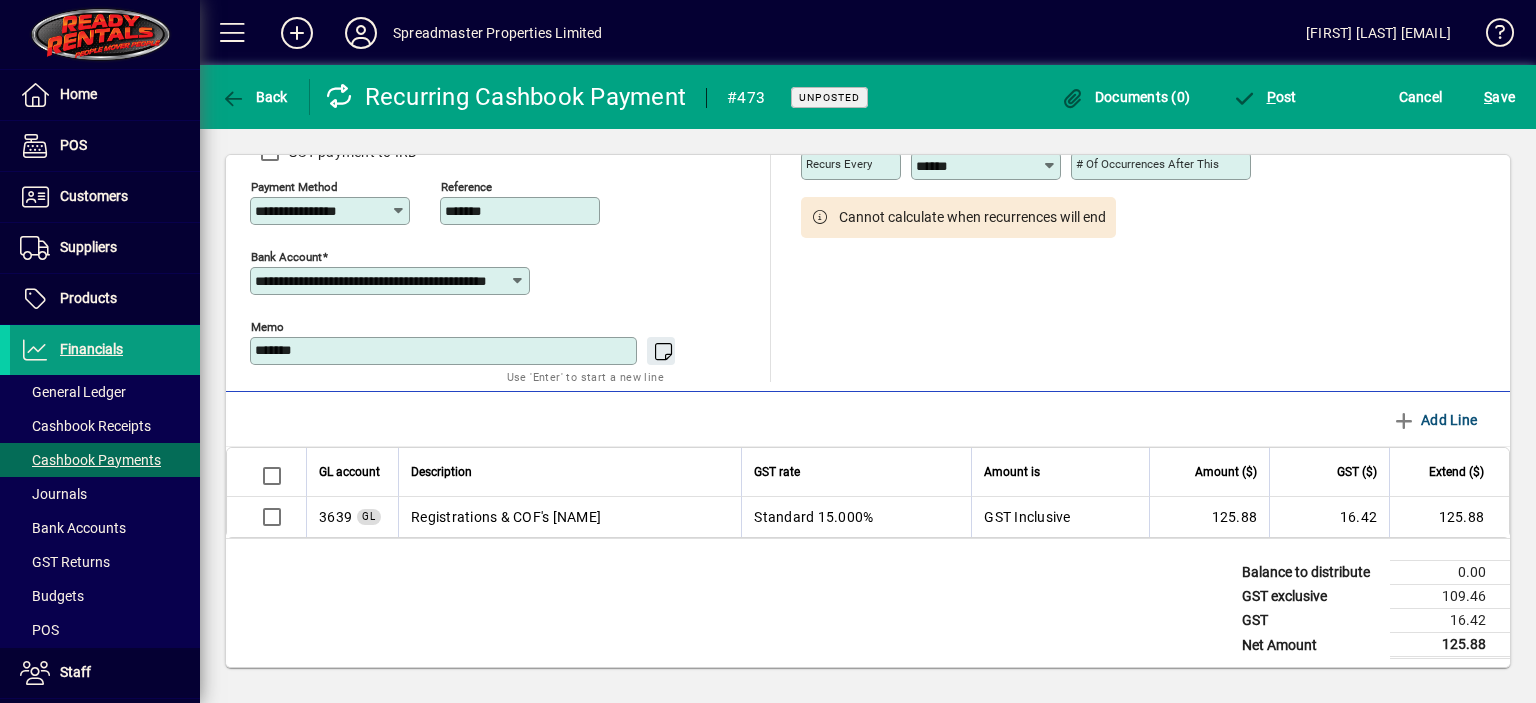 scroll, scrollTop: 143, scrollLeft: 0, axis: vertical 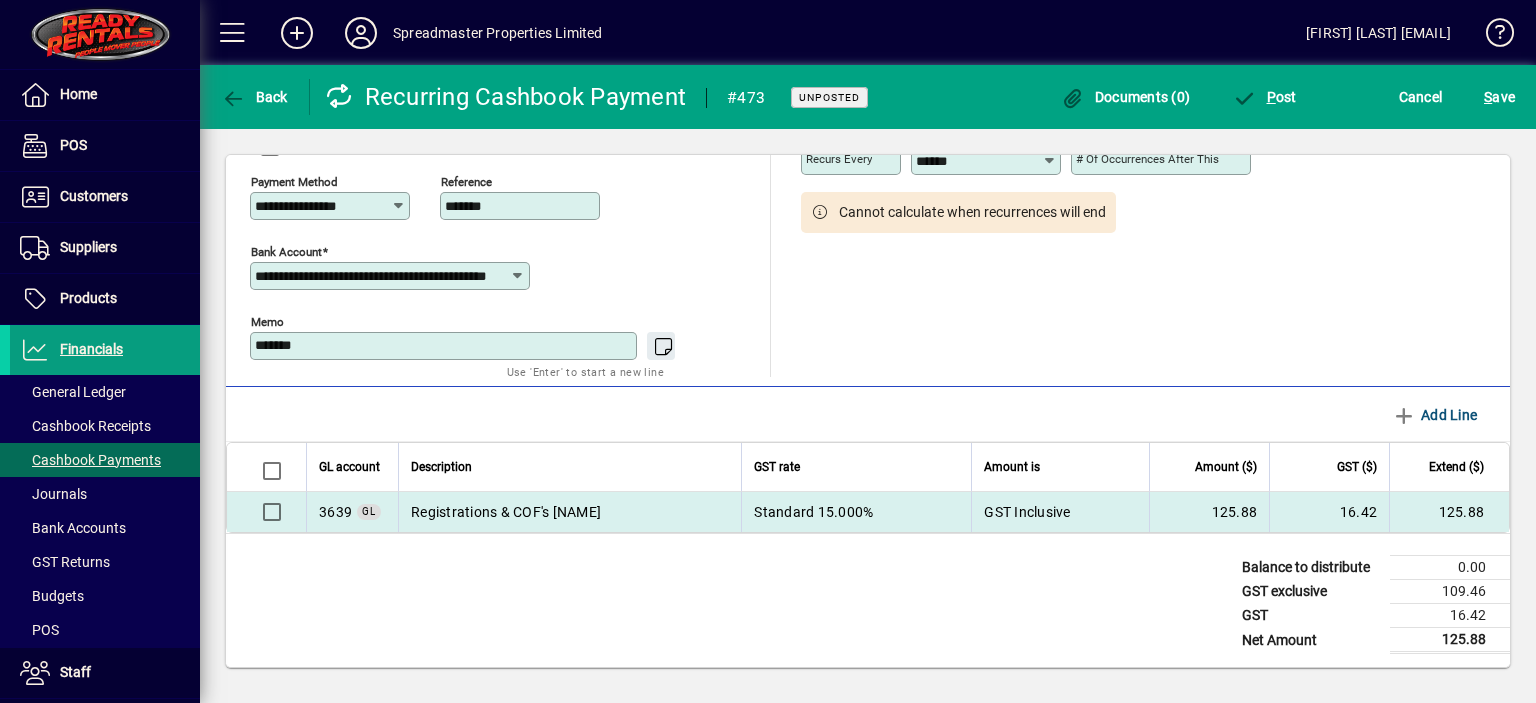 type on "*******" 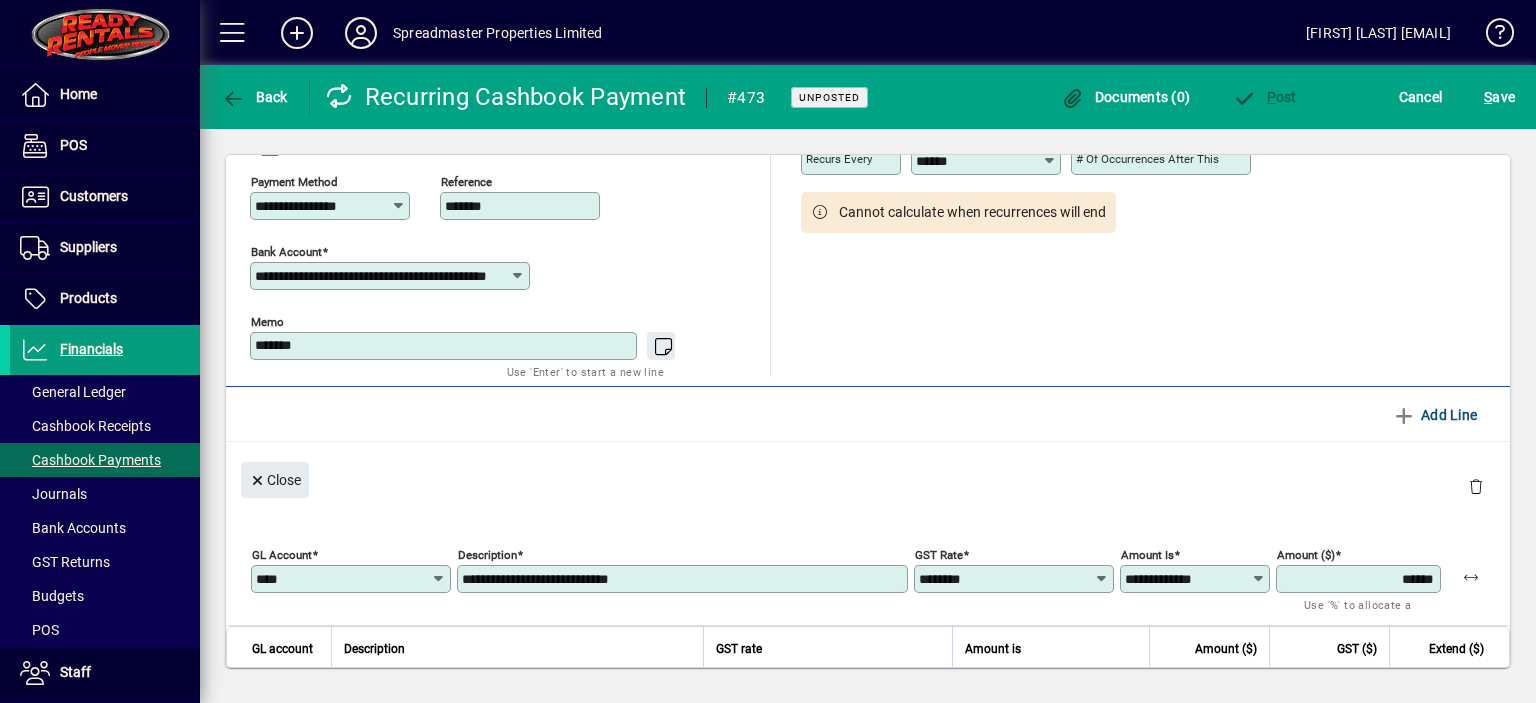 click on "**********" at bounding box center [684, 579] 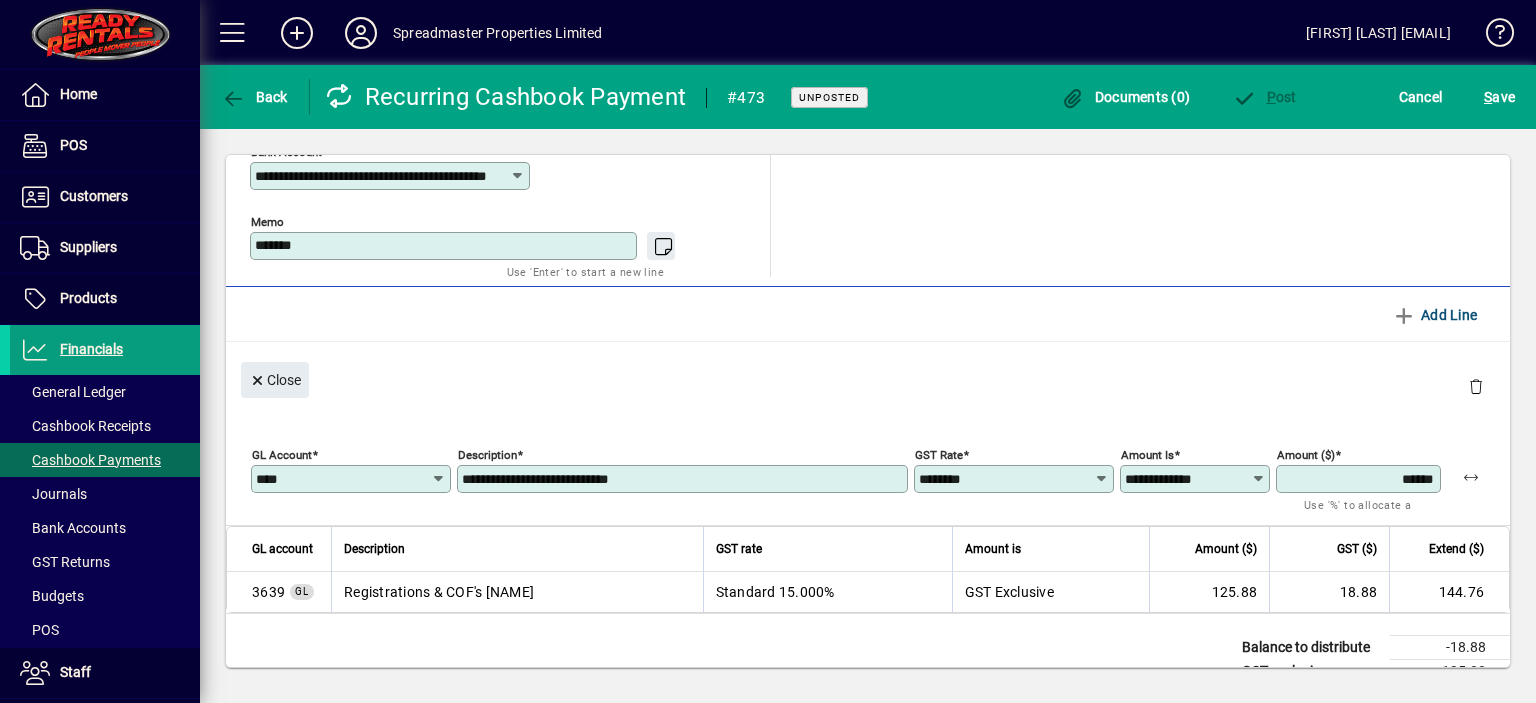 scroll, scrollTop: 323, scrollLeft: 0, axis: vertical 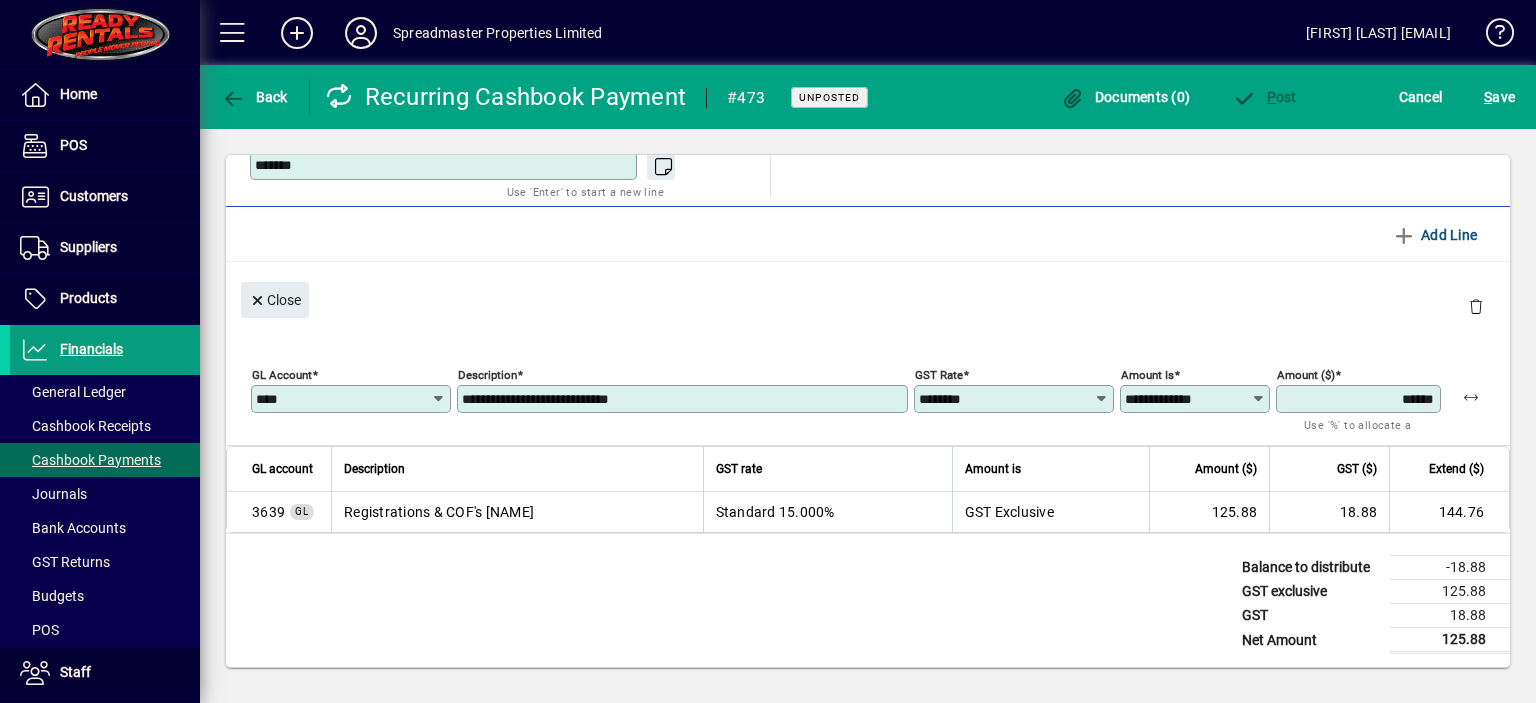type on "**********" 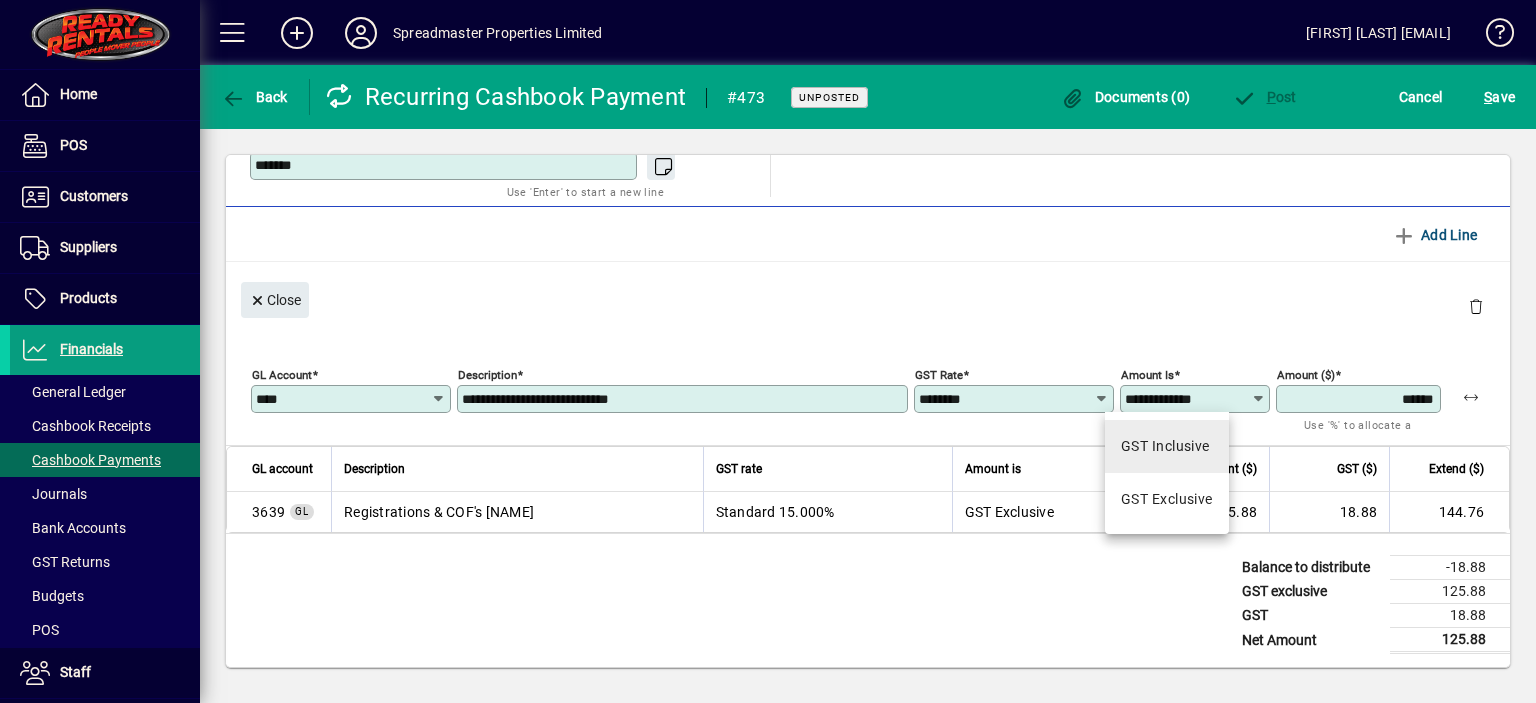 click on "GST Inclusive" at bounding box center [1165, 446] 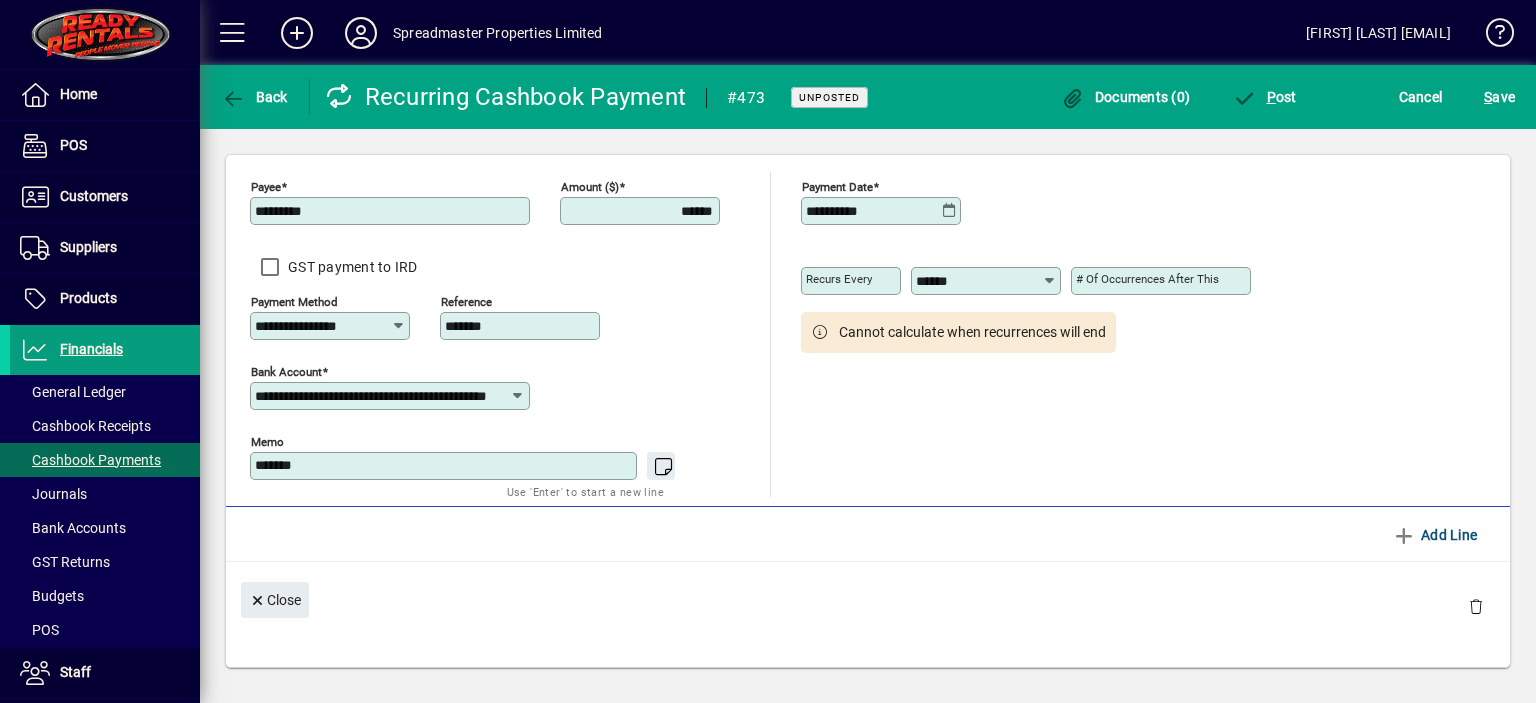 scroll, scrollTop: 0, scrollLeft: 0, axis: both 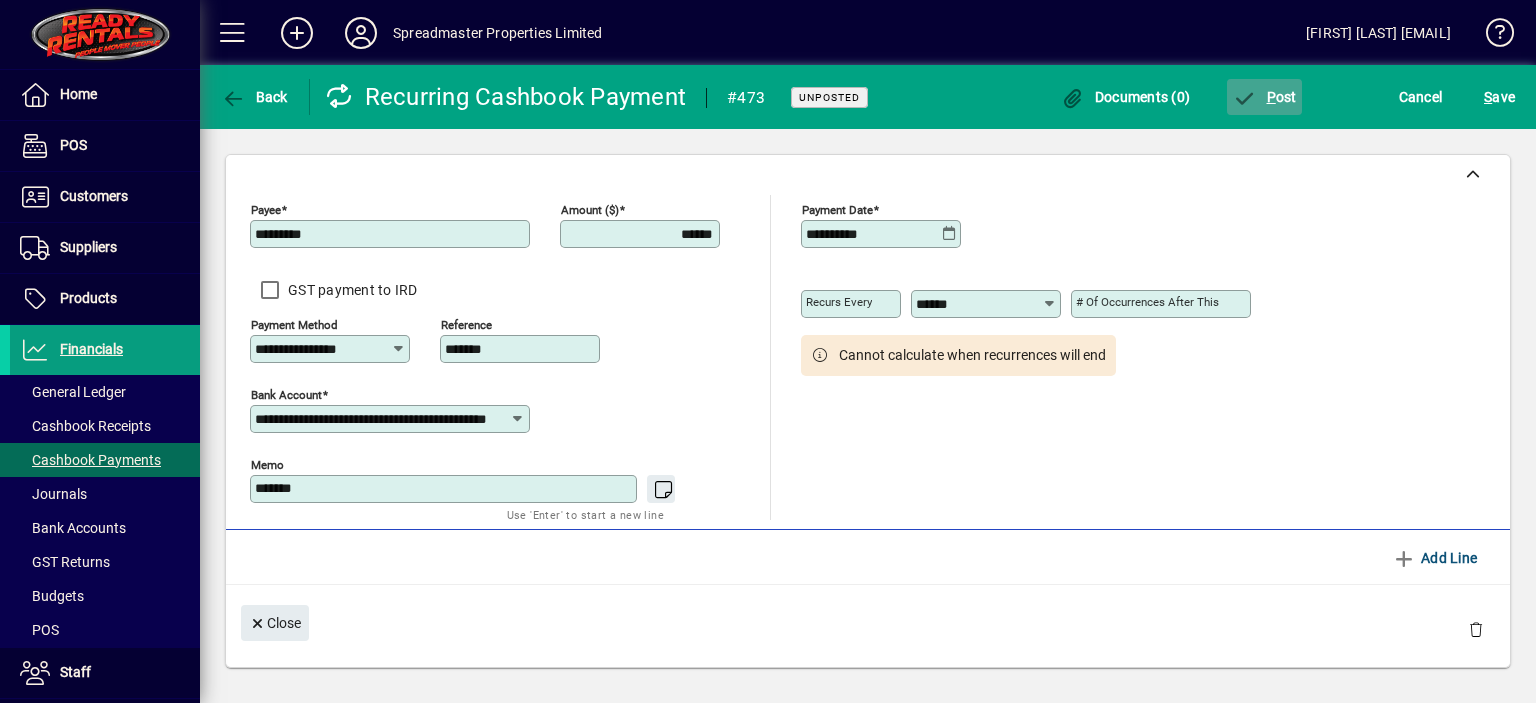 click on "P ost" 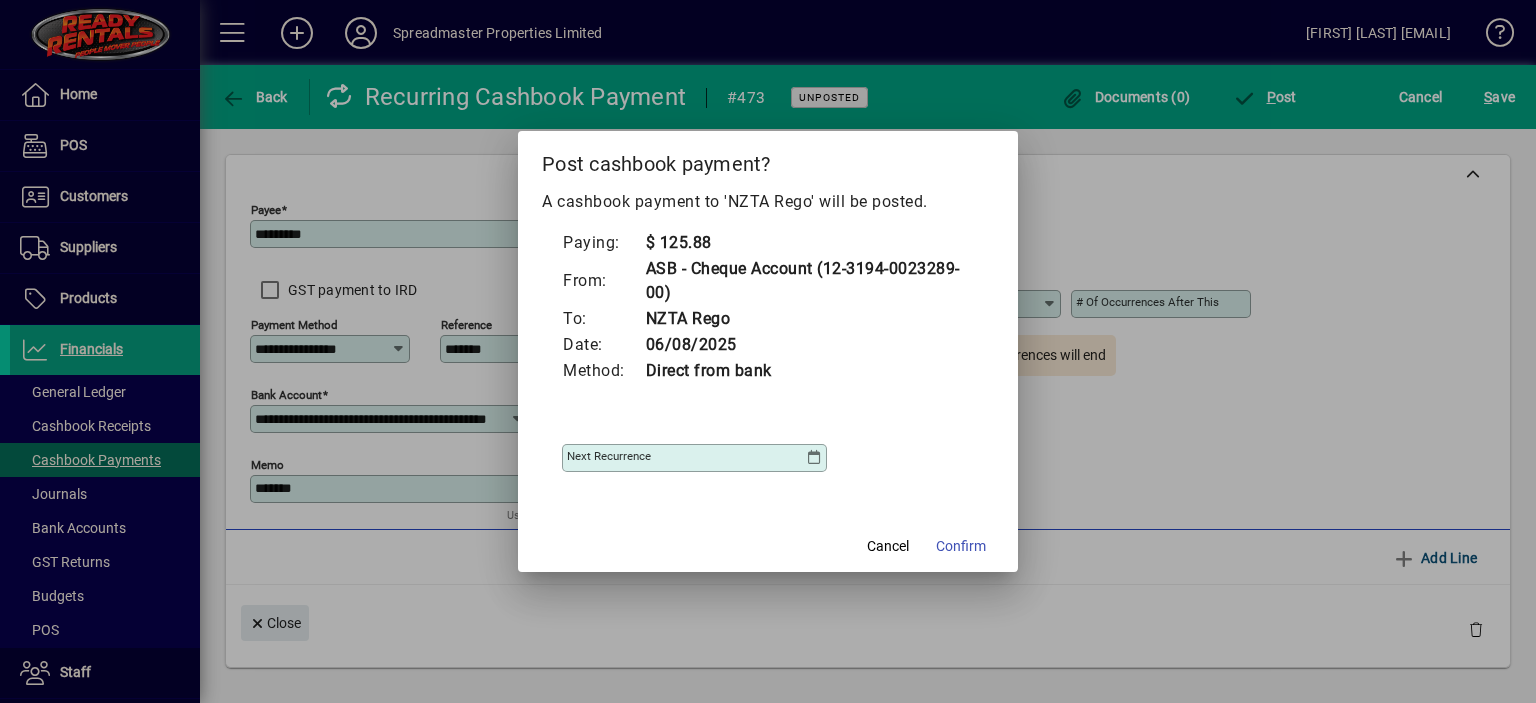 click at bounding box center (814, 458) 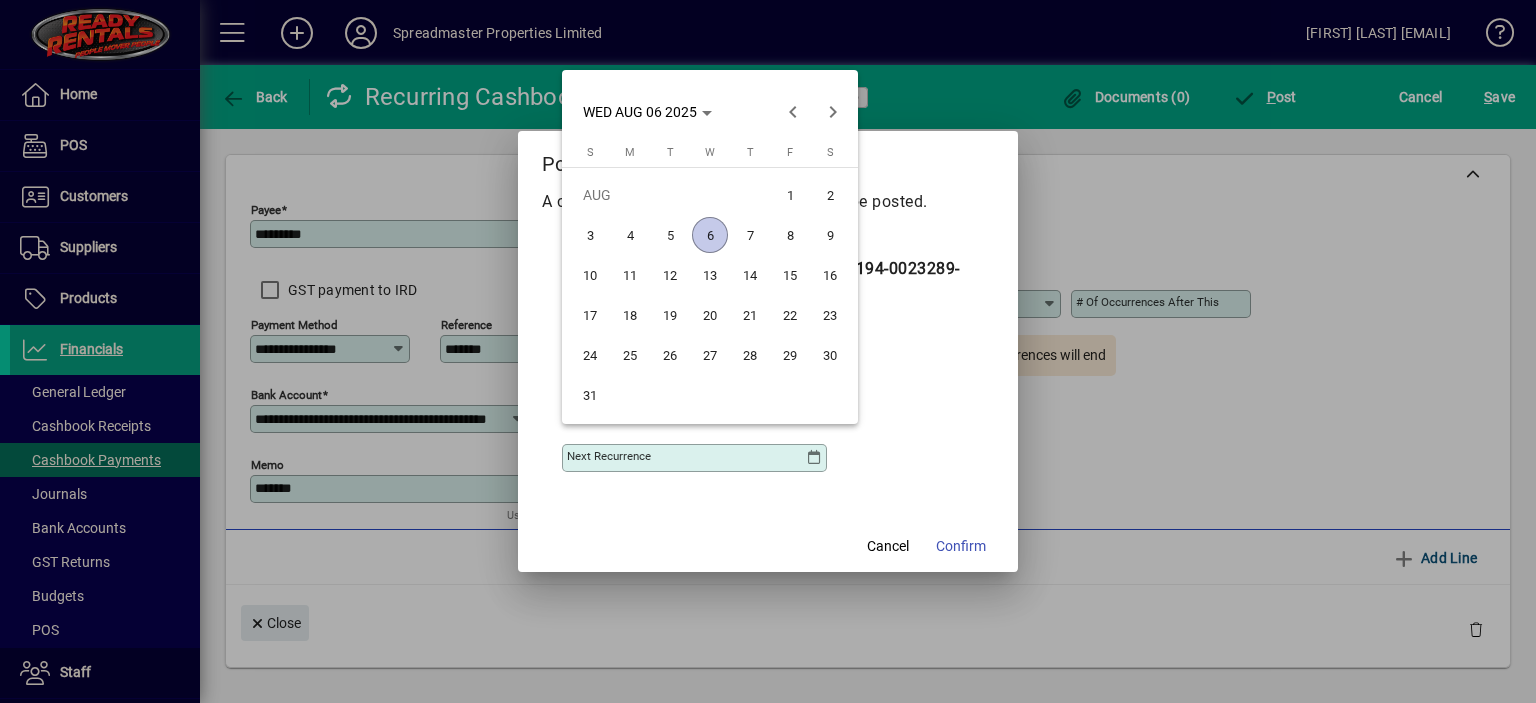 click on "6" at bounding box center [710, 235] 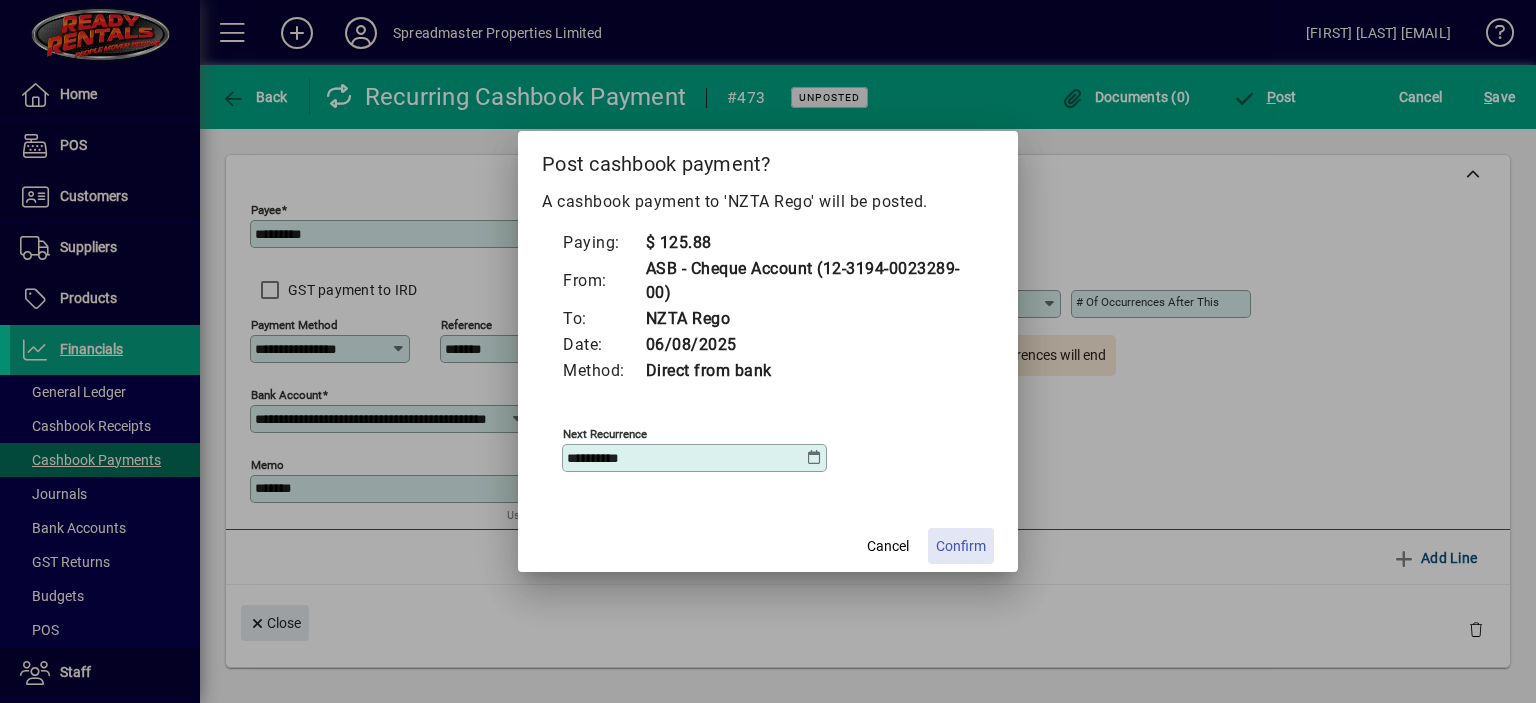 click on "Confirm" 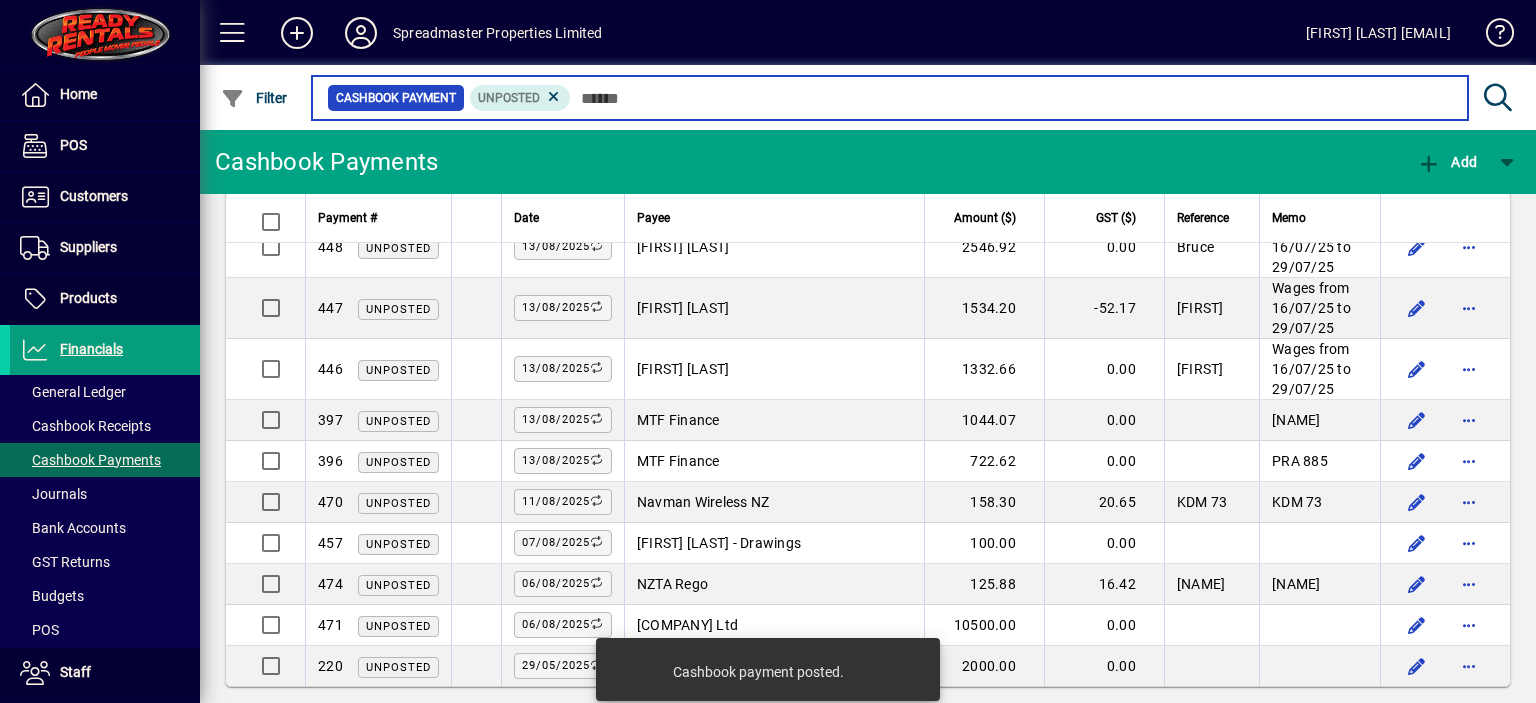 scroll, scrollTop: 1387, scrollLeft: 0, axis: vertical 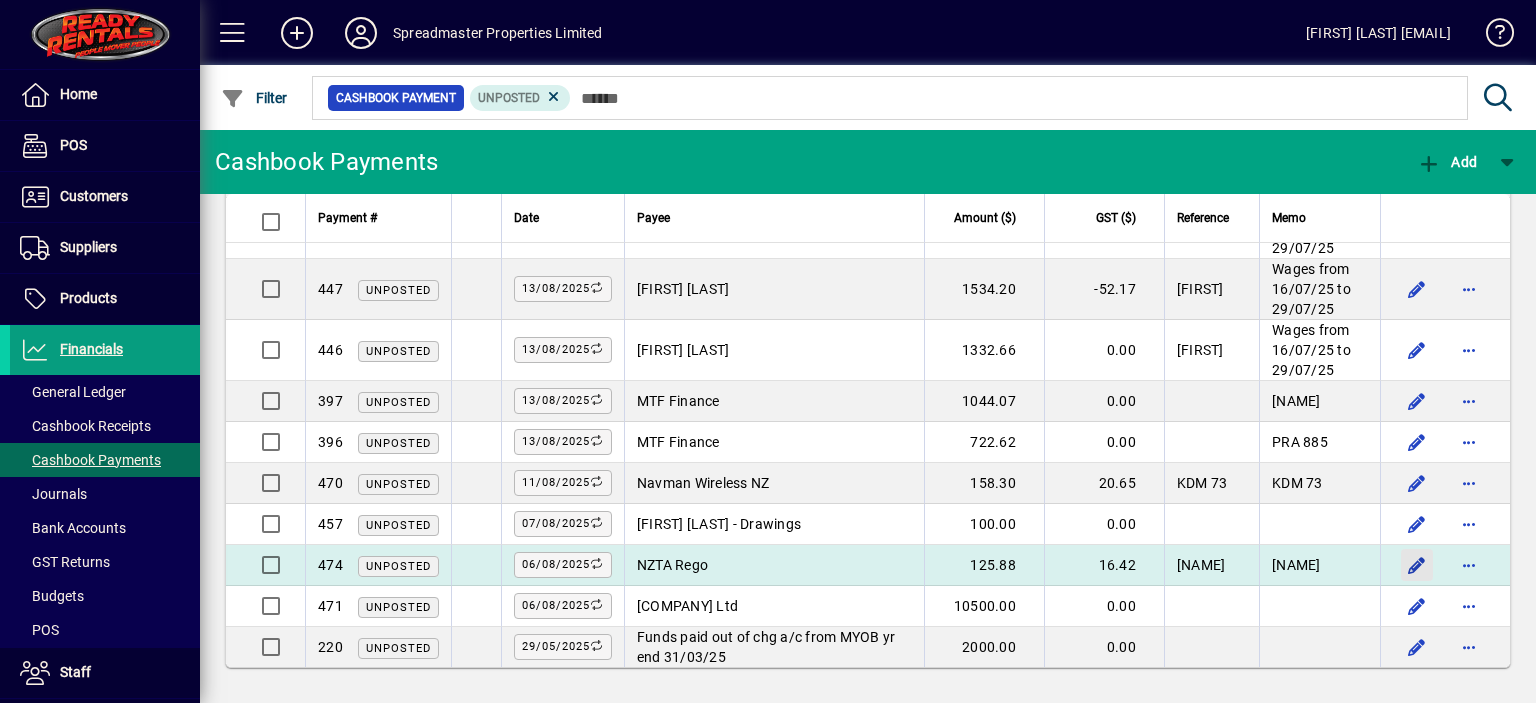 click at bounding box center (1417, 565) 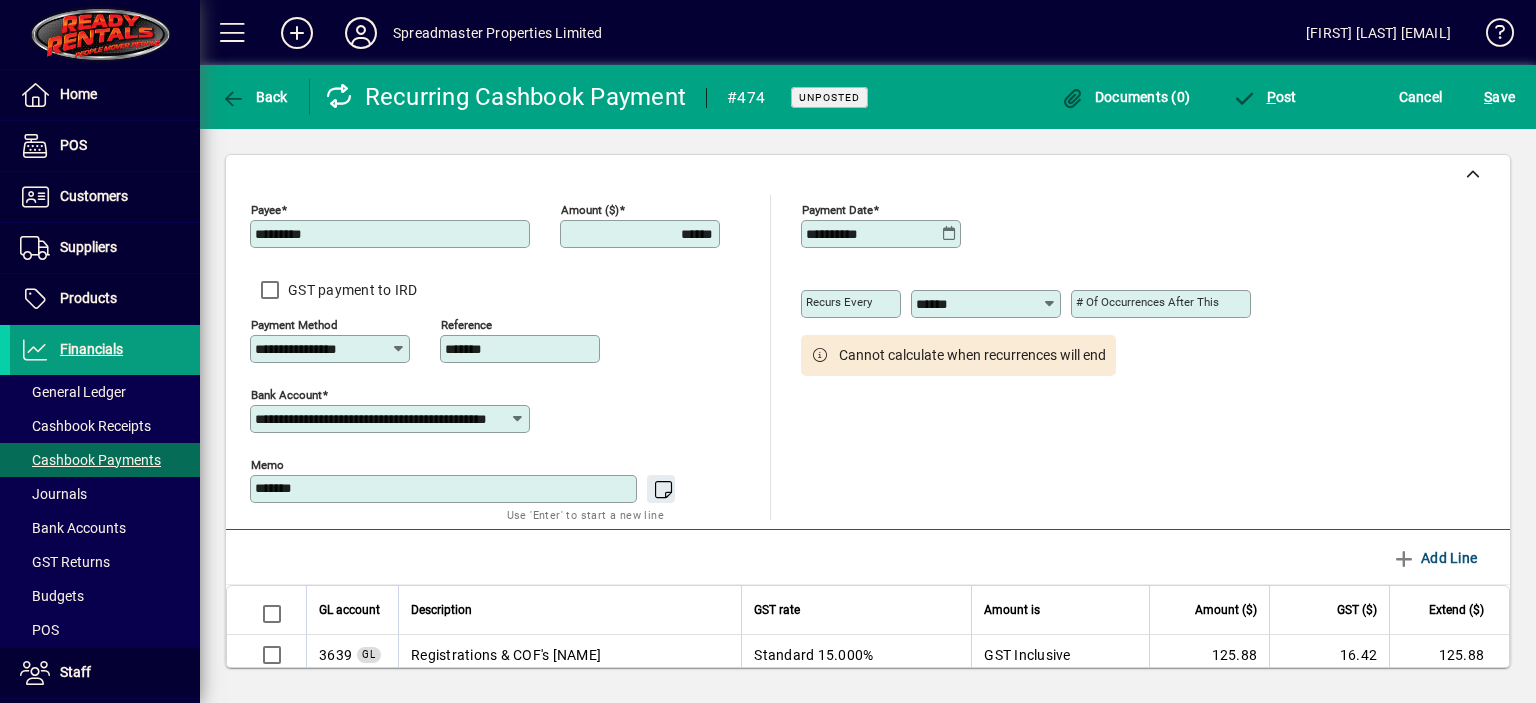 click on "*******" at bounding box center [522, 349] 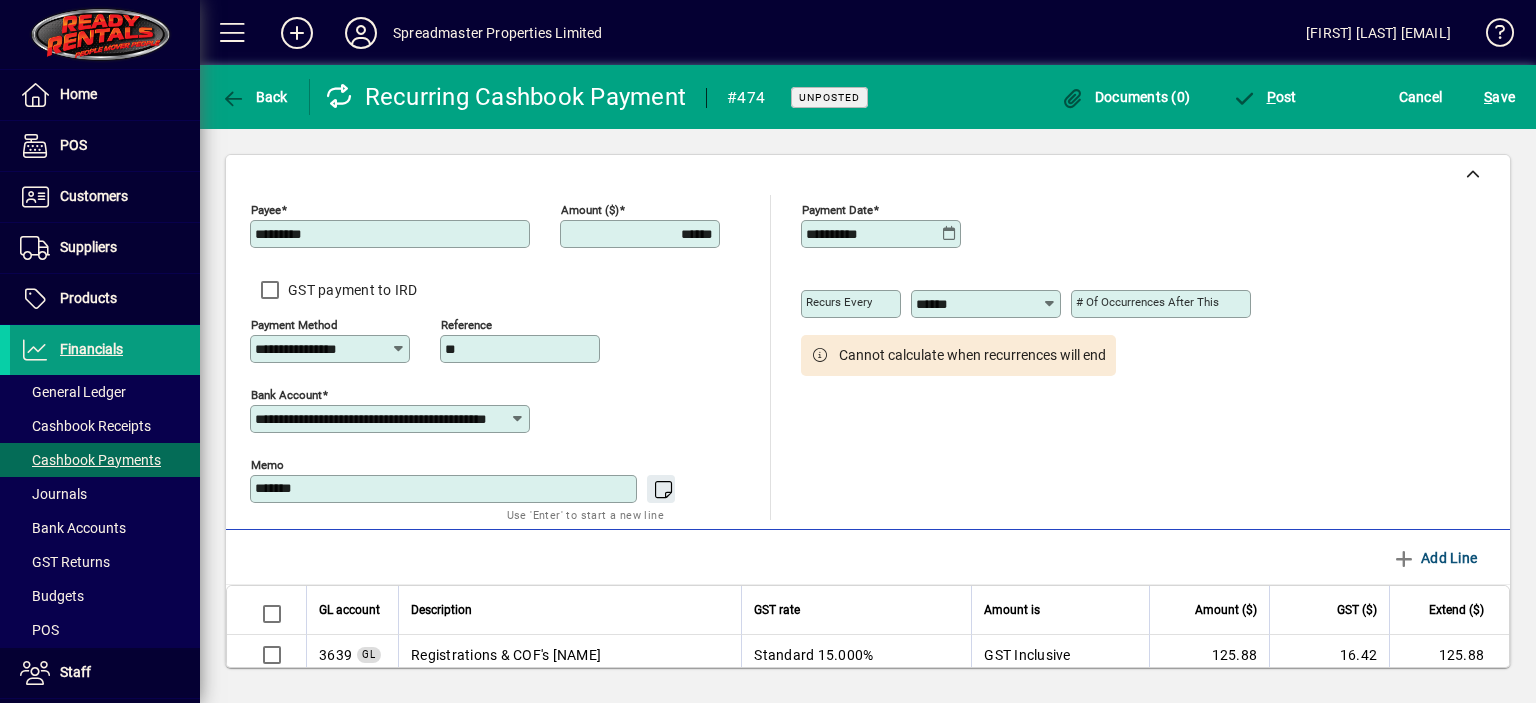 type on "*" 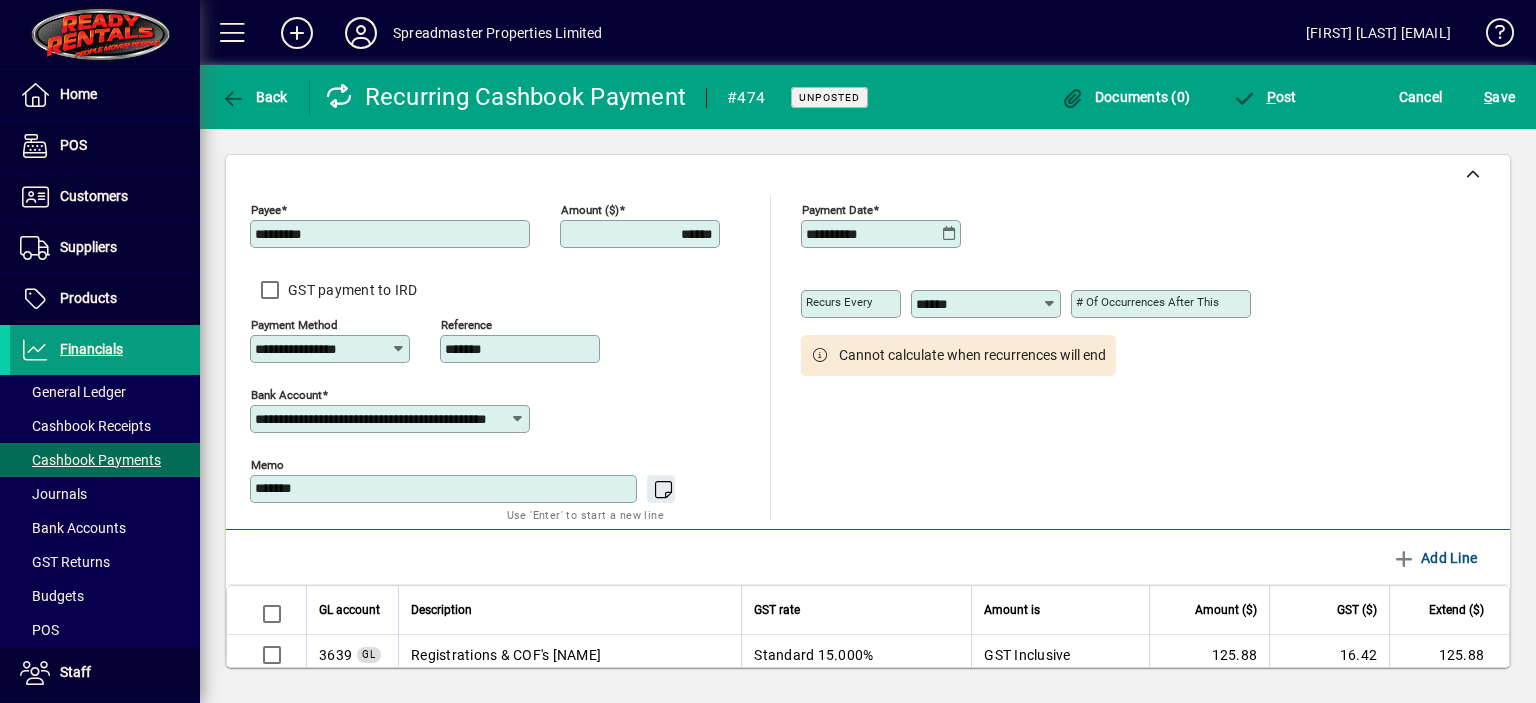 type on "*******" 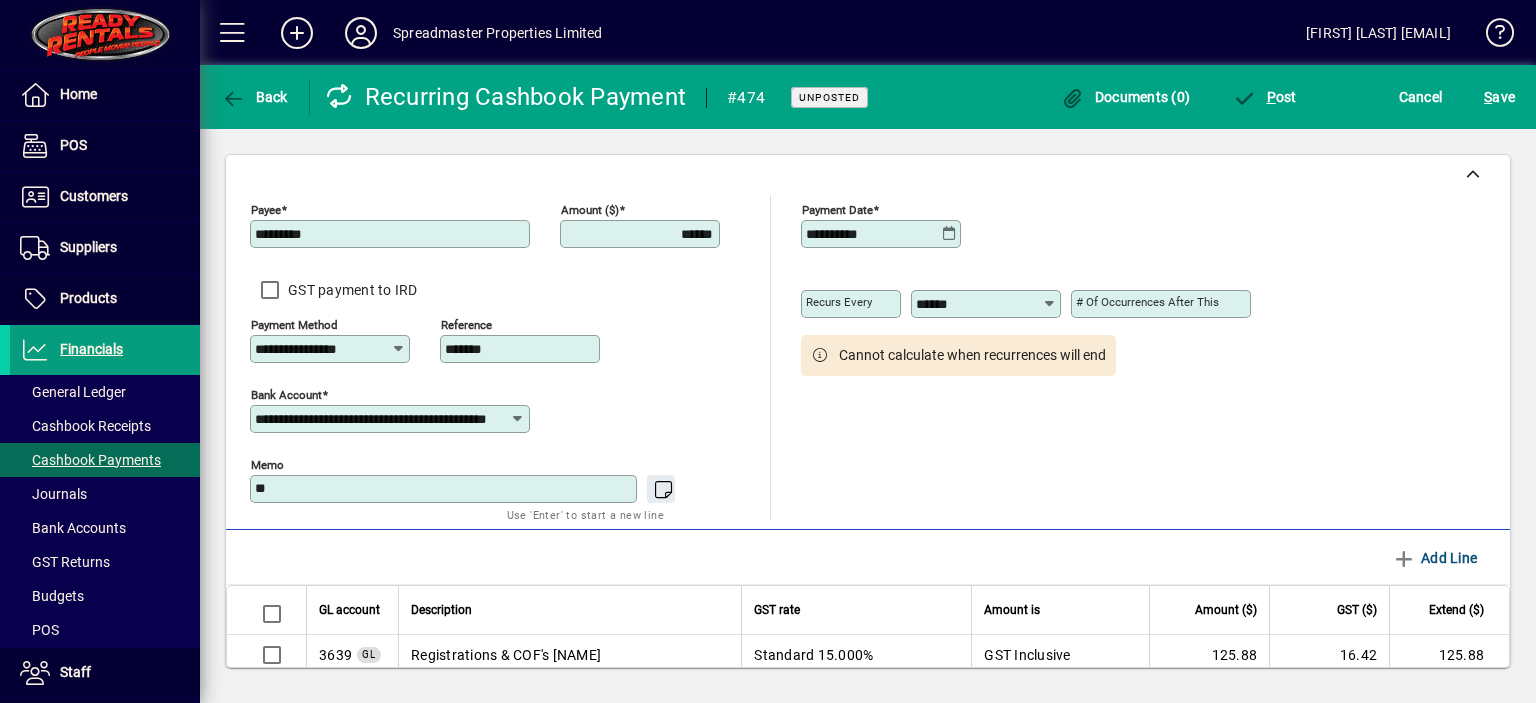 type on "*" 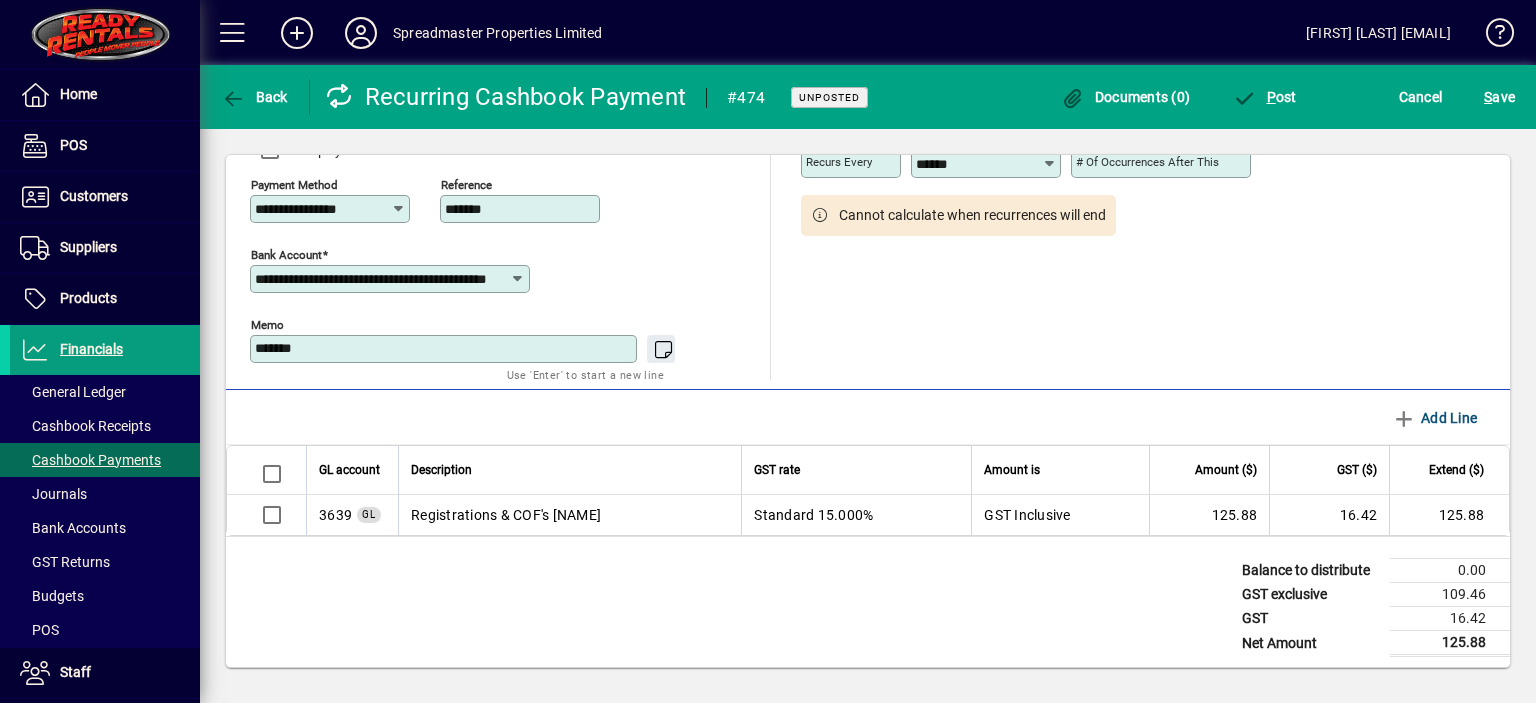 scroll, scrollTop: 143, scrollLeft: 0, axis: vertical 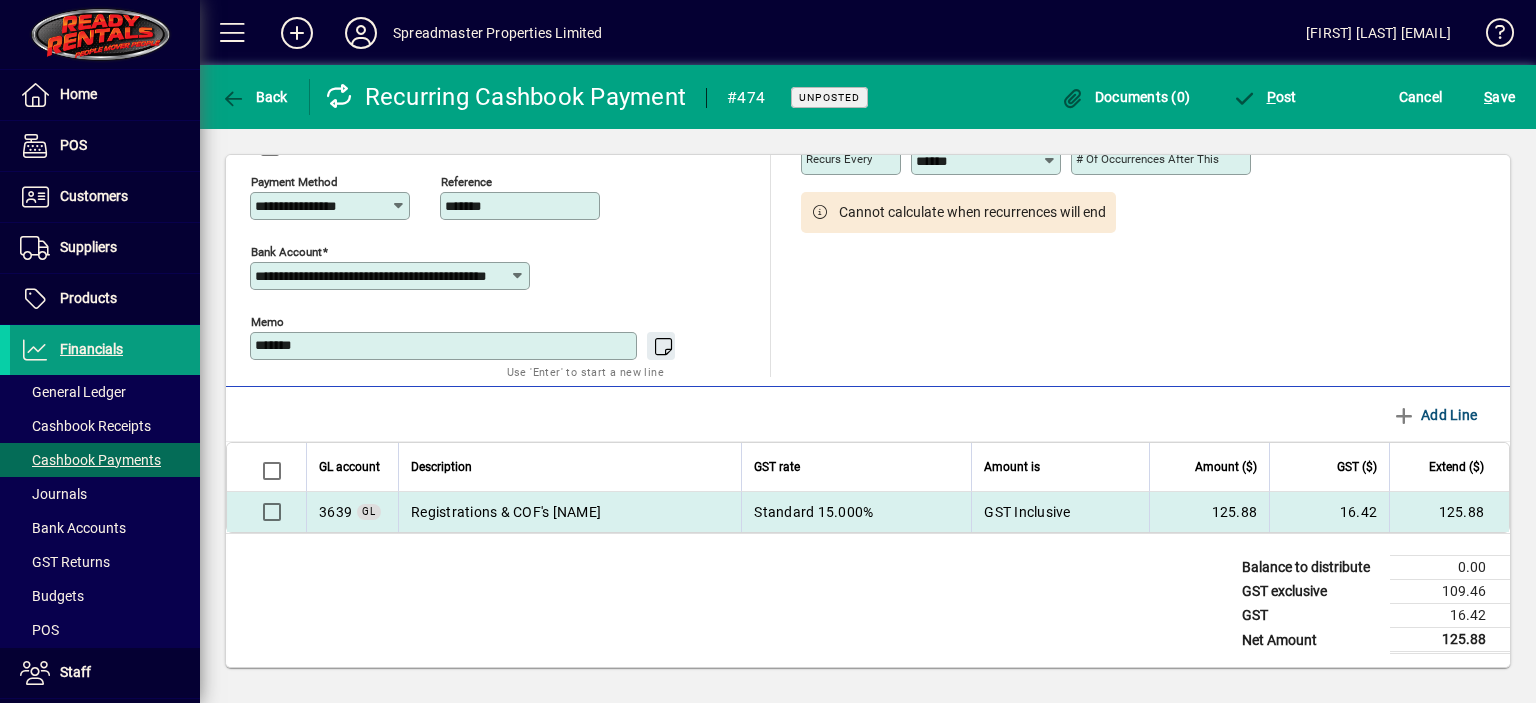 type on "*******" 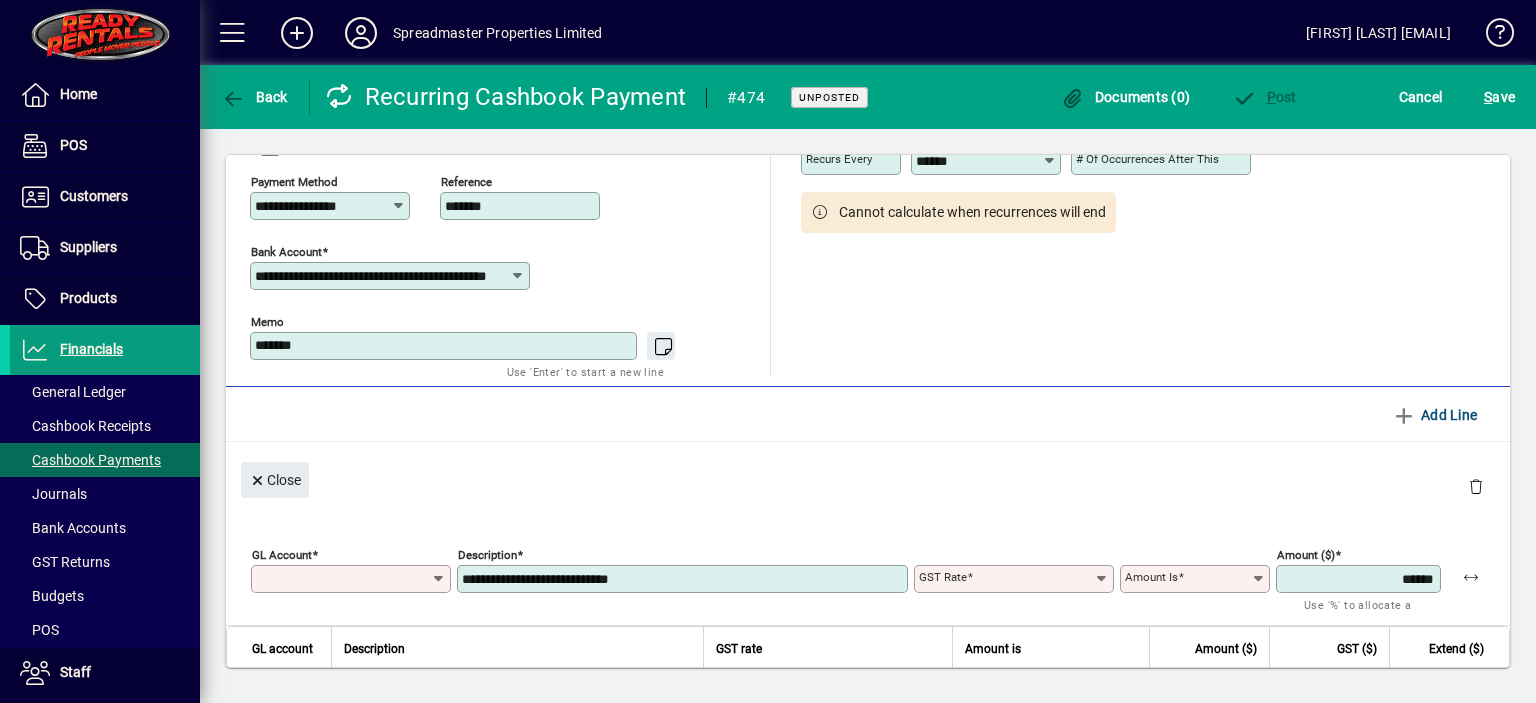 type on "****" 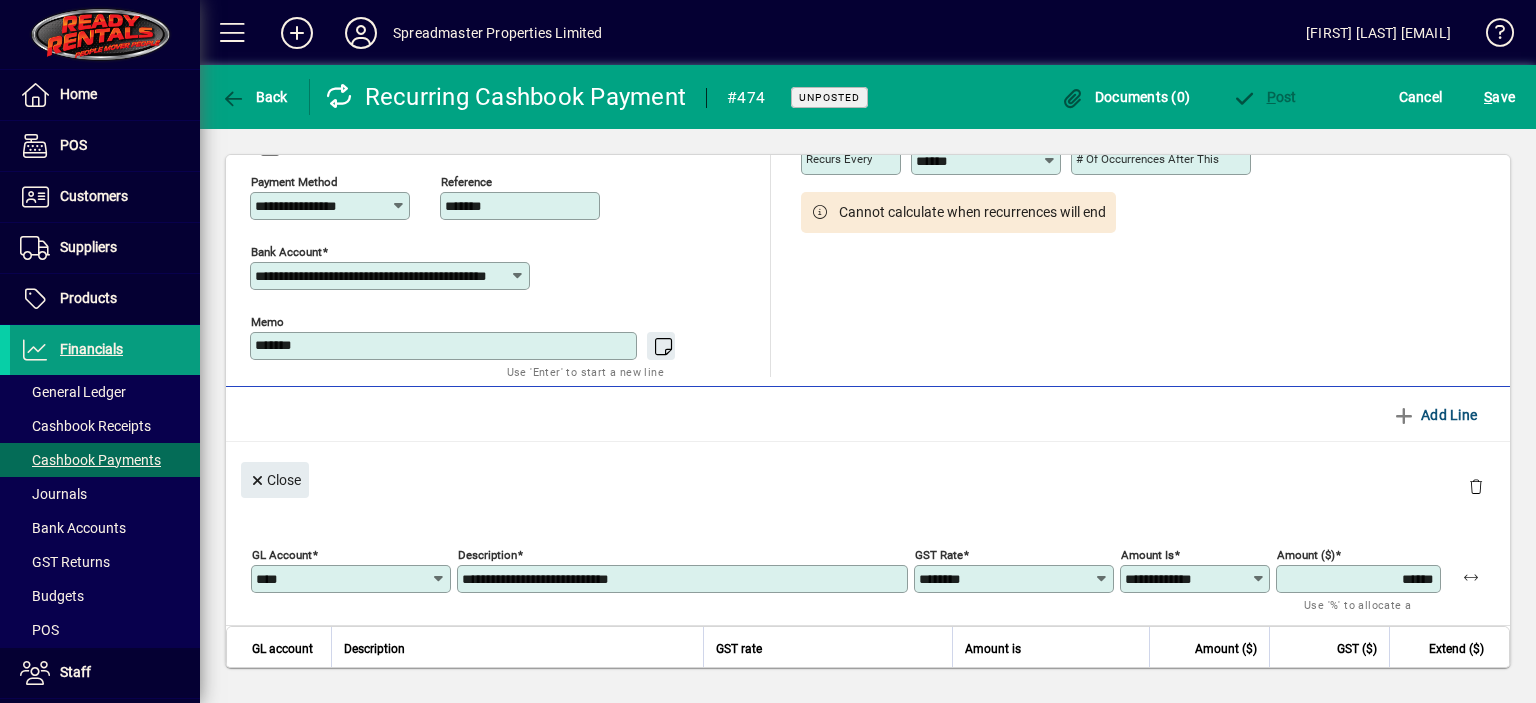 click on "**********" at bounding box center [684, 579] 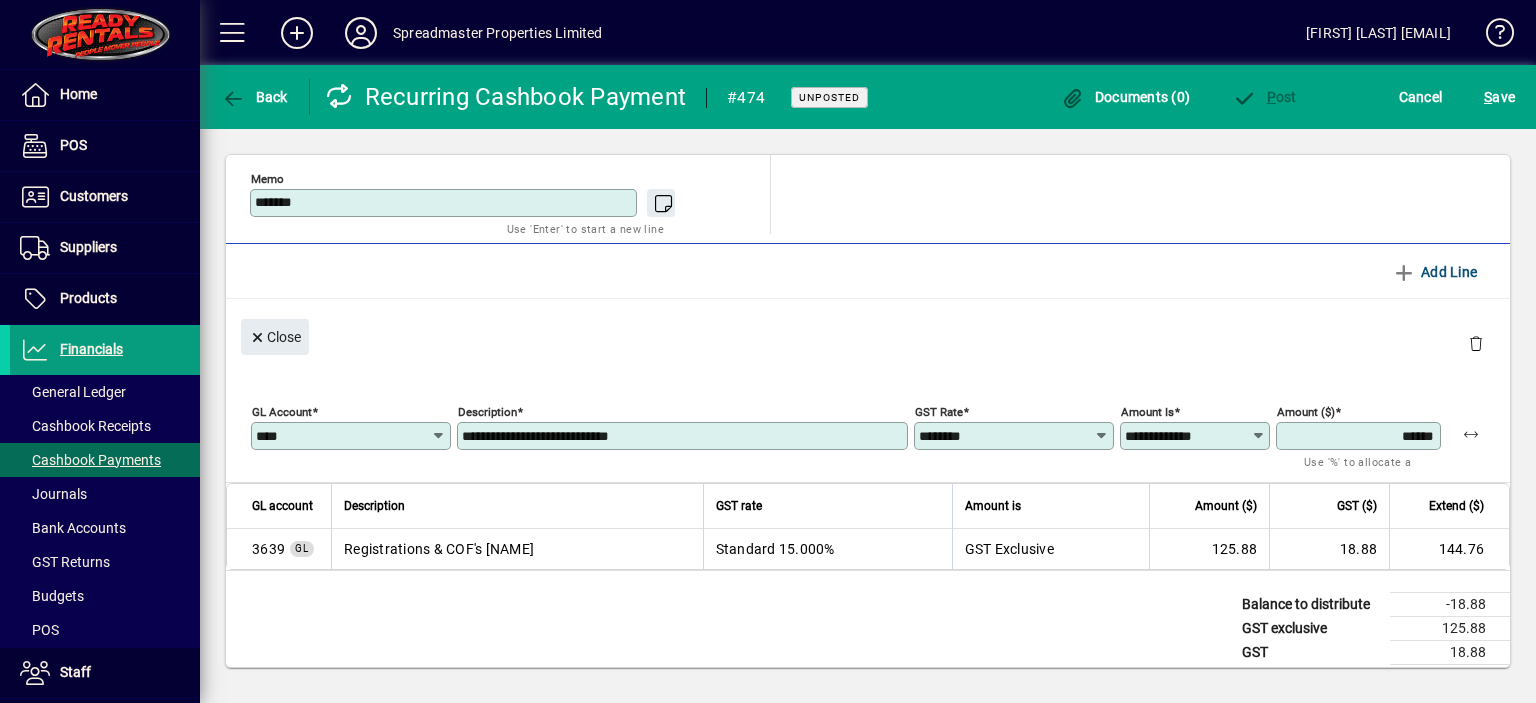 scroll, scrollTop: 323, scrollLeft: 0, axis: vertical 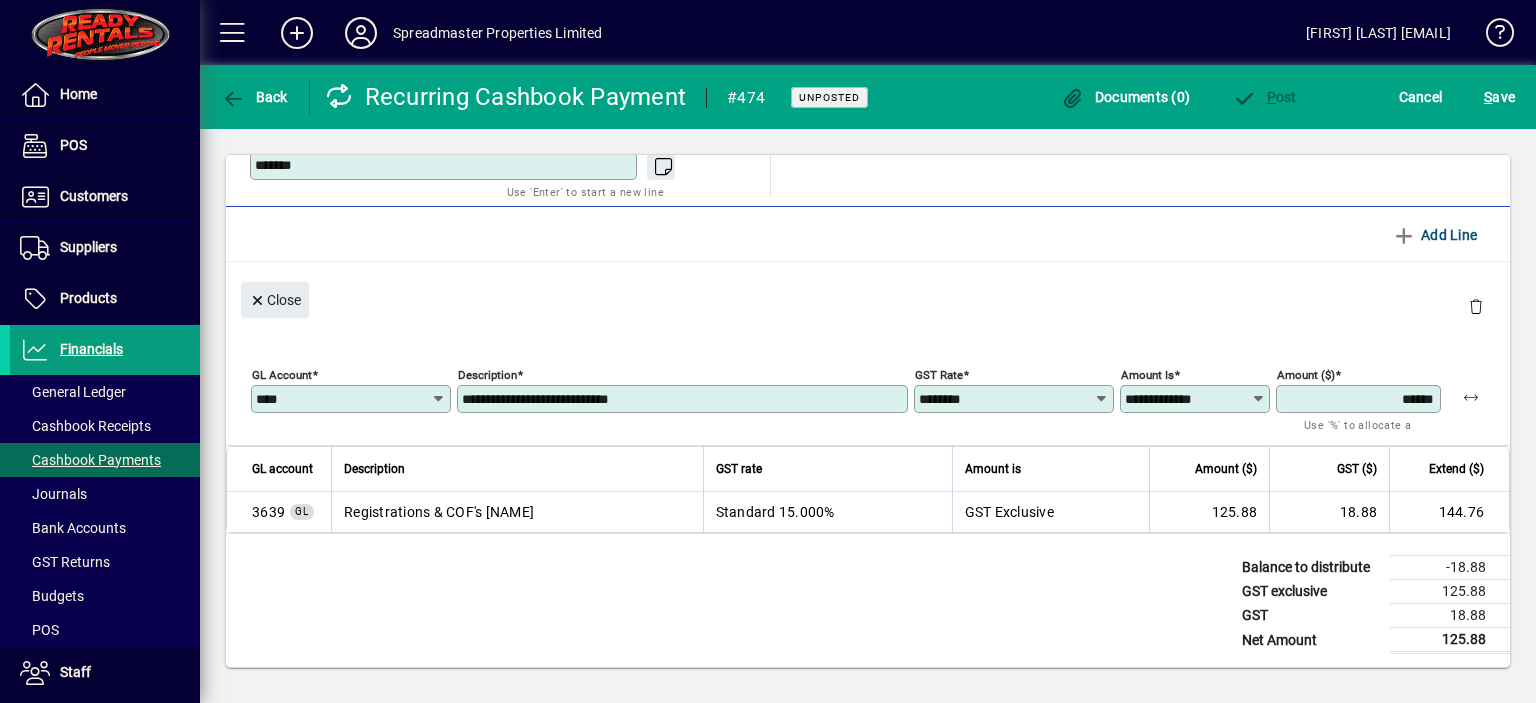 type on "**********" 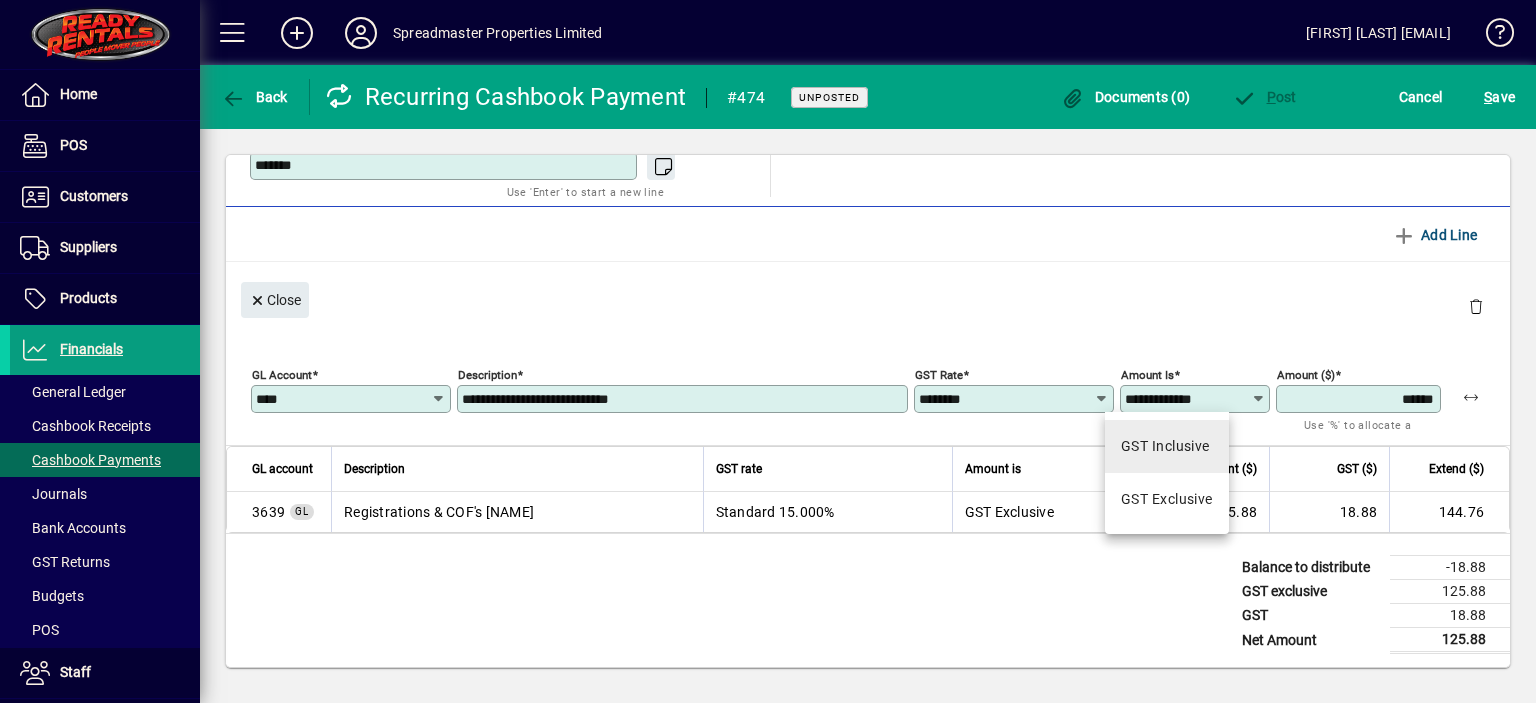 click on "GST Inclusive" at bounding box center (1165, 446) 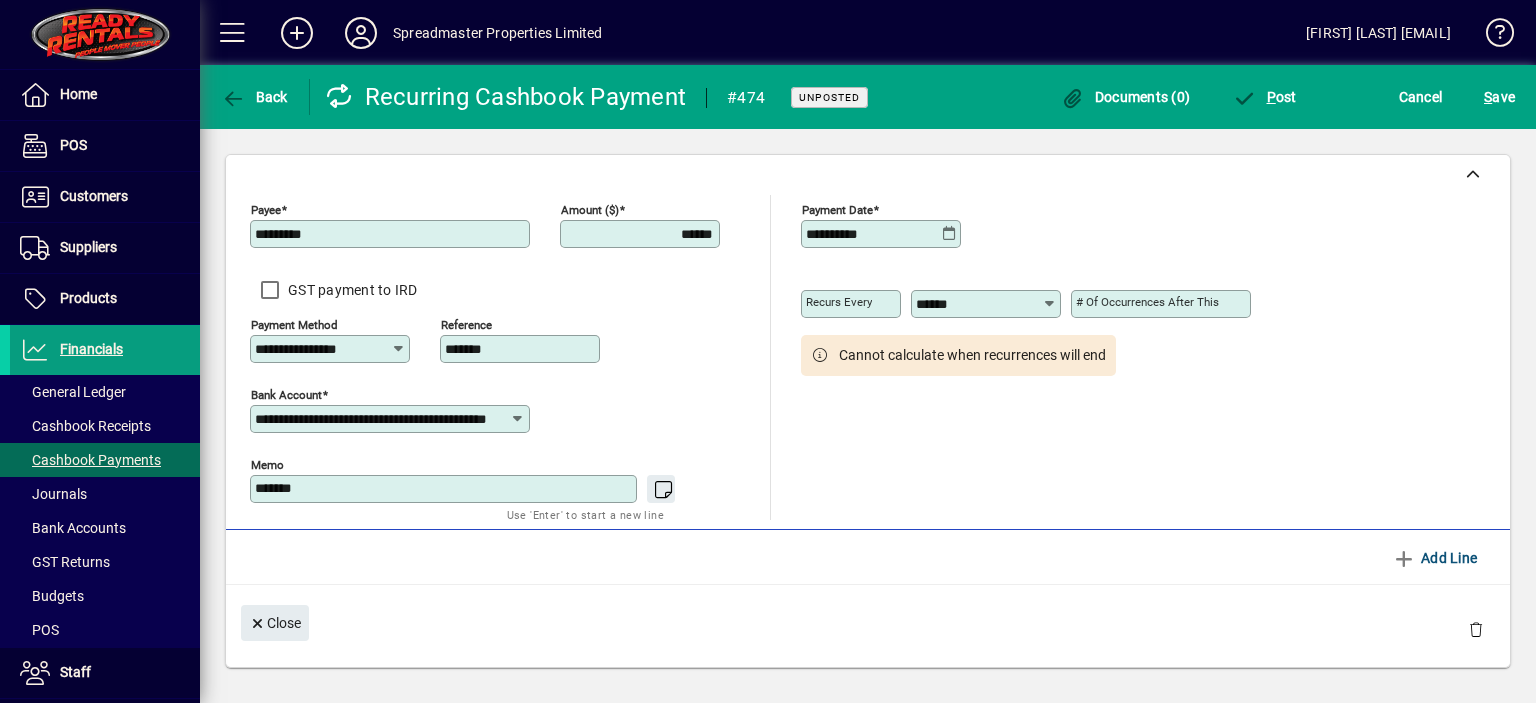 scroll, scrollTop: 0, scrollLeft: 0, axis: both 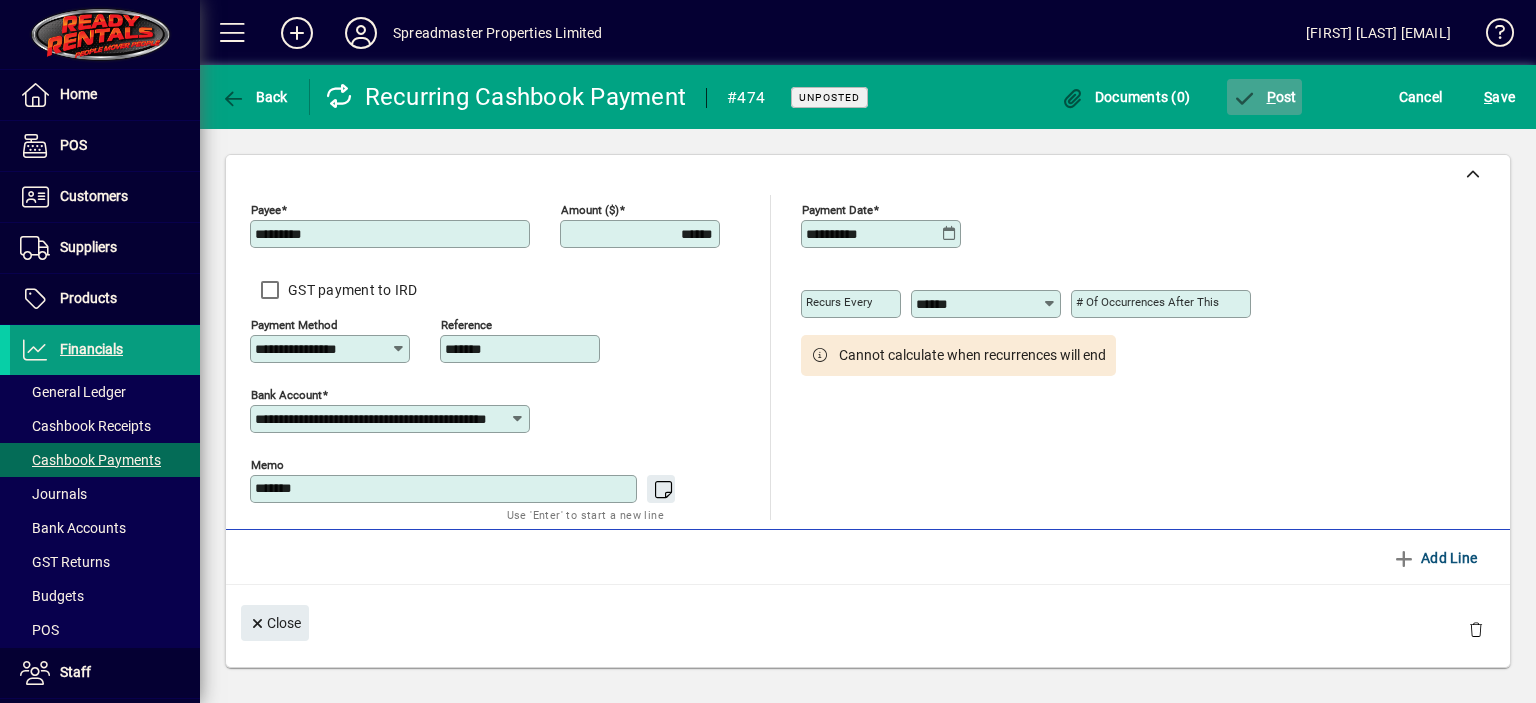 click on "P ost" 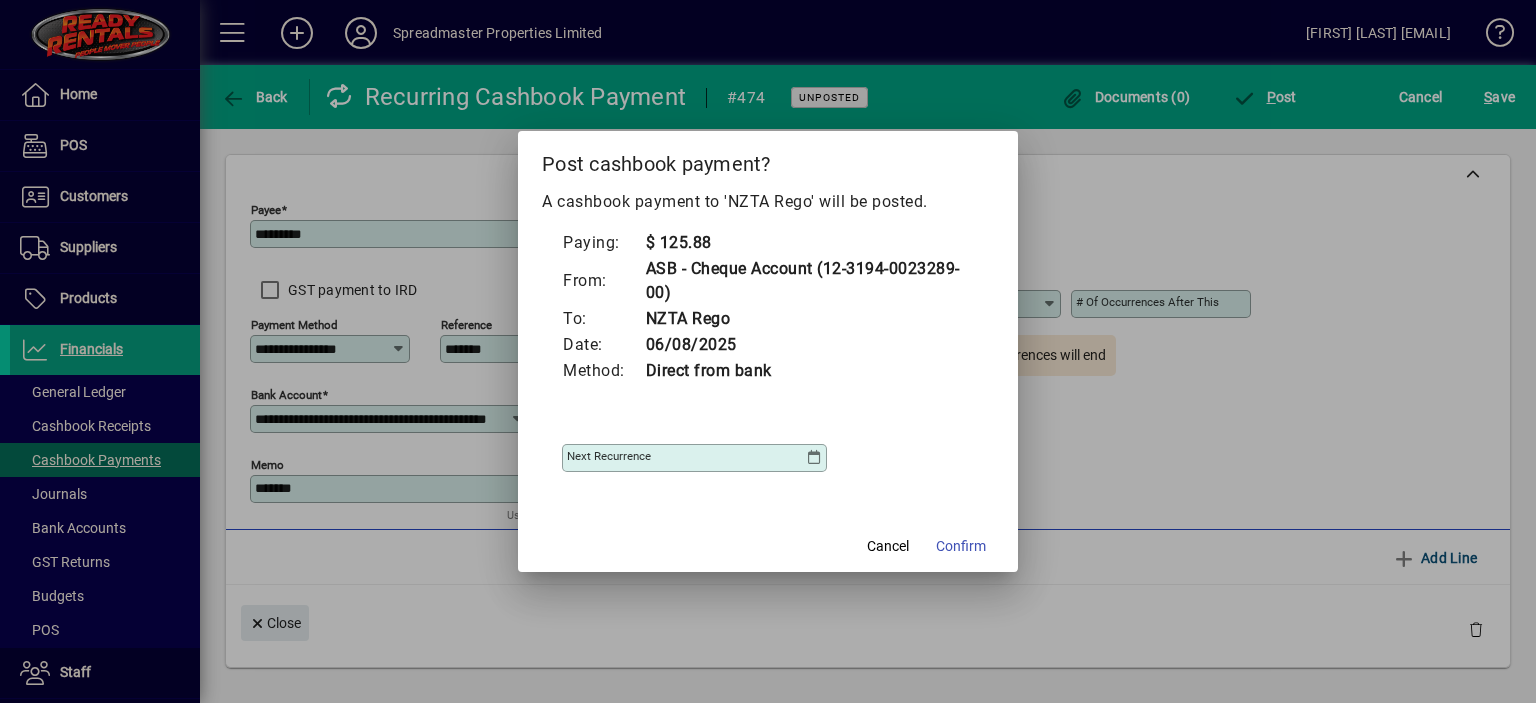 click at bounding box center [814, 458] 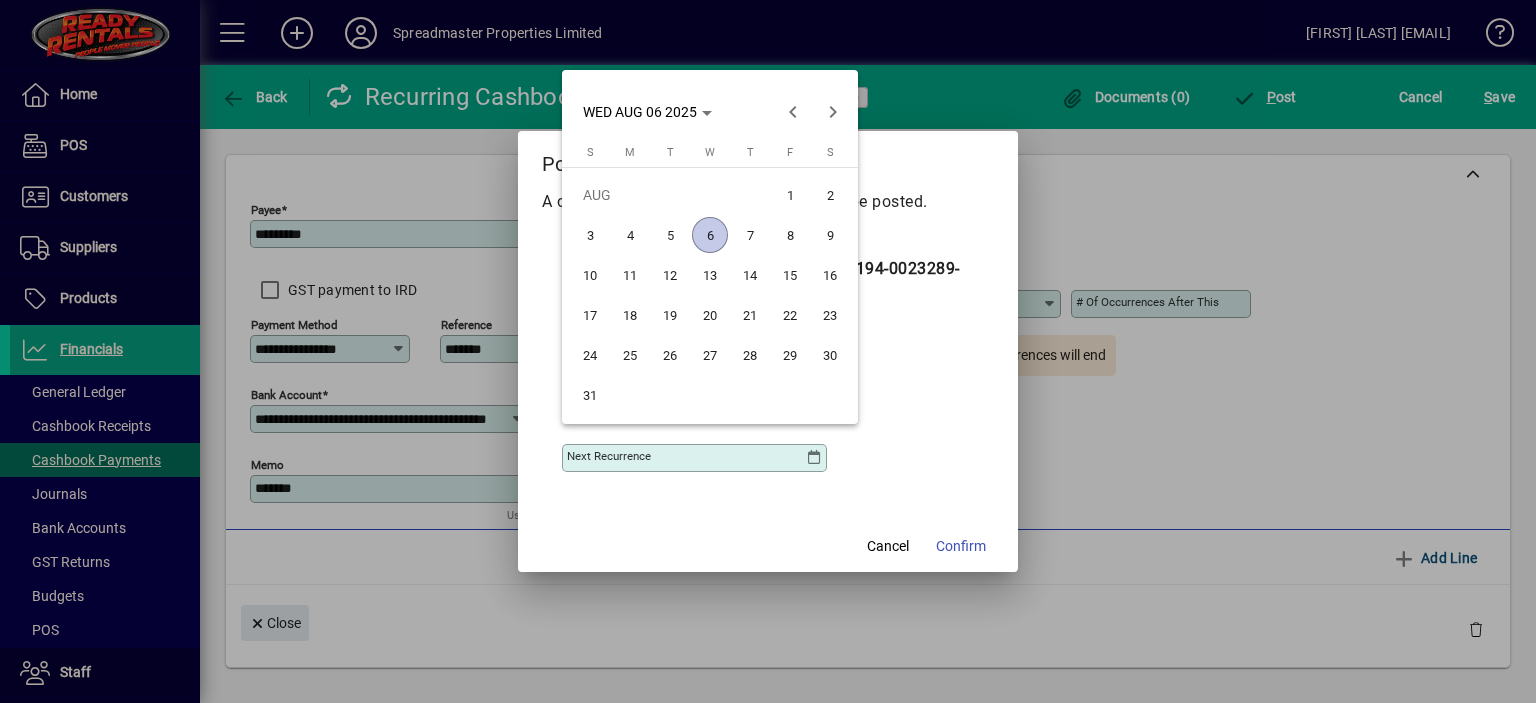 click on "8" at bounding box center [790, 235] 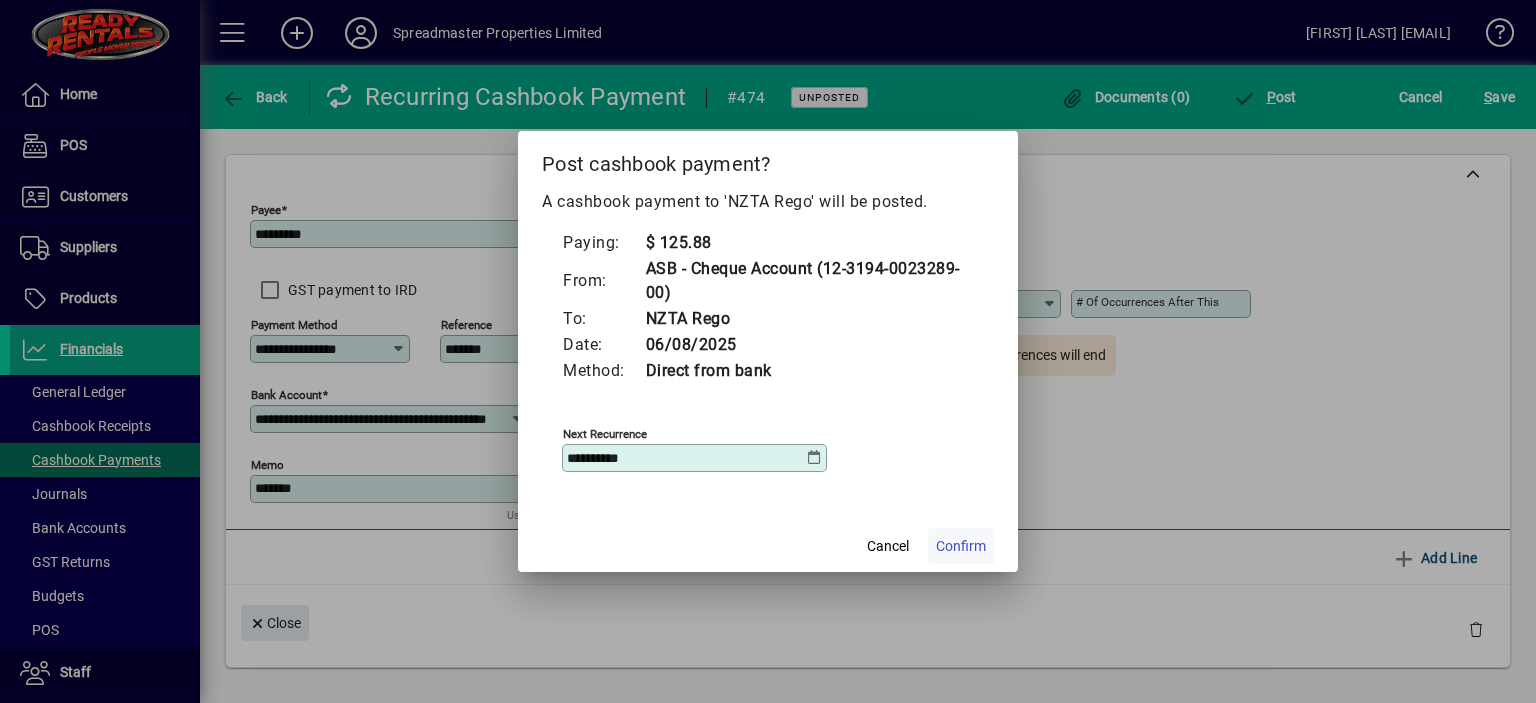 click on "Confirm" 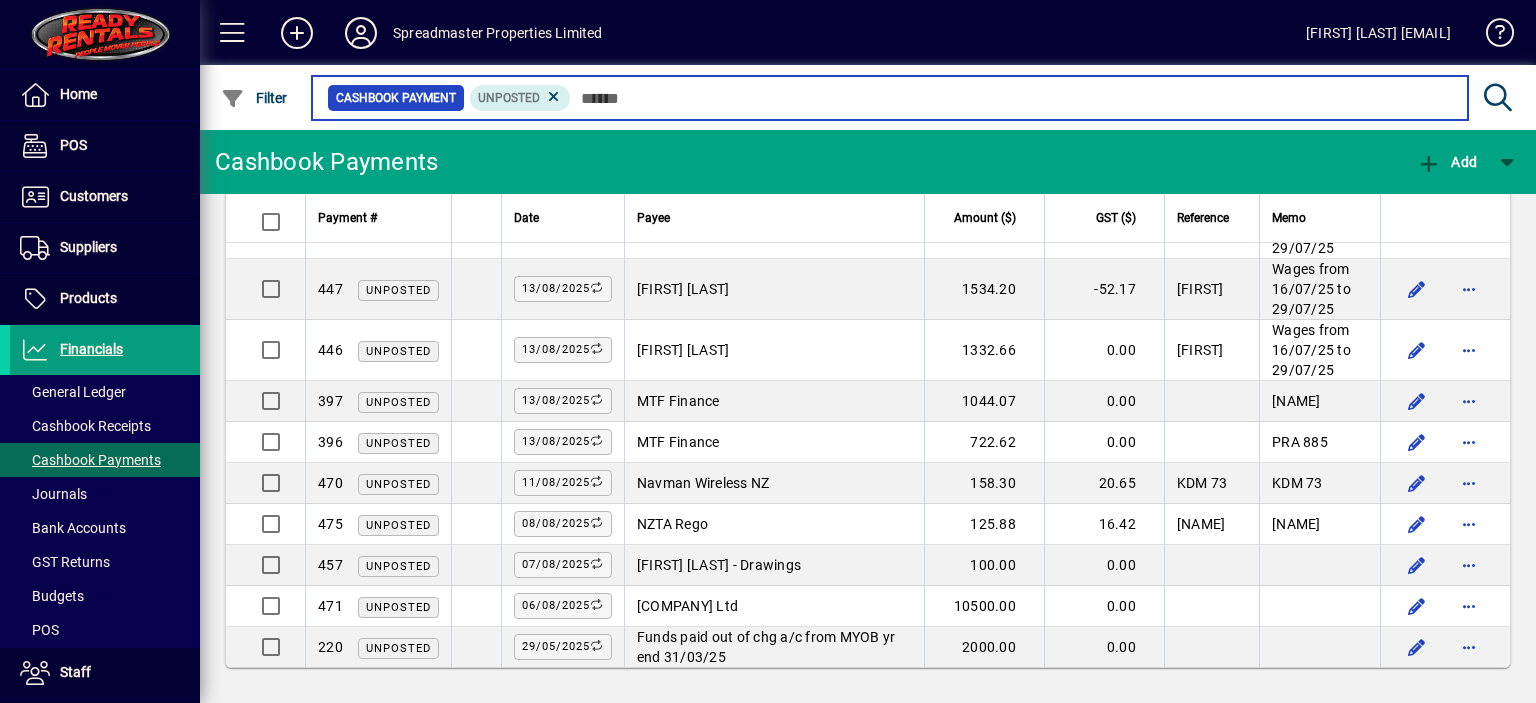 scroll, scrollTop: 1387, scrollLeft: 0, axis: vertical 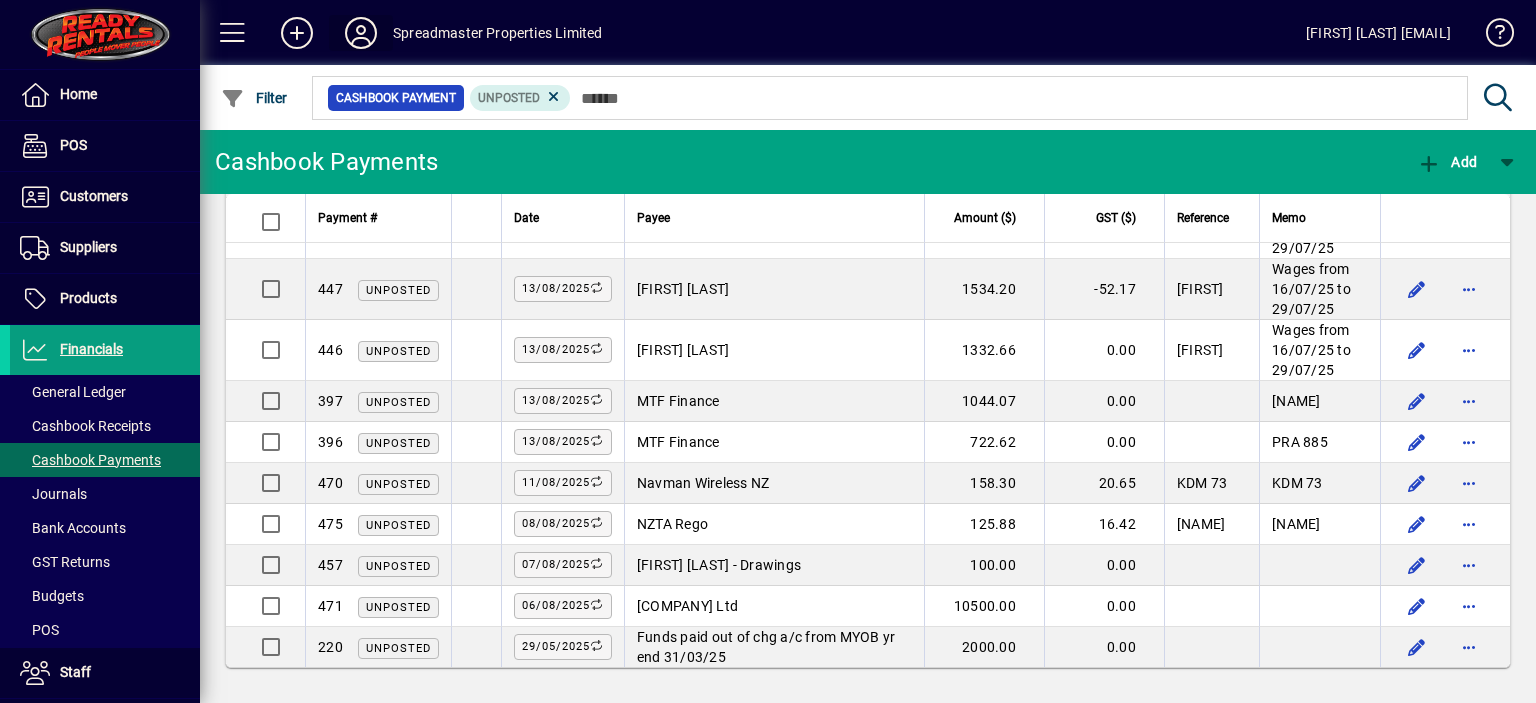 click 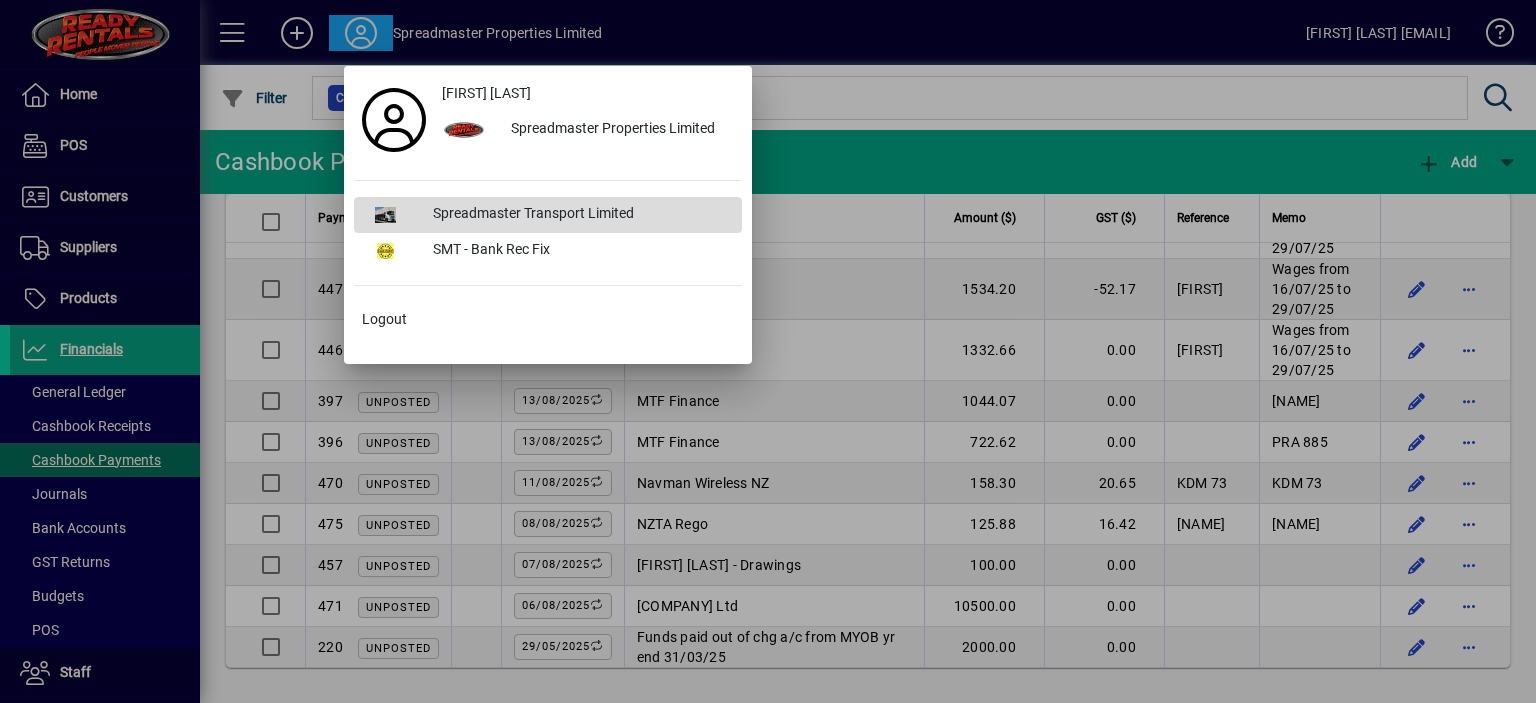 click on "Spreadmaster Transport Limited" at bounding box center [579, 215] 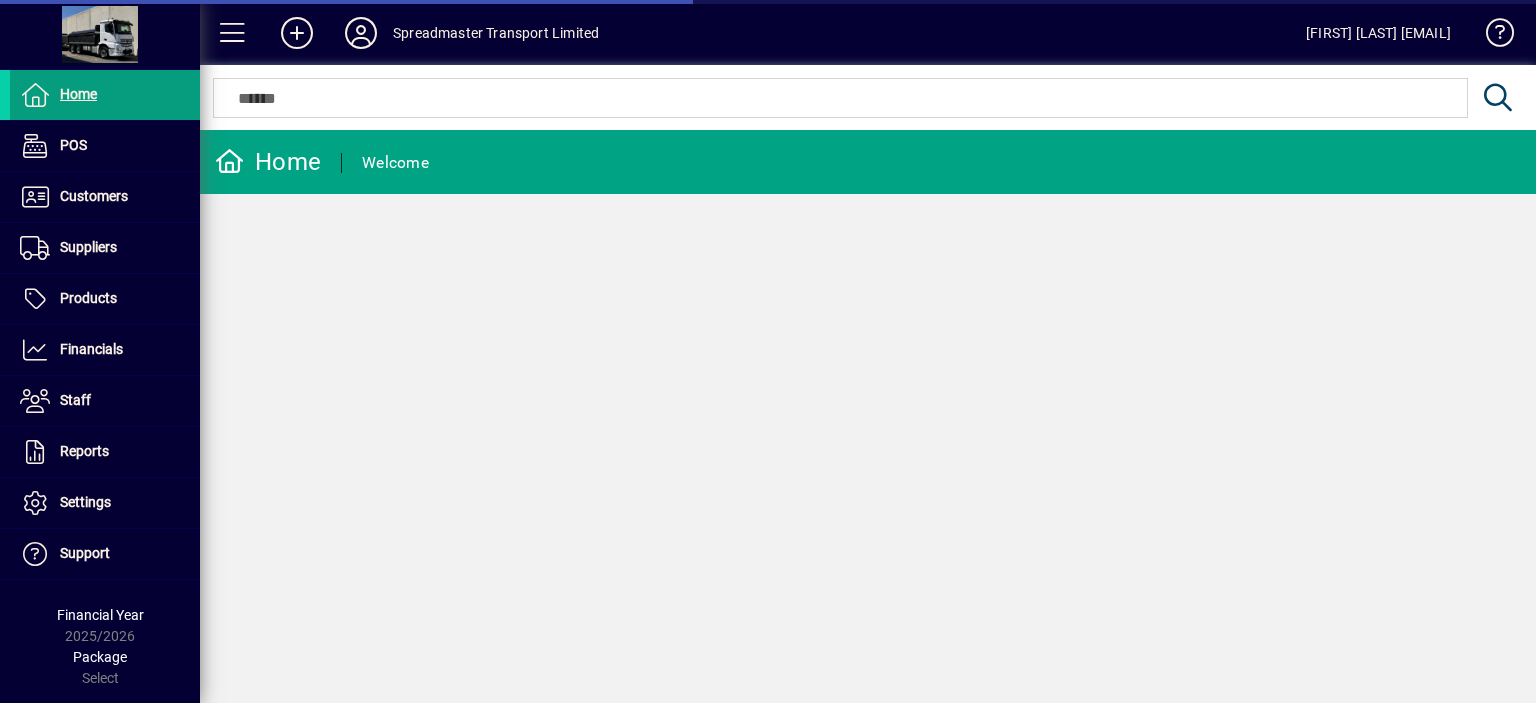 scroll, scrollTop: 0, scrollLeft: 0, axis: both 